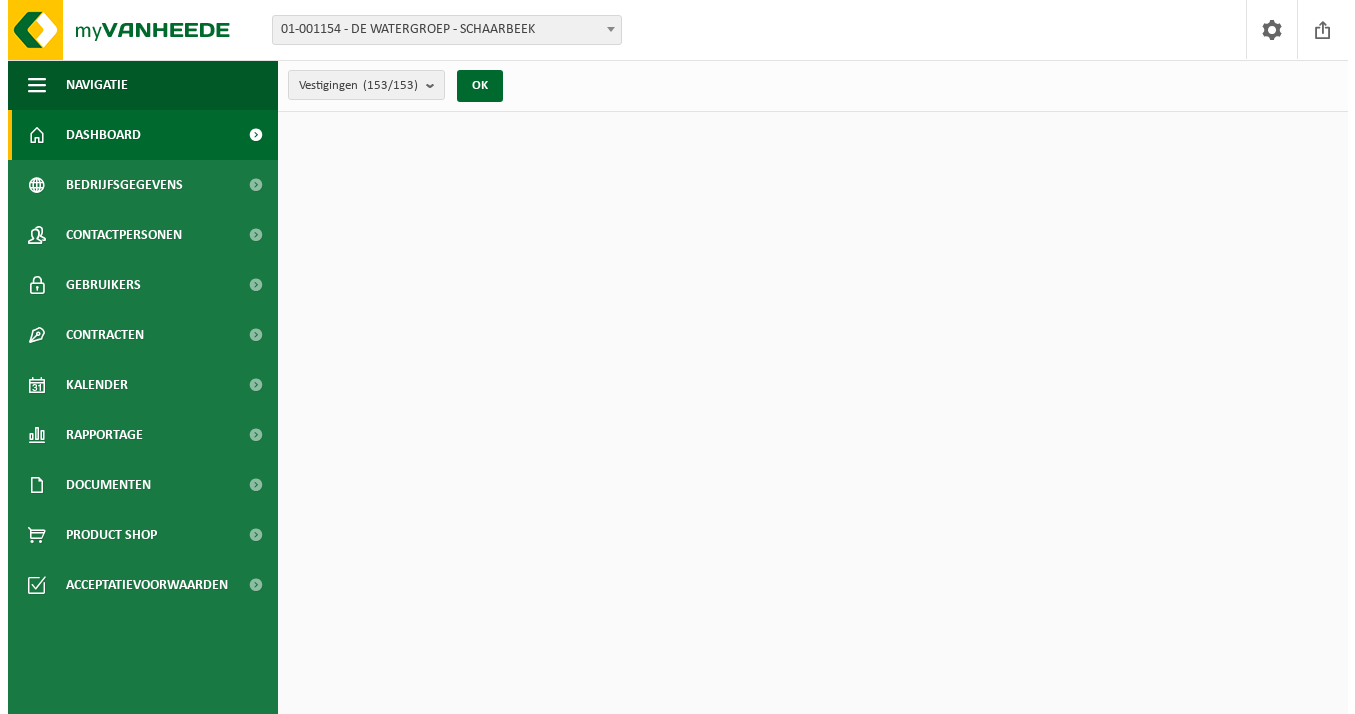 scroll, scrollTop: 0, scrollLeft: 0, axis: both 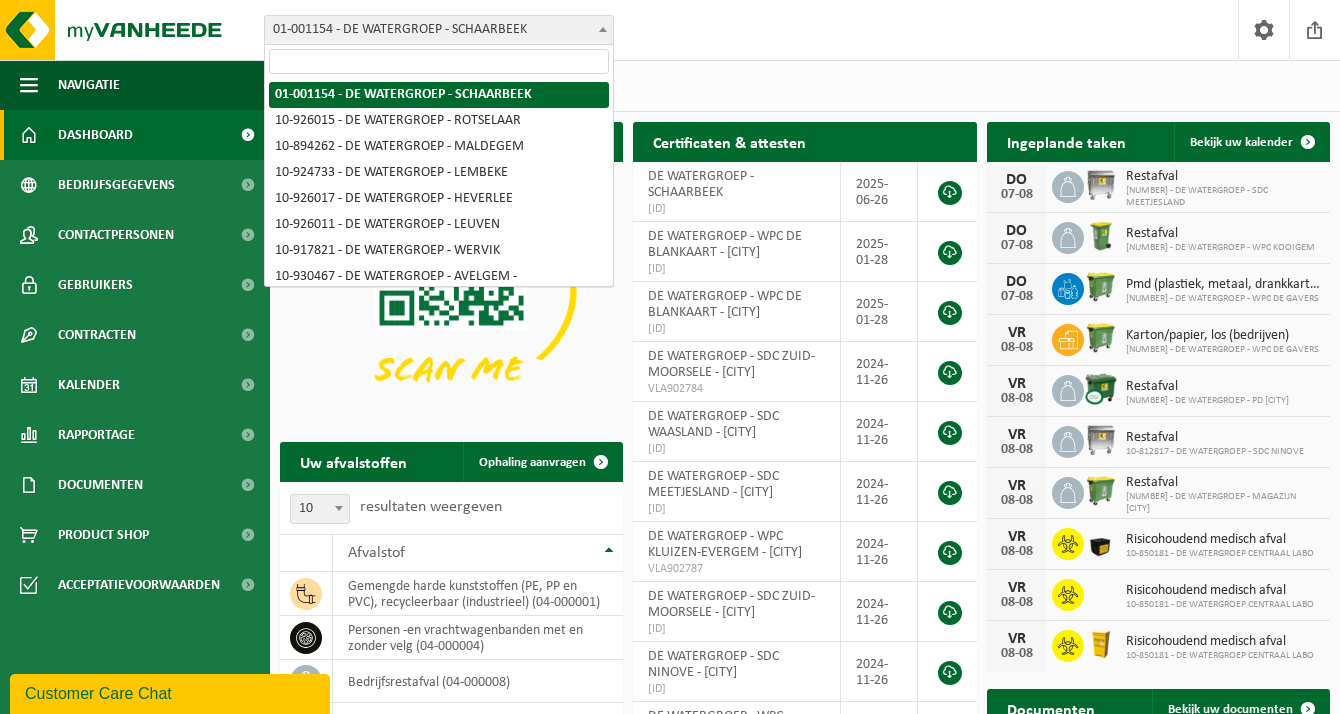 click on "01-001154 - DE WATERGROEP - SCHAARBEEK" at bounding box center (439, 30) 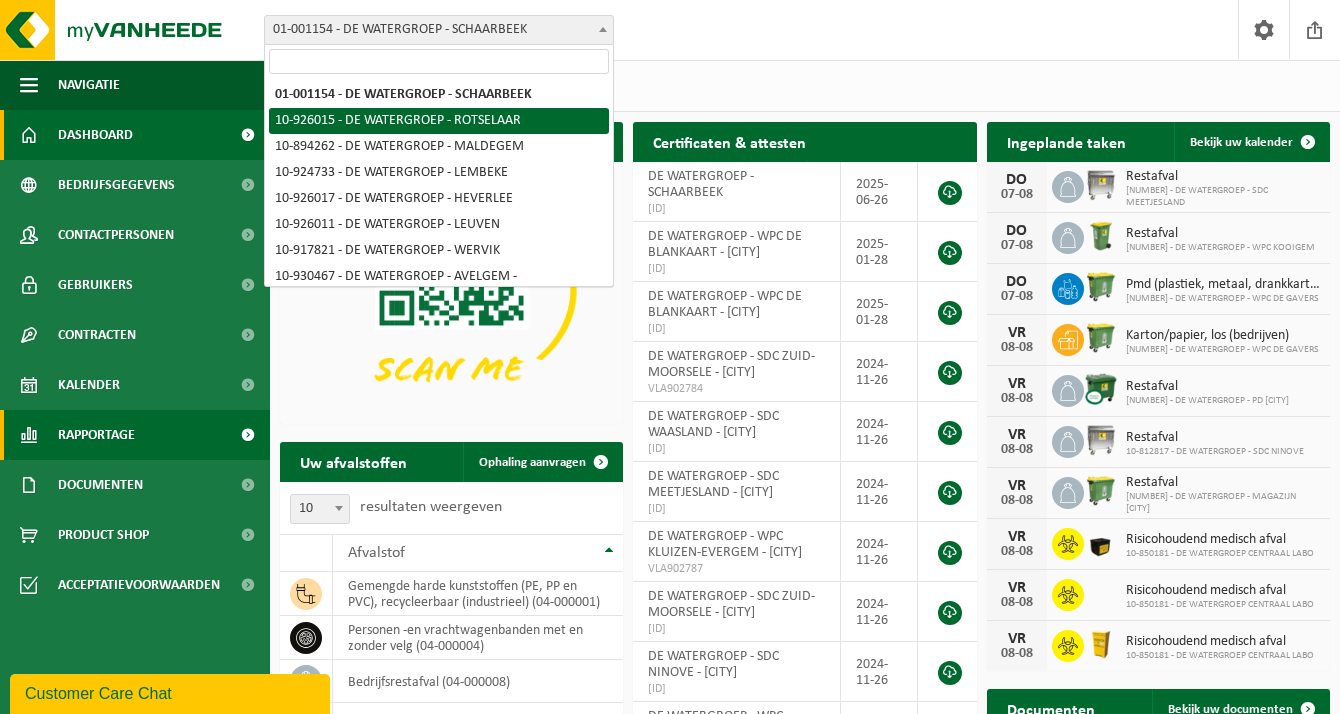 click on "Rapportage" at bounding box center (96, 435) 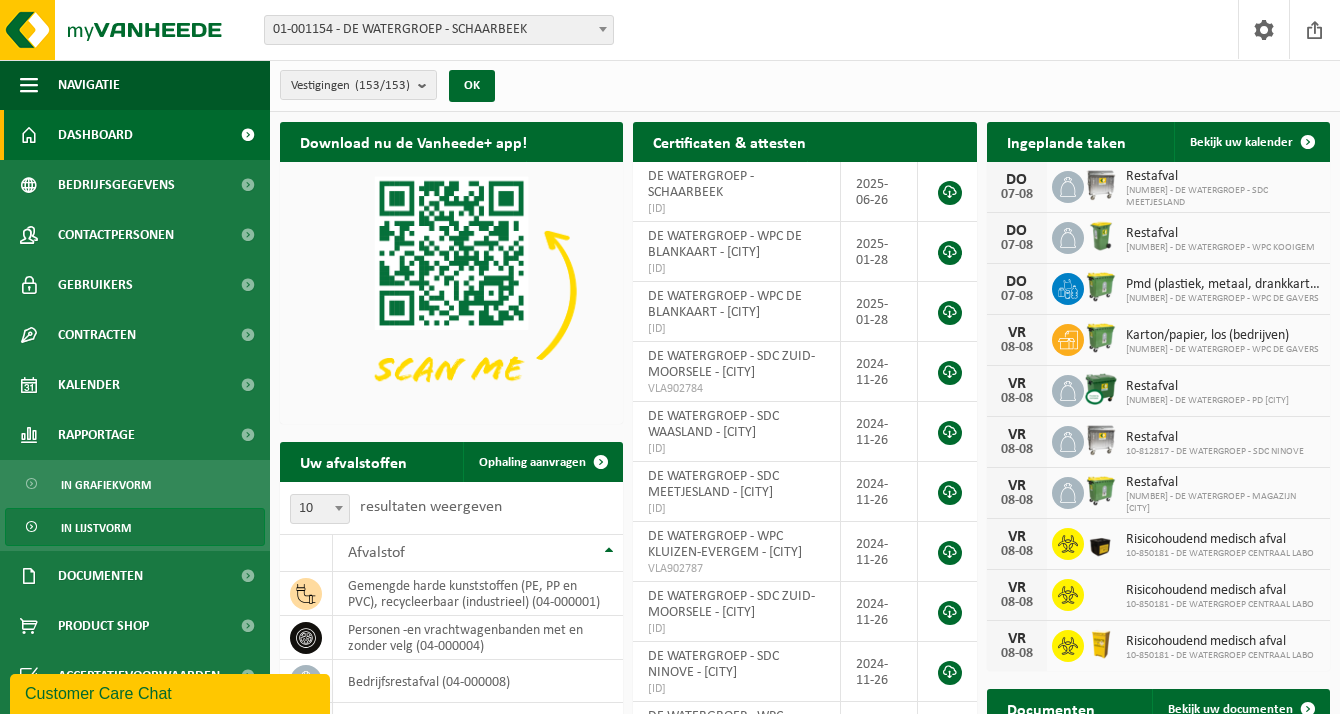 click on "In lijstvorm" at bounding box center (96, 528) 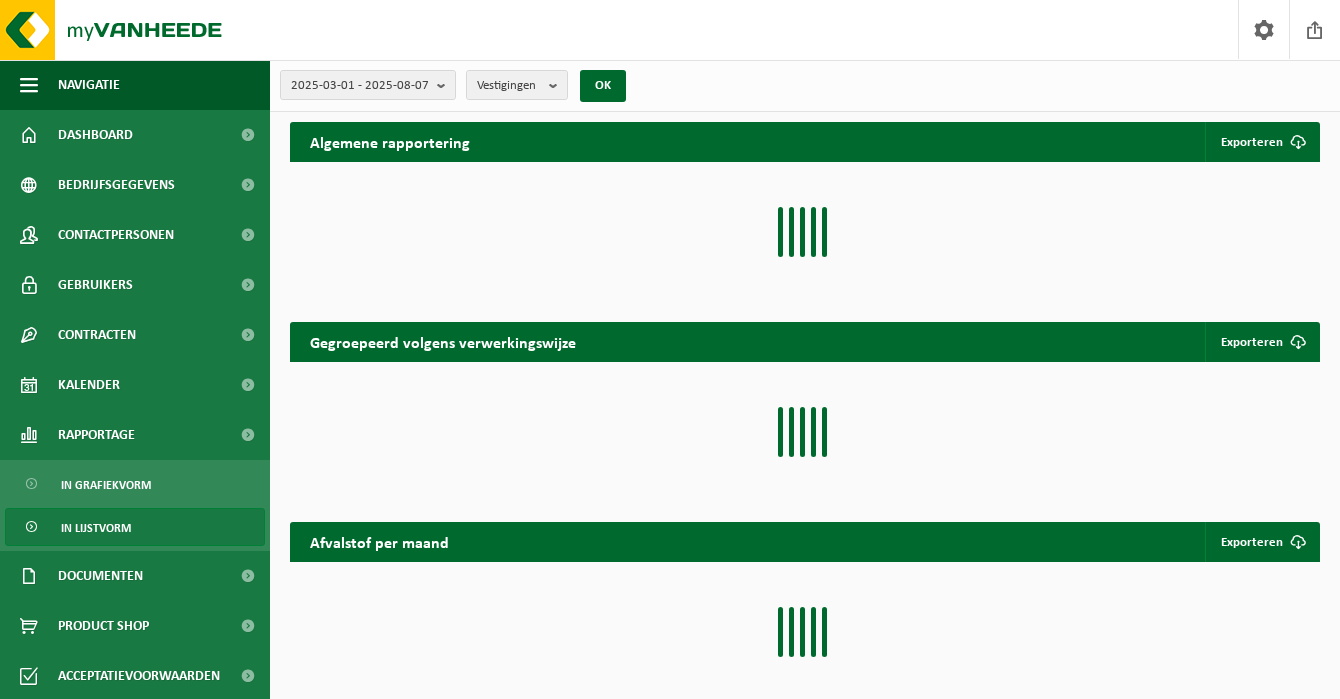 scroll, scrollTop: 0, scrollLeft: 0, axis: both 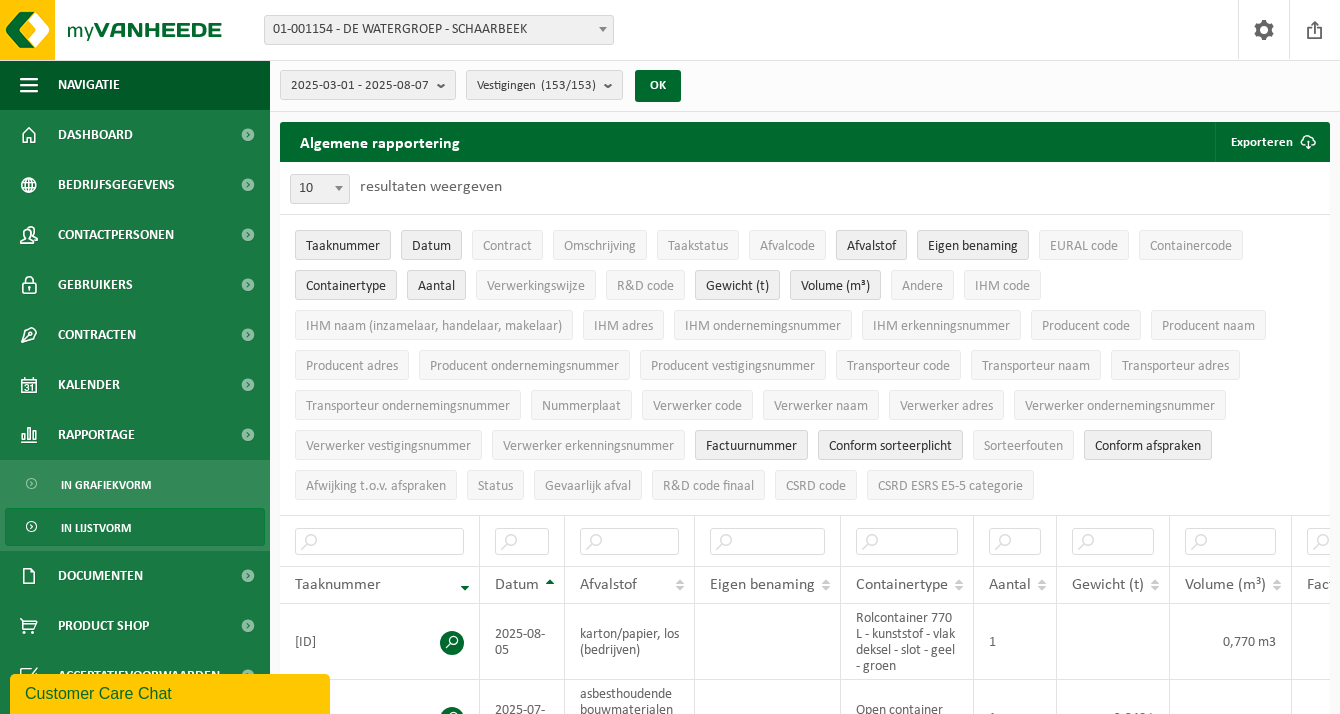 click on "Afvalstof" at bounding box center (871, 246) 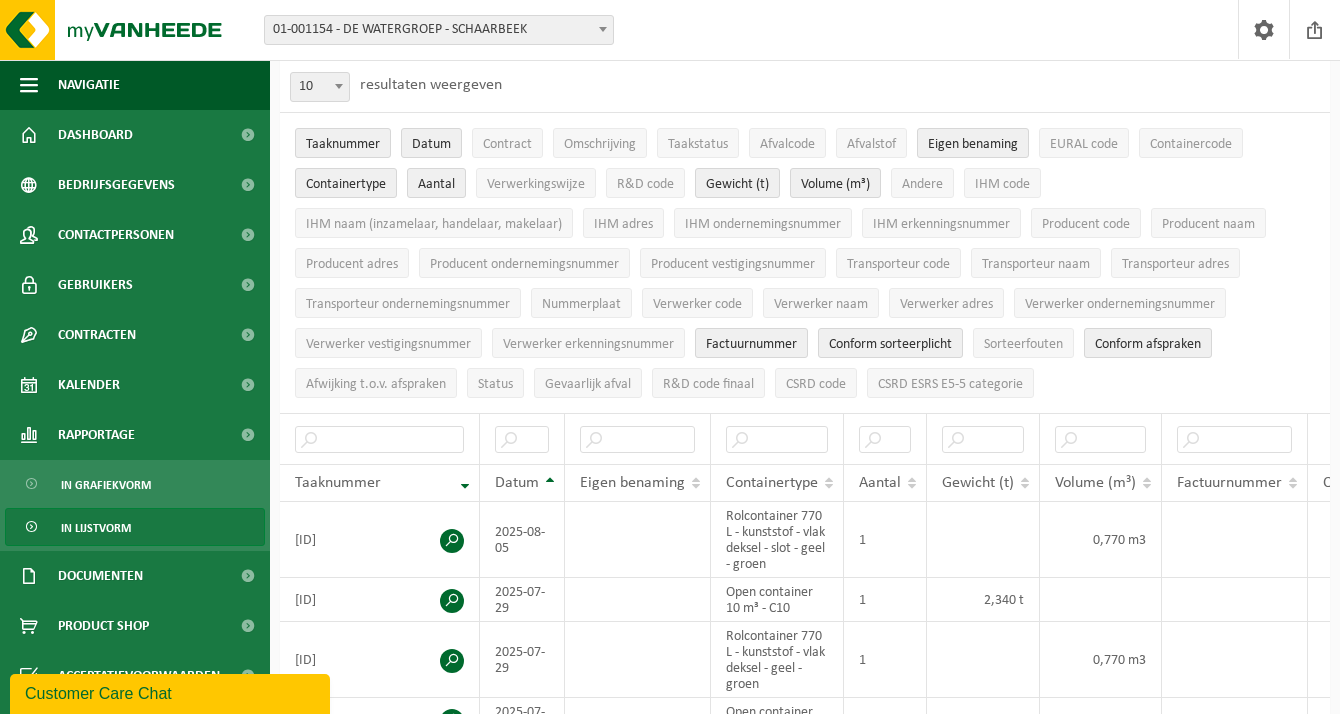 scroll, scrollTop: 100, scrollLeft: 0, axis: vertical 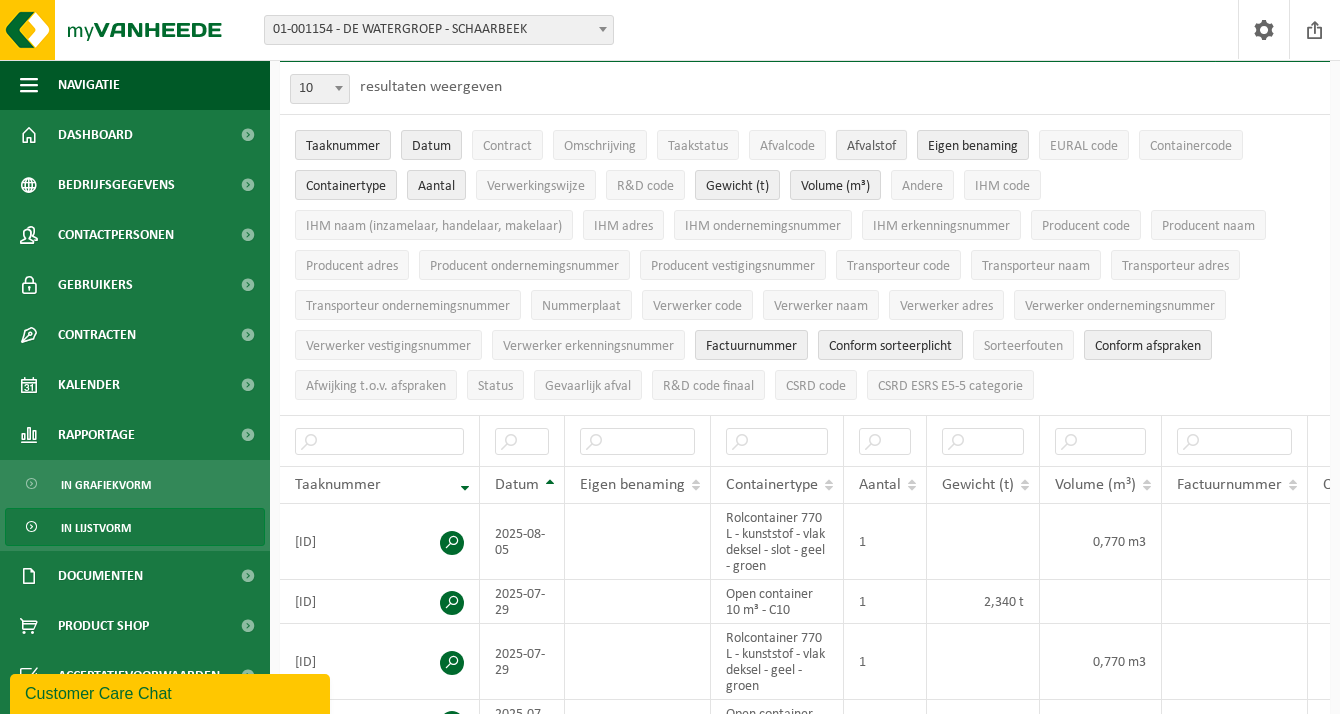 click on "Afvalstof" at bounding box center (871, 146) 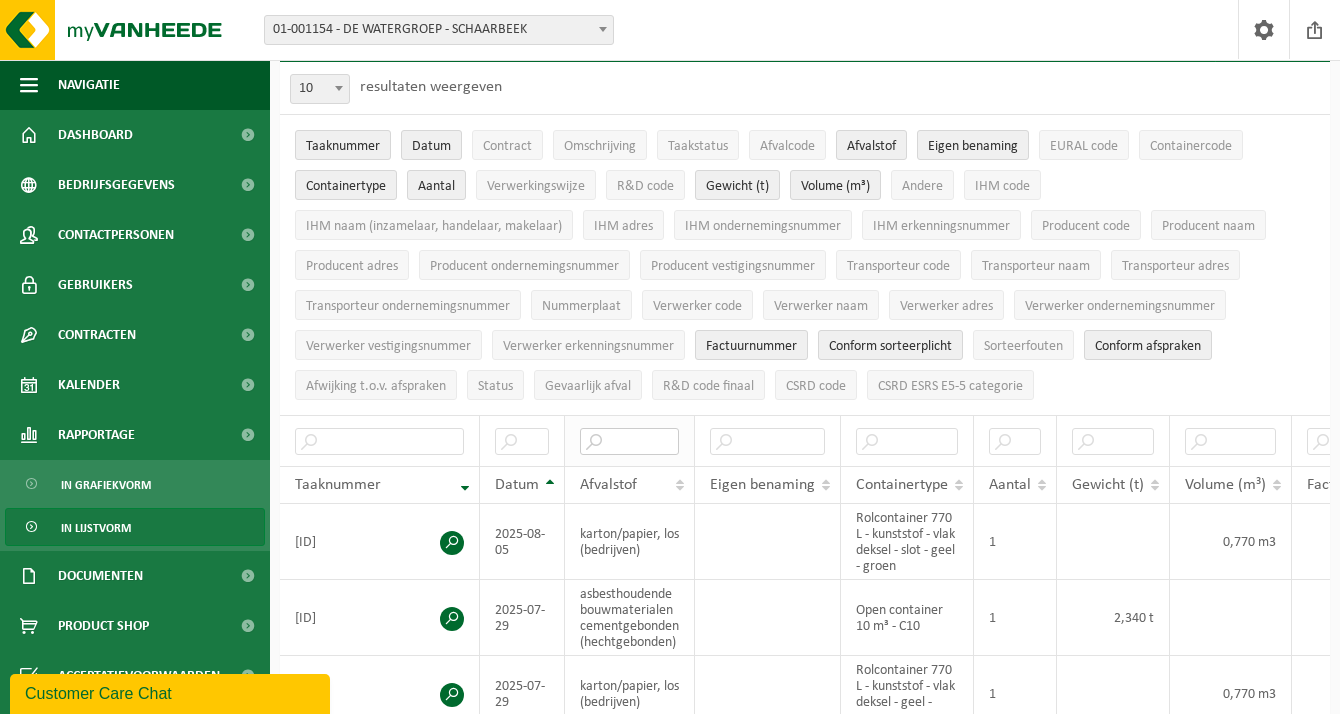 click at bounding box center [629, 441] 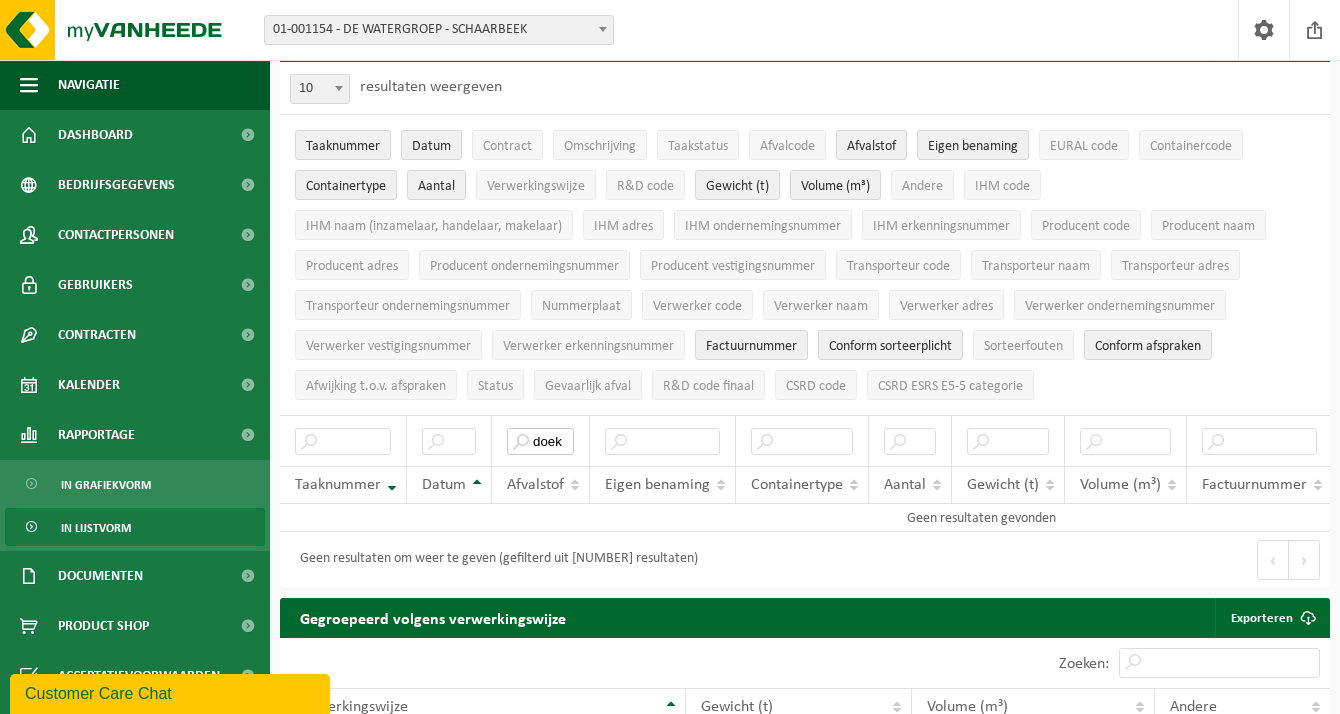 type on "doek" 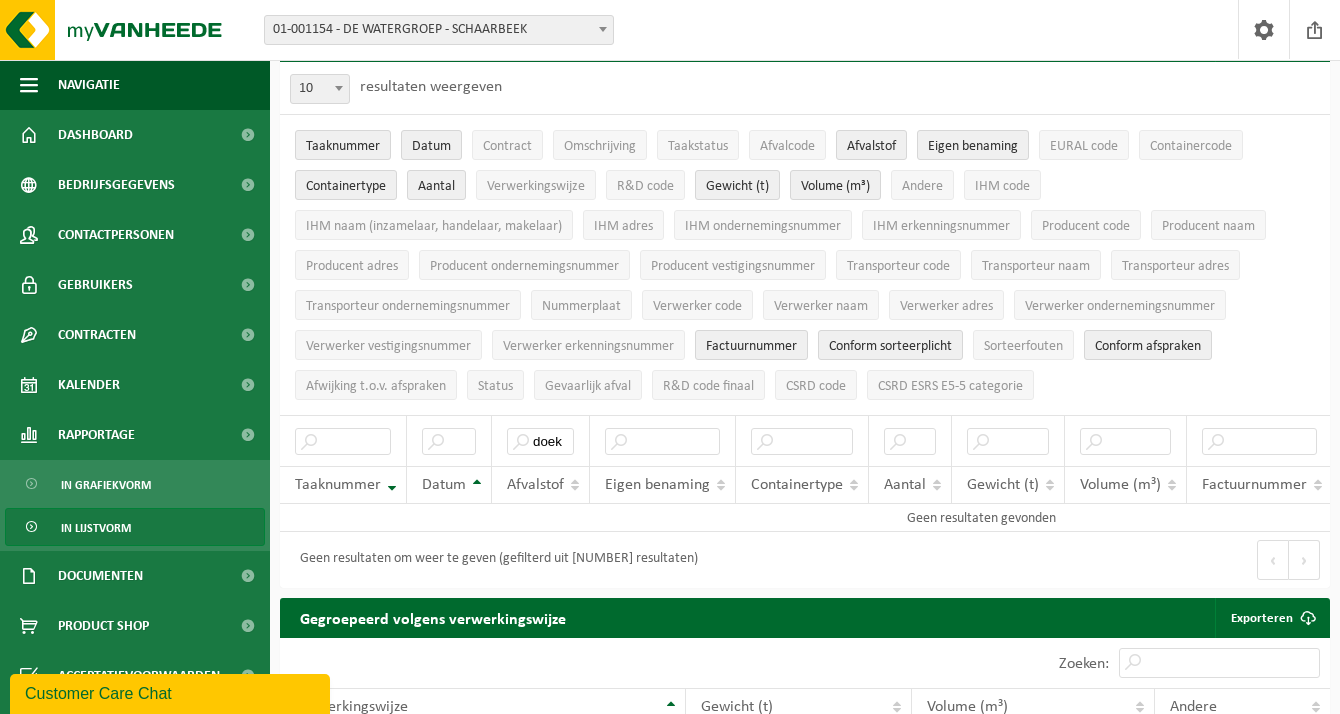 click on "In lijstvorm" at bounding box center [96, 528] 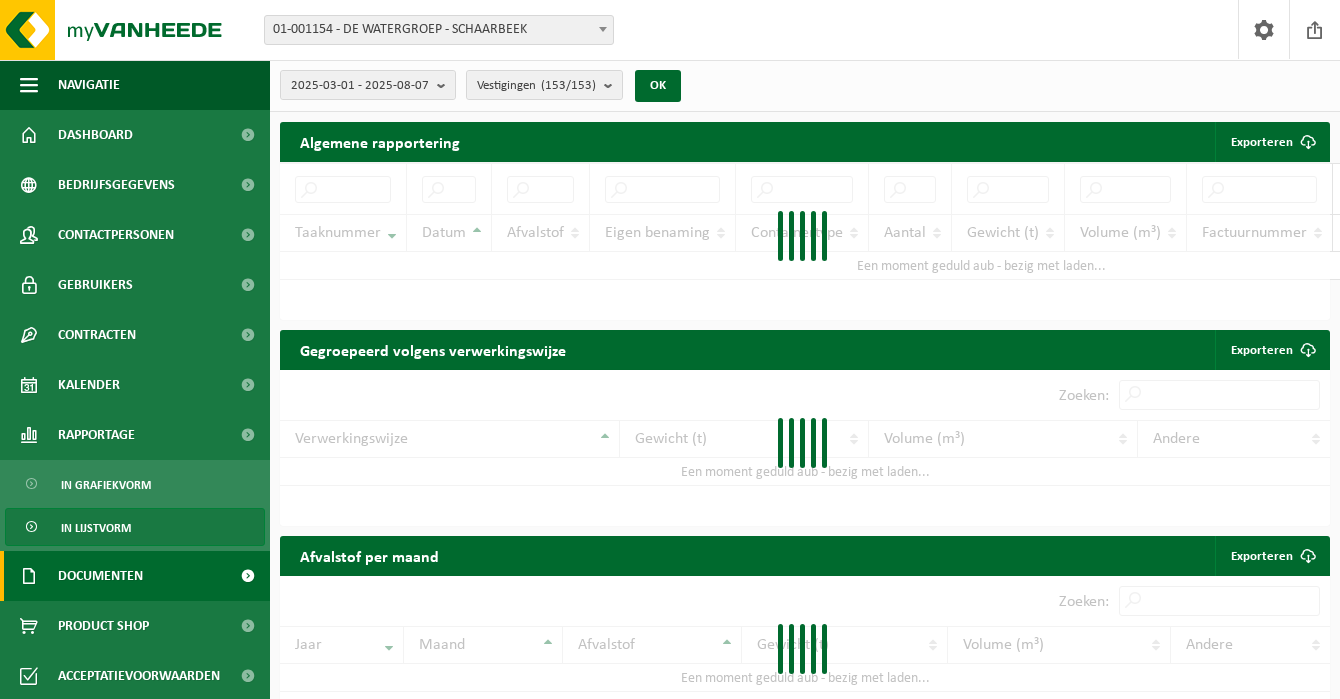 scroll, scrollTop: 0, scrollLeft: 0, axis: both 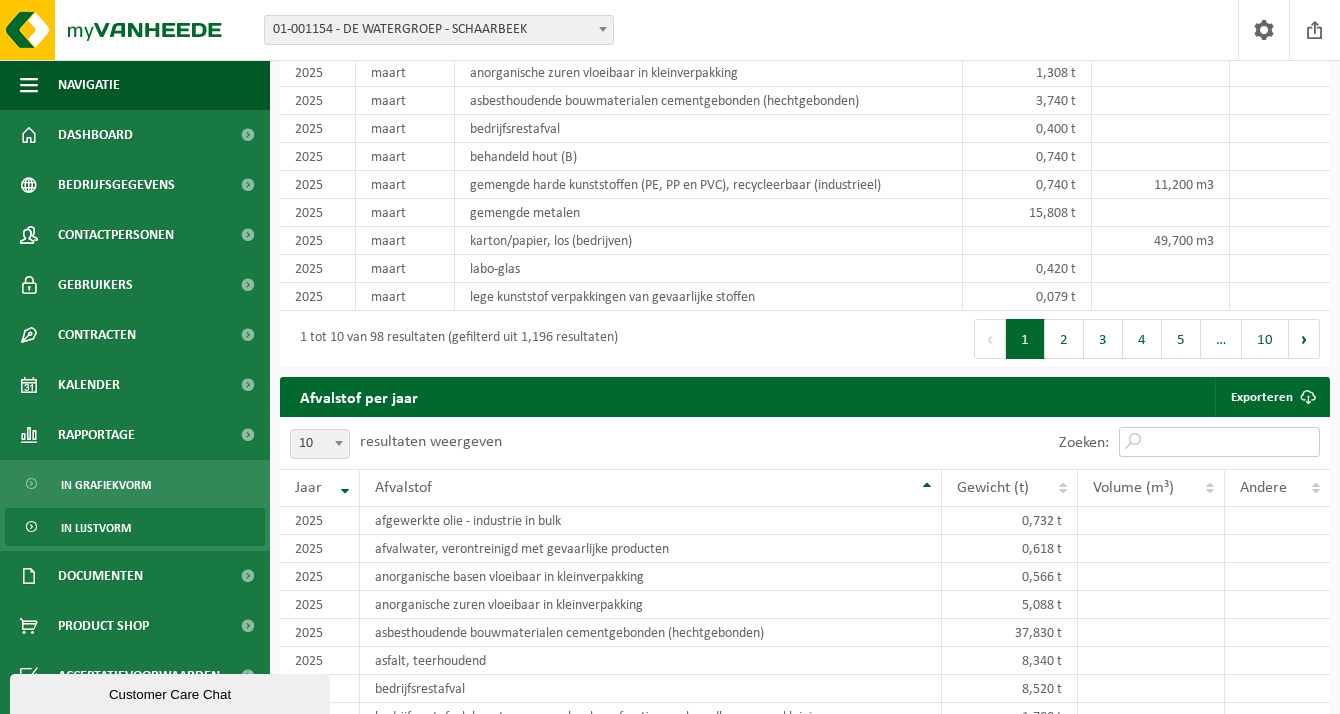 click on "Zoeken:" at bounding box center [1219, 442] 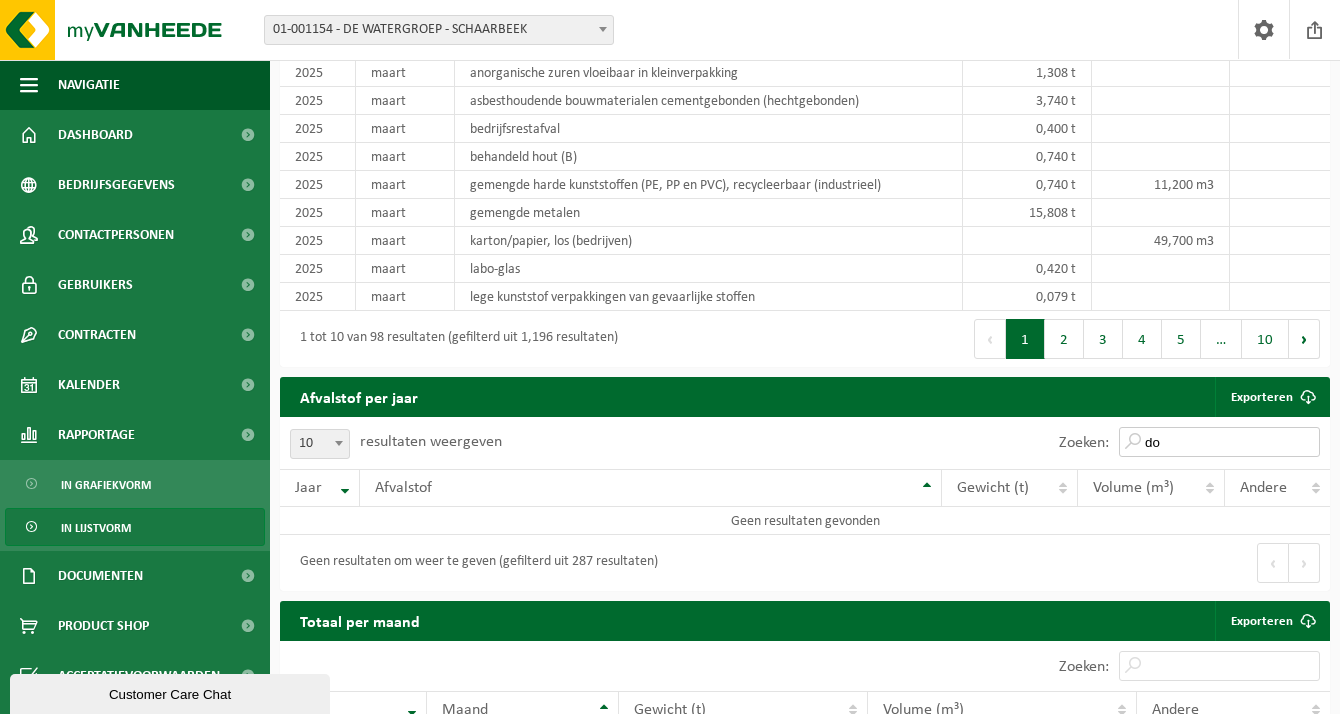 type on "d" 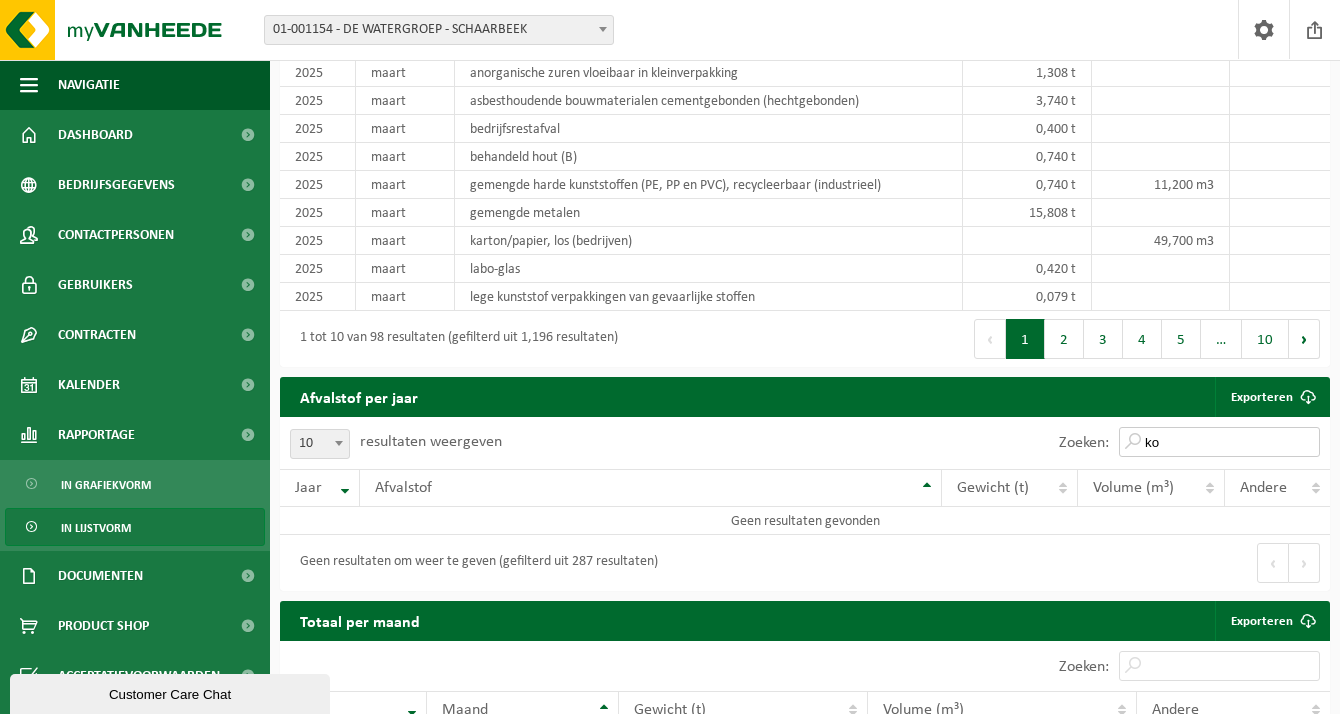 type on "k" 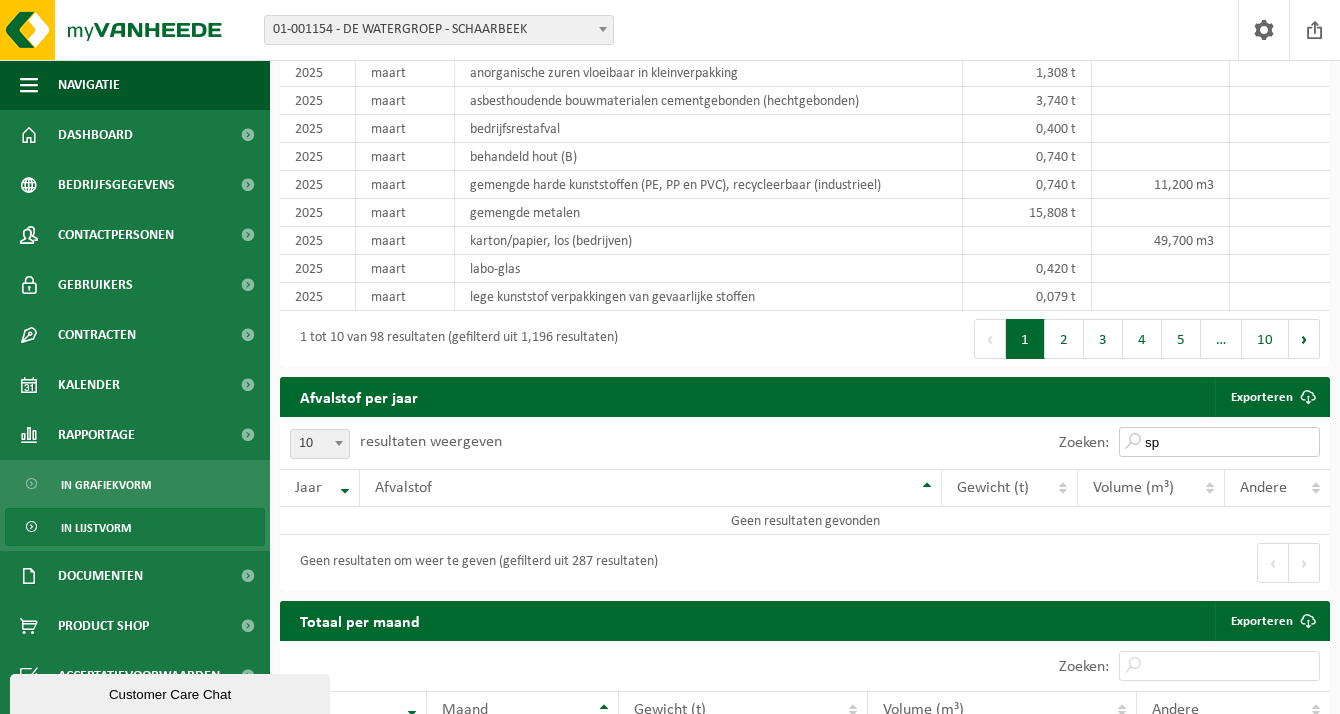 type on "s" 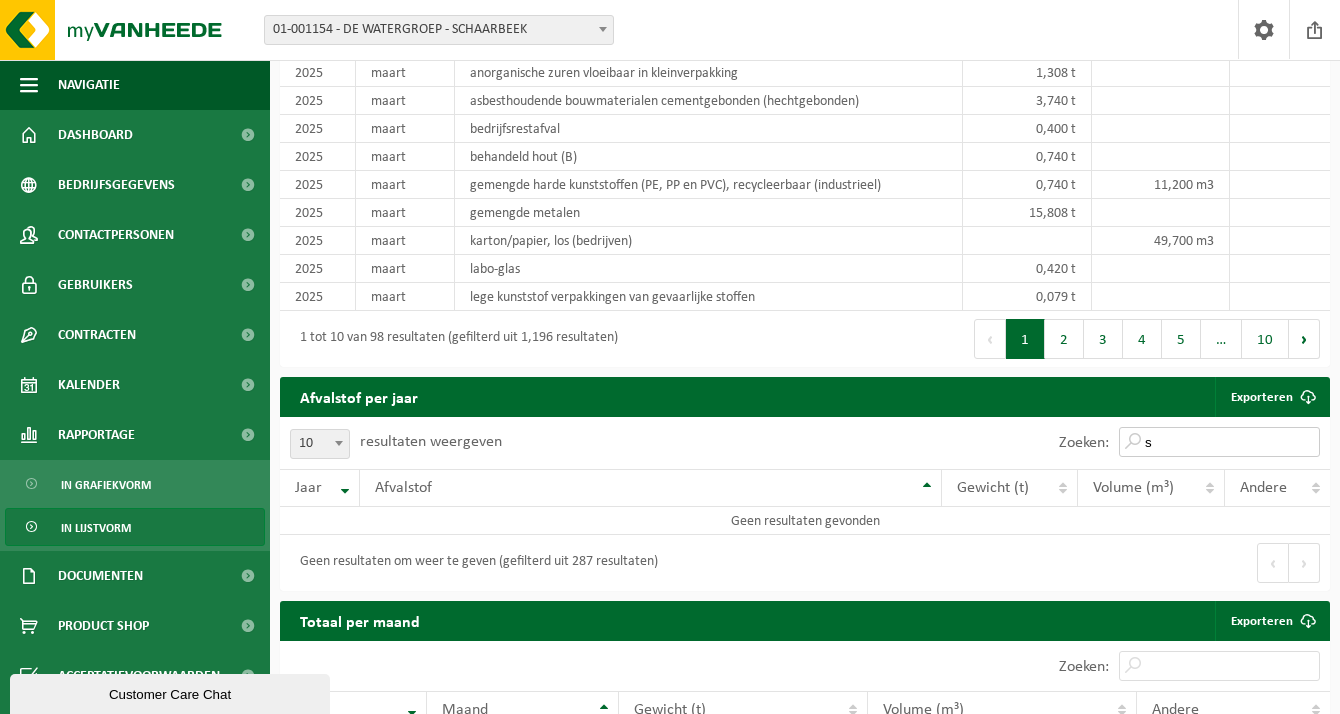 type 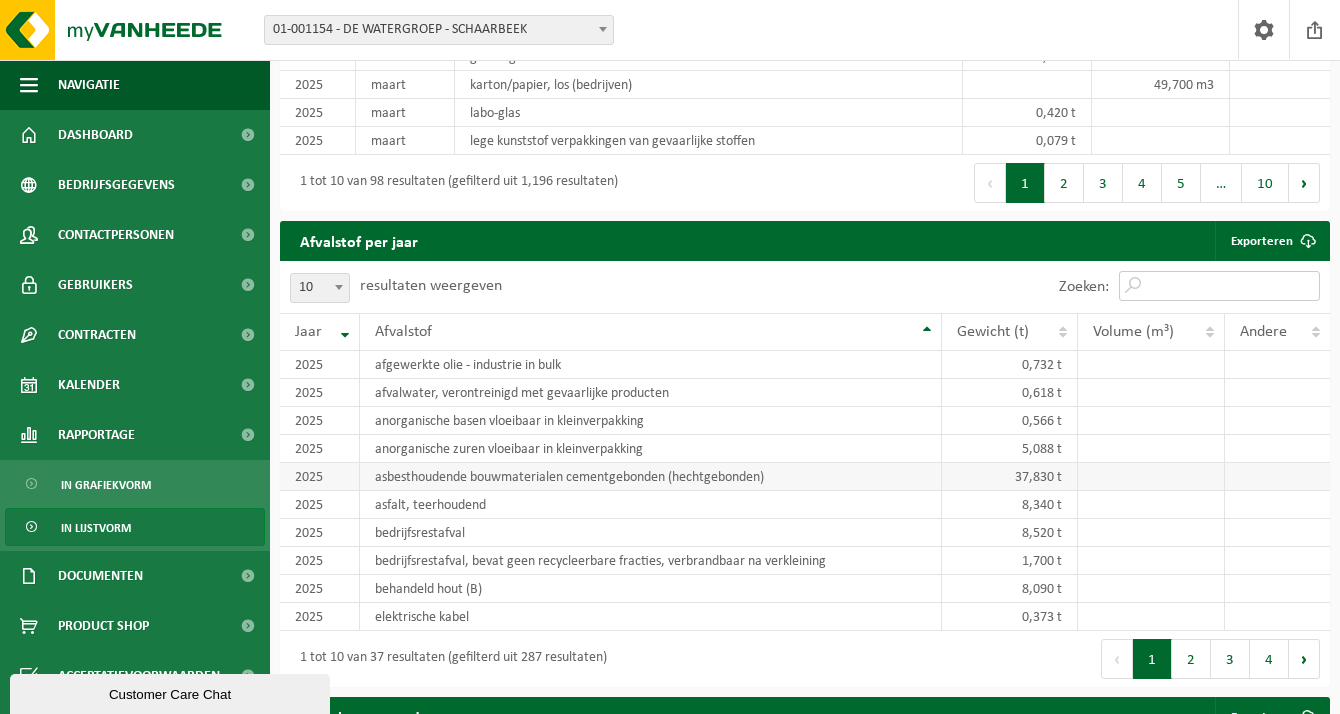 scroll, scrollTop: 2095, scrollLeft: 0, axis: vertical 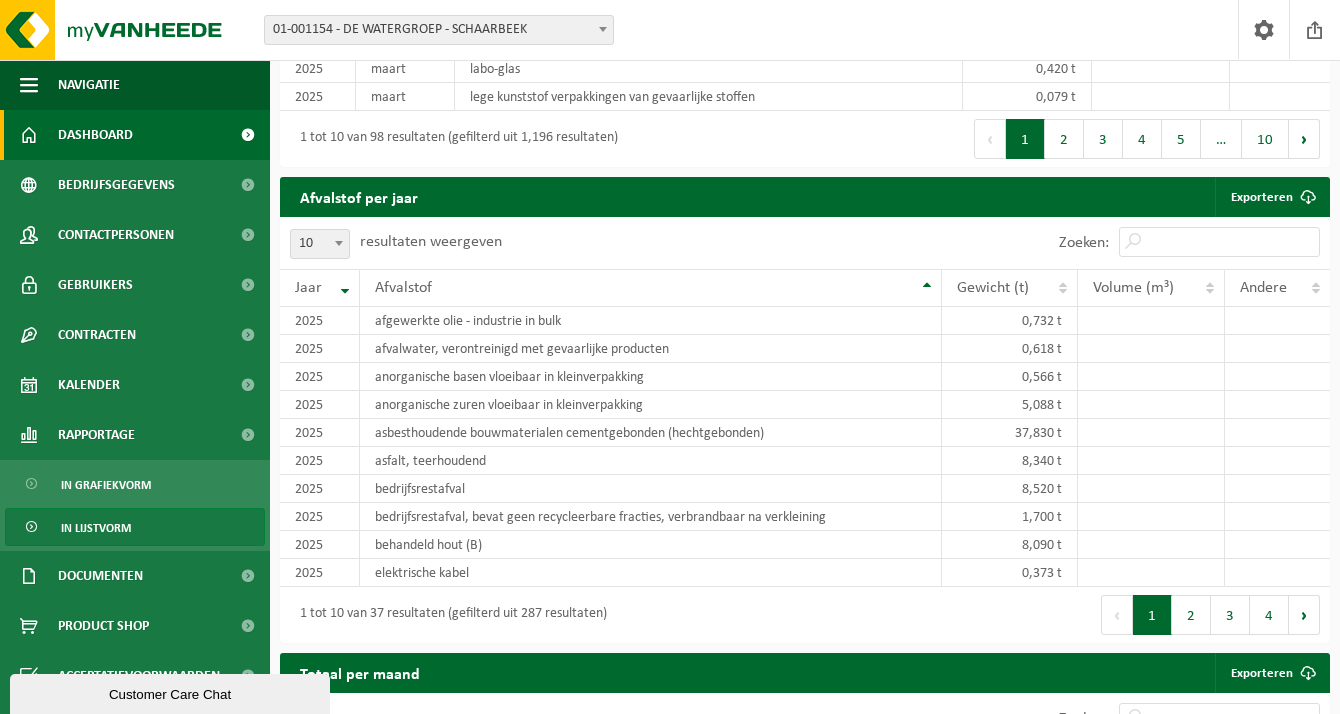 click on "Dashboard" at bounding box center [95, 135] 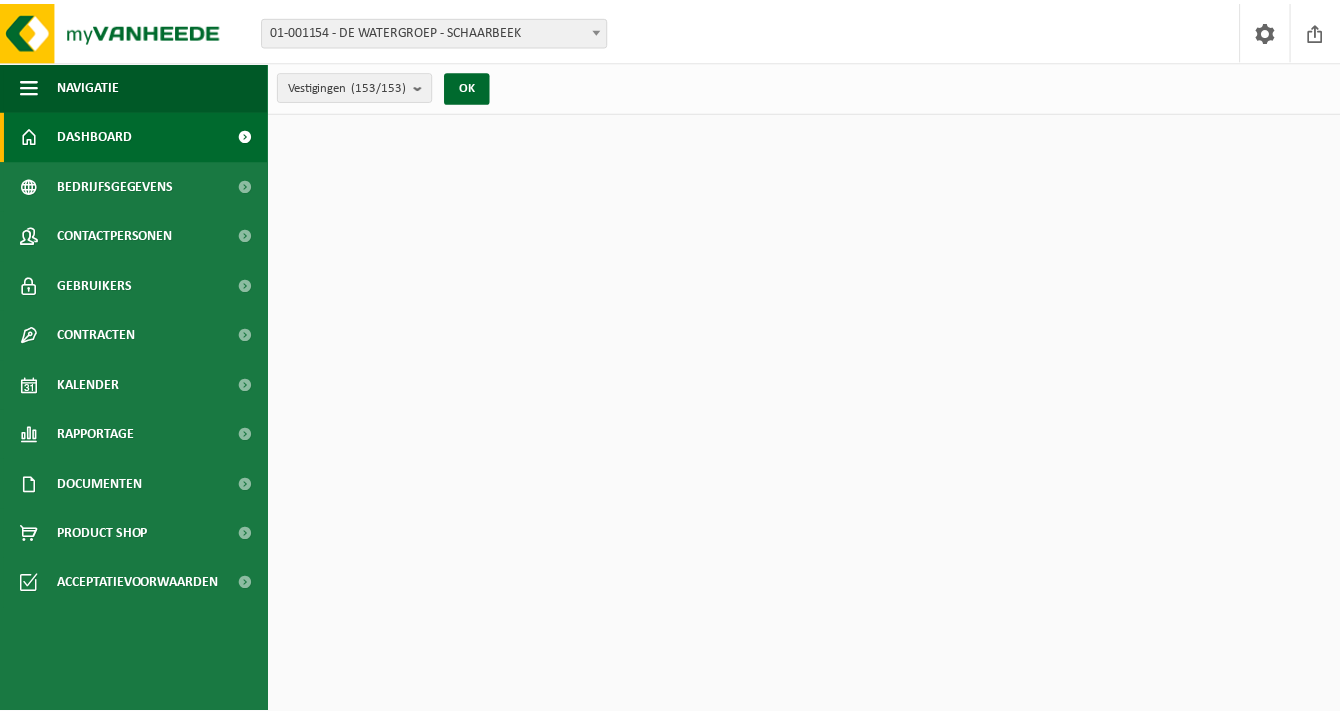 scroll, scrollTop: 0, scrollLeft: 0, axis: both 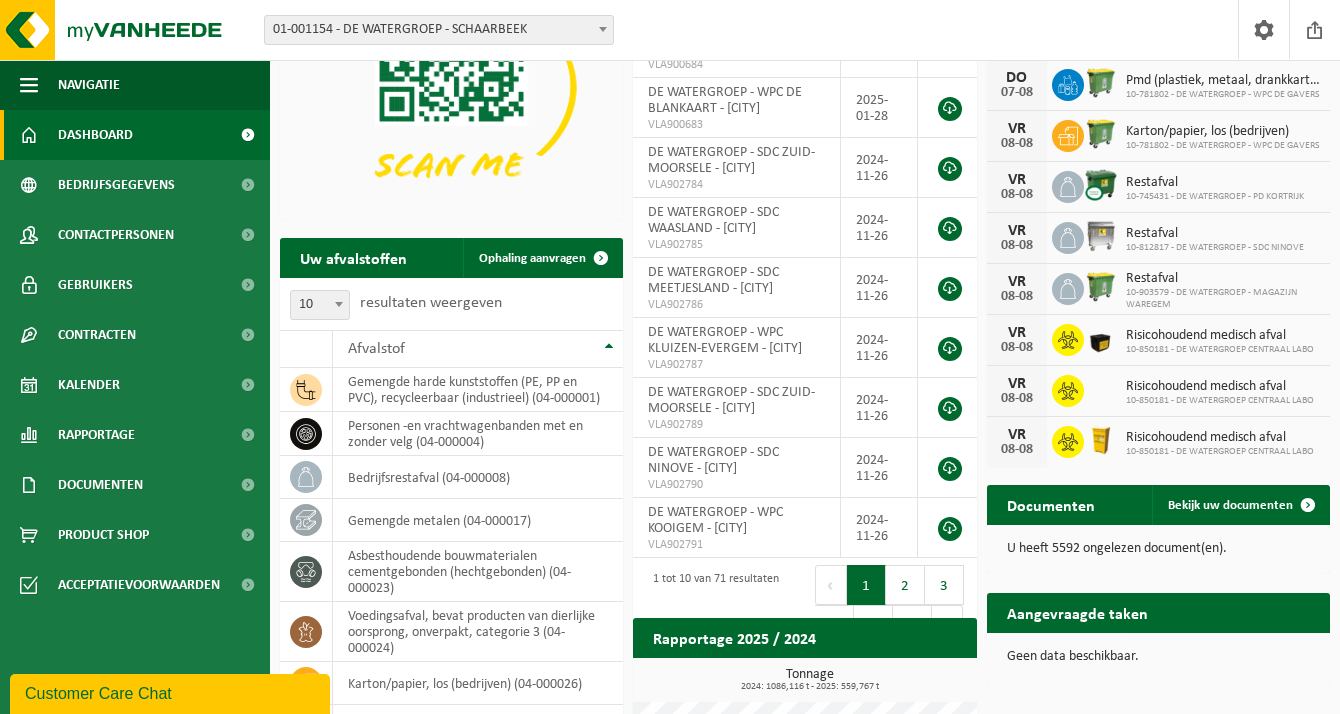 click on "Uw afvalstoffen" at bounding box center [353, 257] 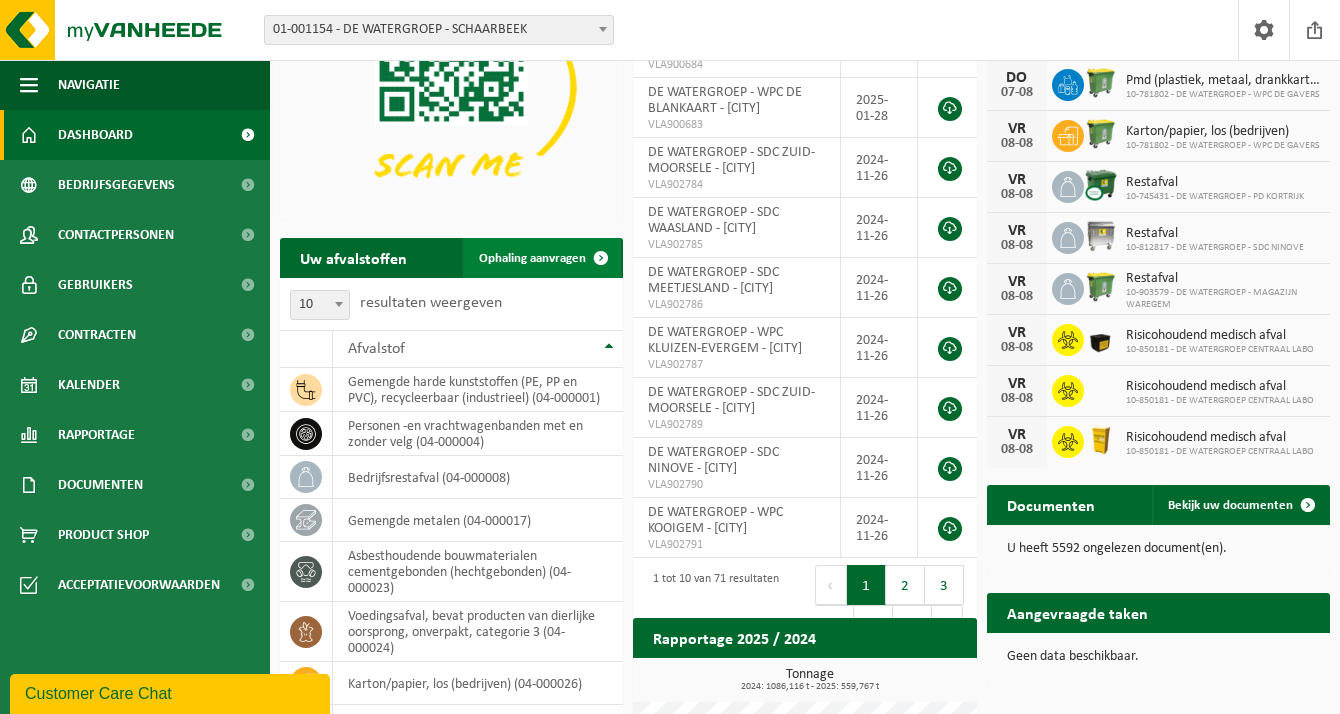 click on "Ophaling aanvragen" at bounding box center [532, 258] 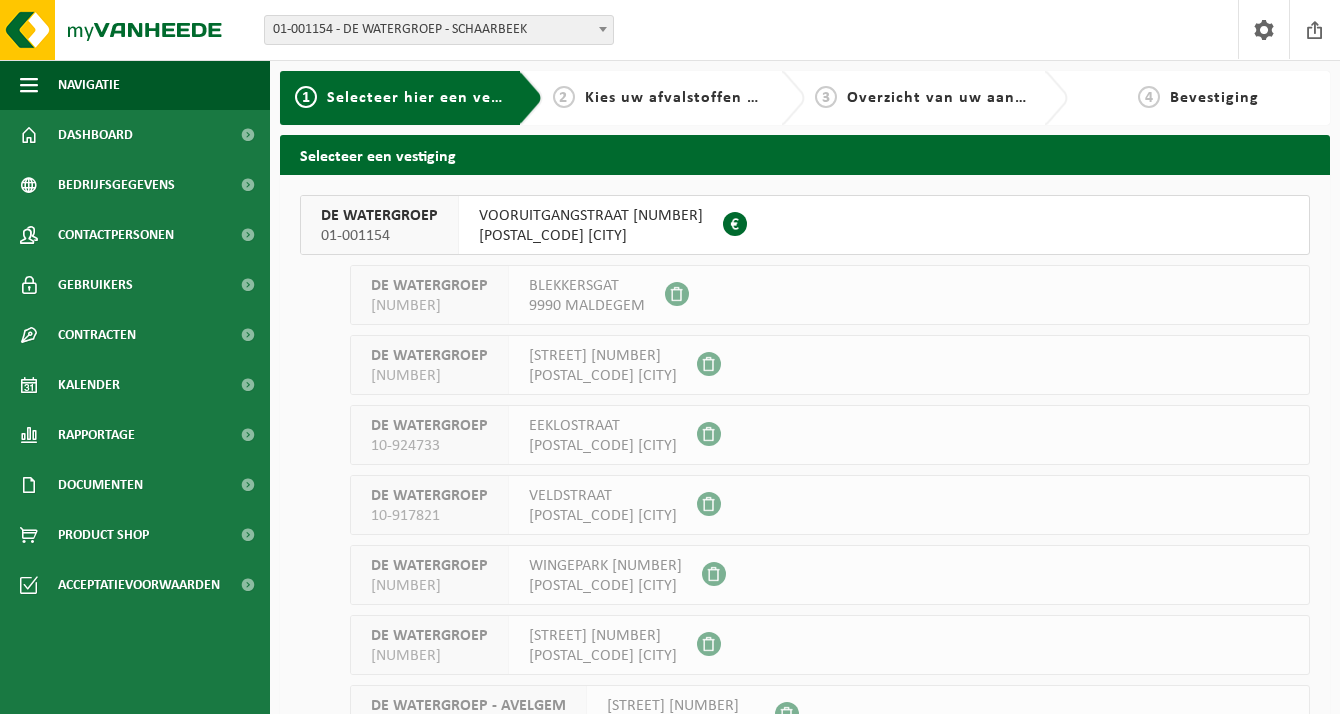 scroll, scrollTop: 0, scrollLeft: 0, axis: both 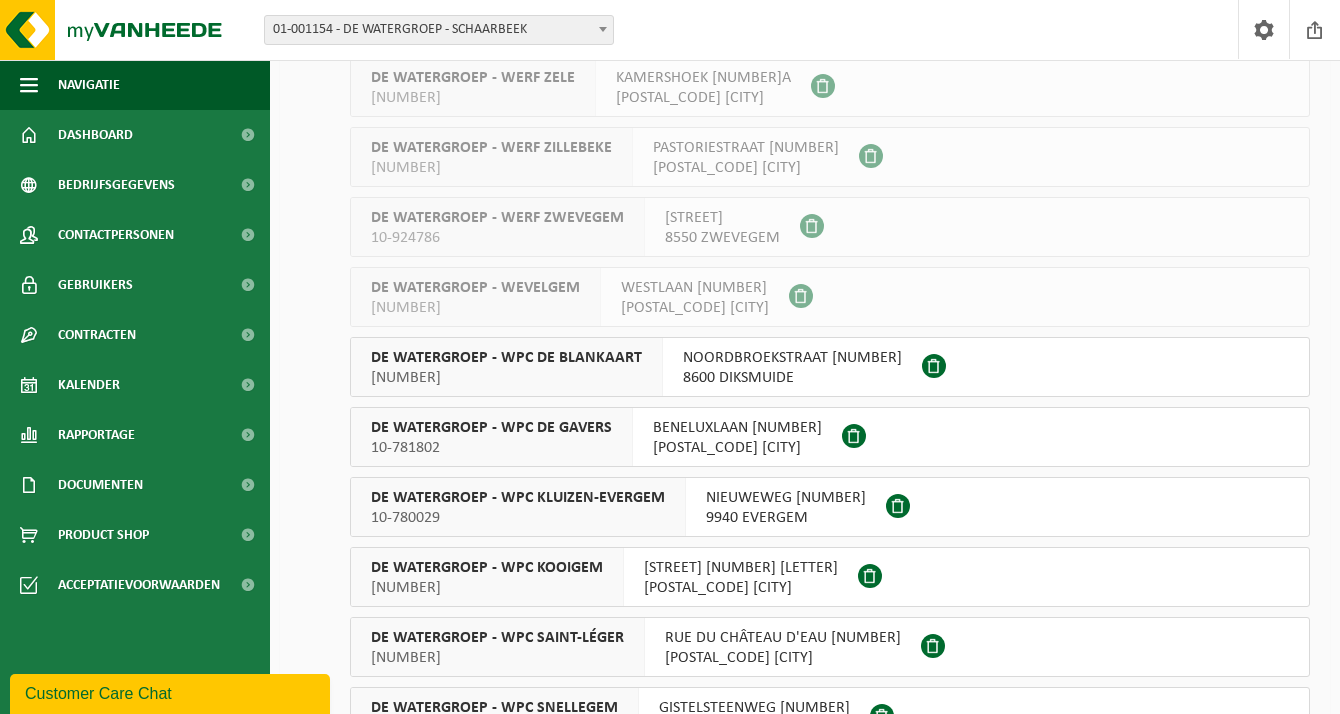 click on "DE WATERGROEP - WPC DE BLANKAART" at bounding box center [506, 358] 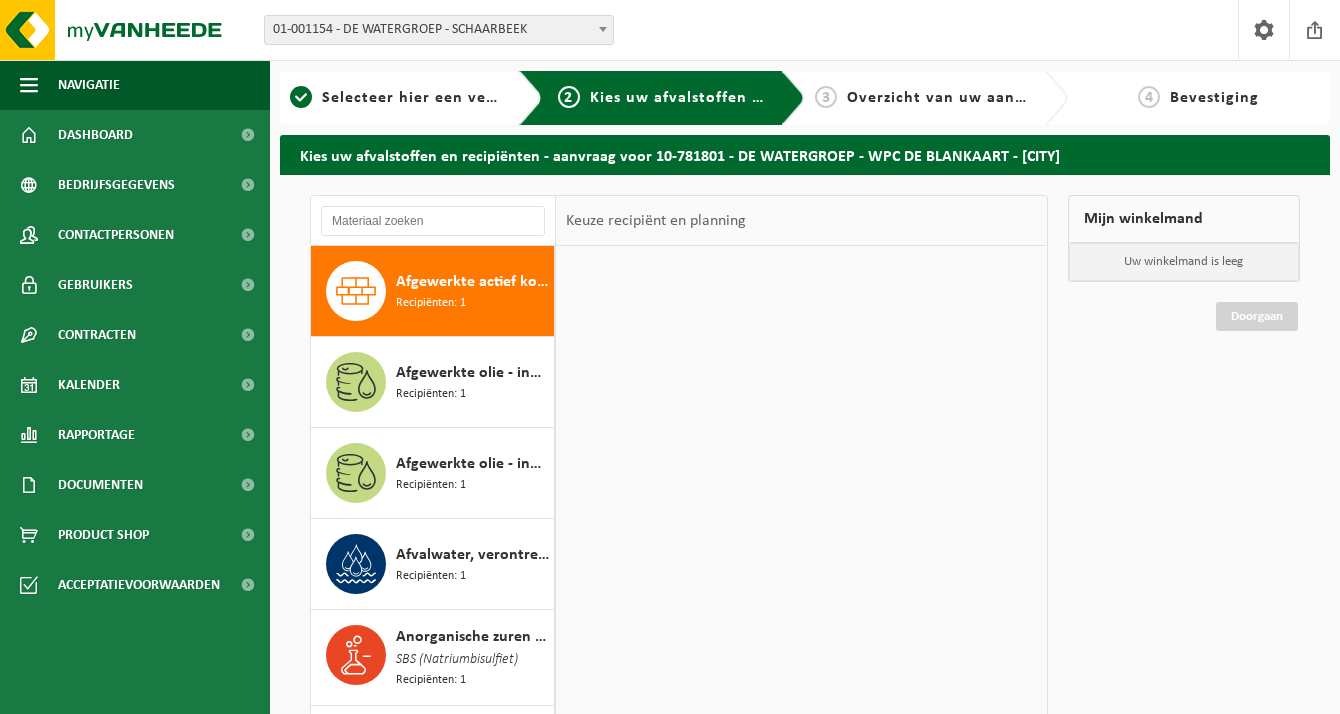 scroll, scrollTop: 0, scrollLeft: 0, axis: both 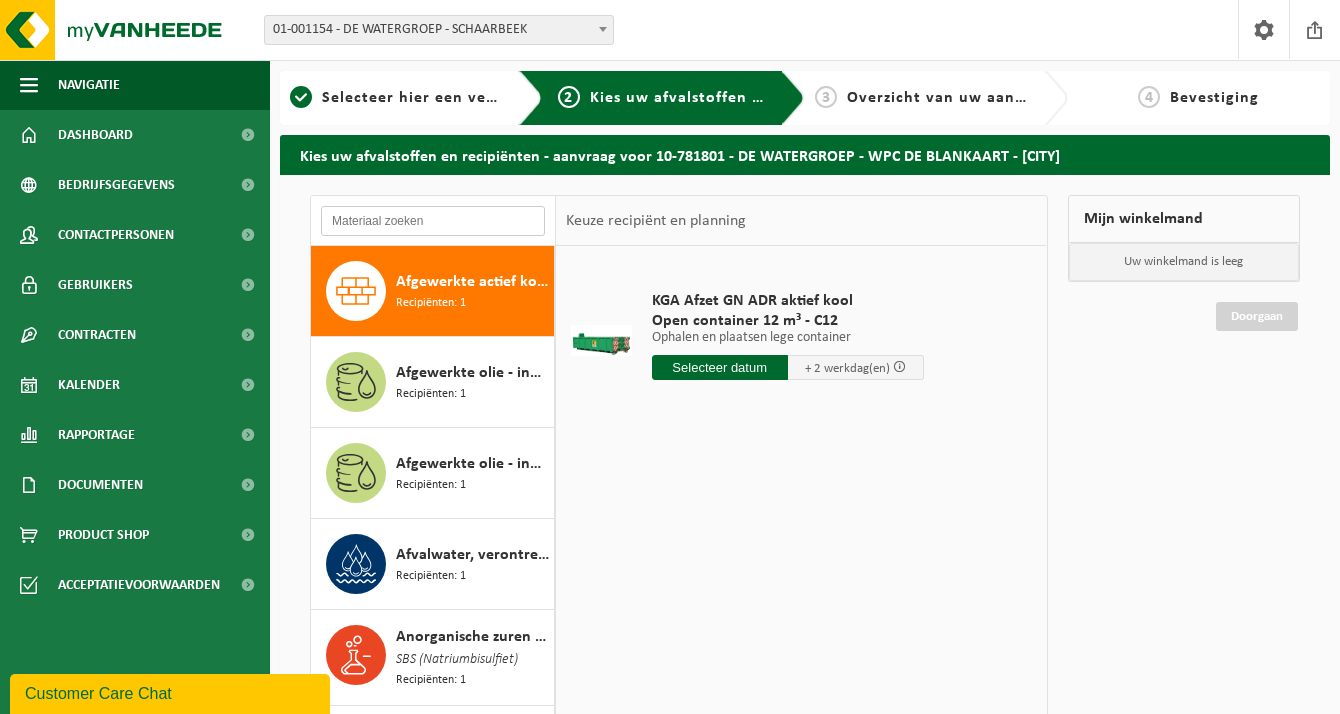 click at bounding box center (433, 221) 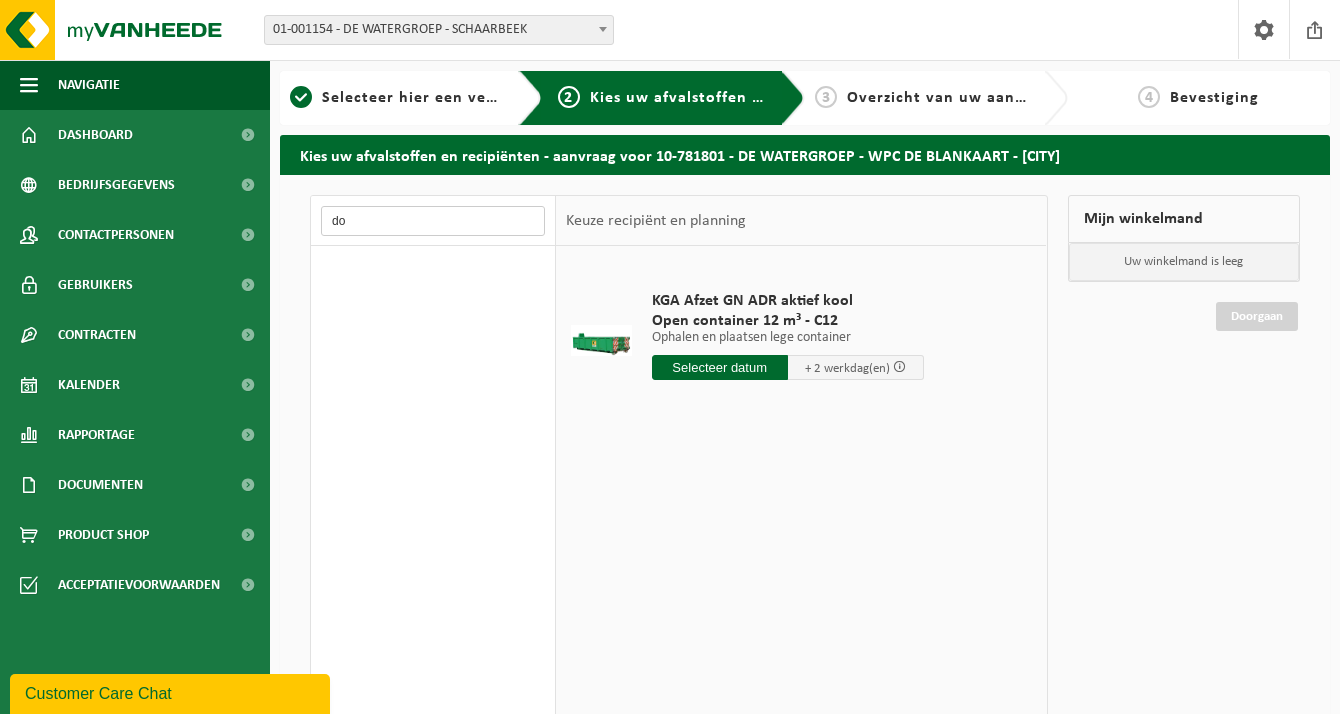 type on "d" 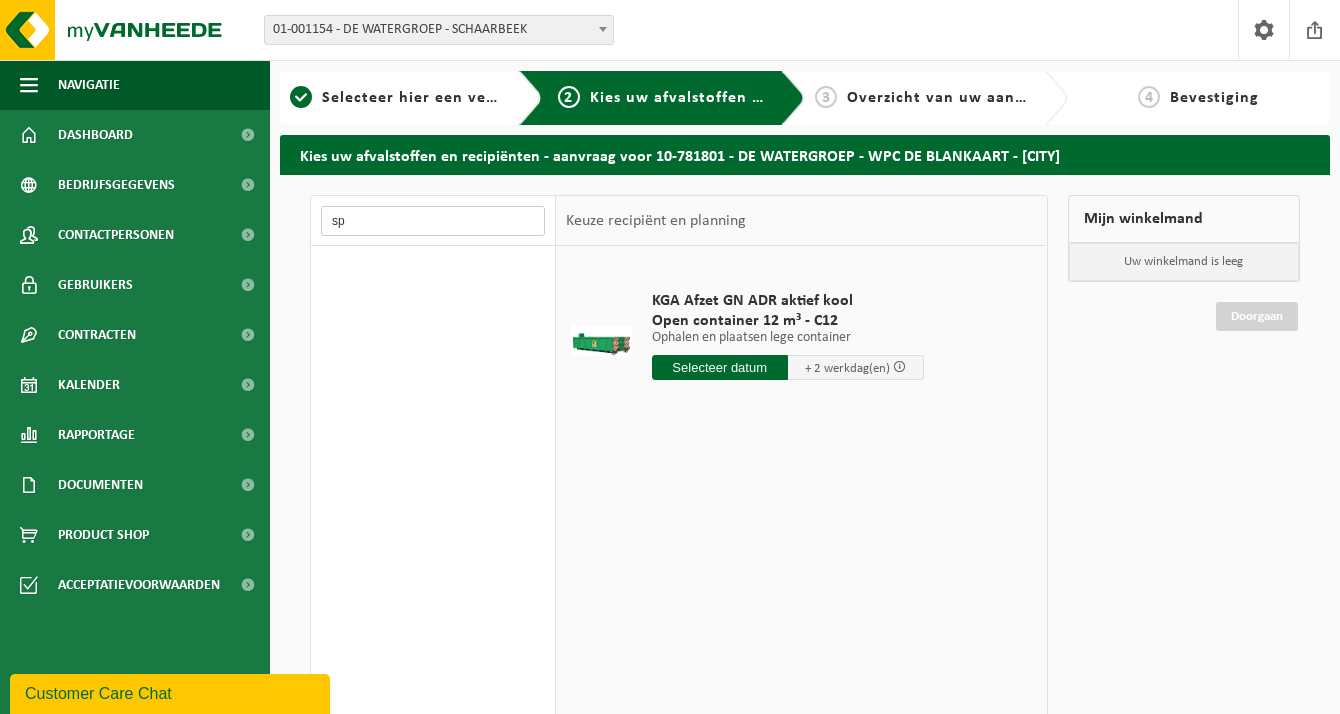 type on "s" 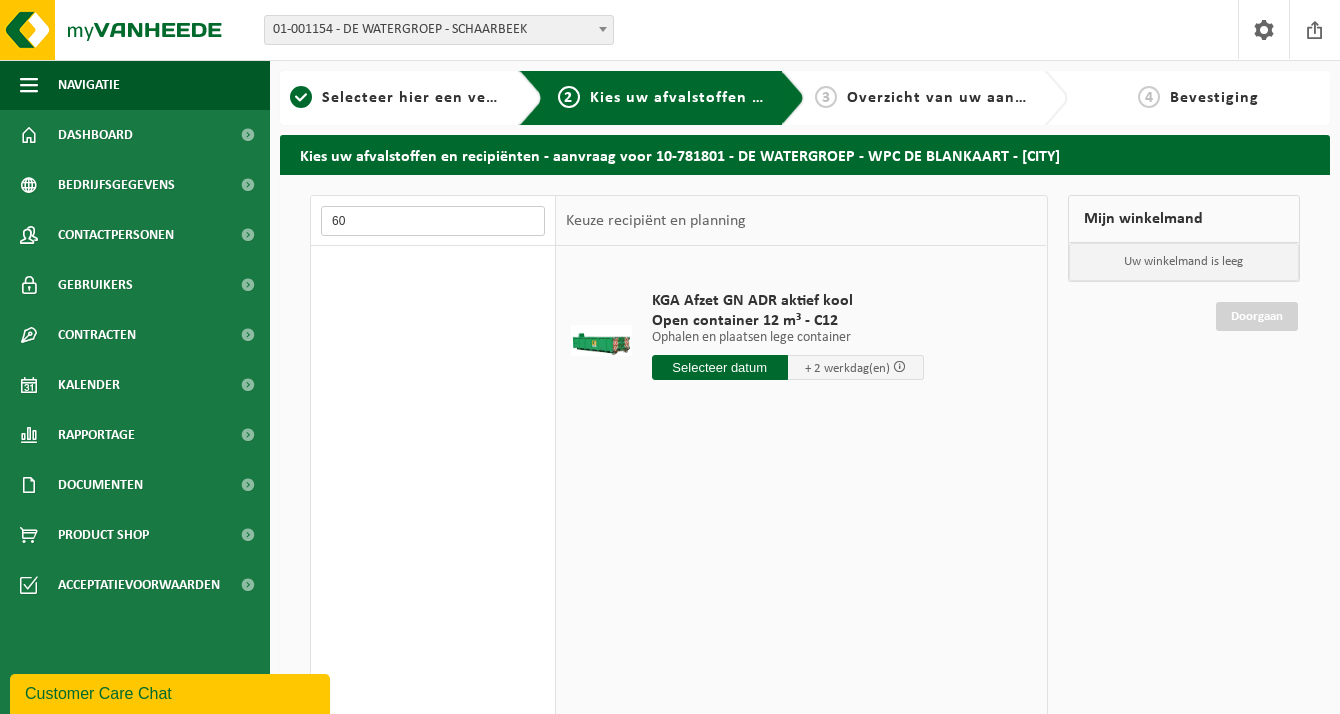 type on "6" 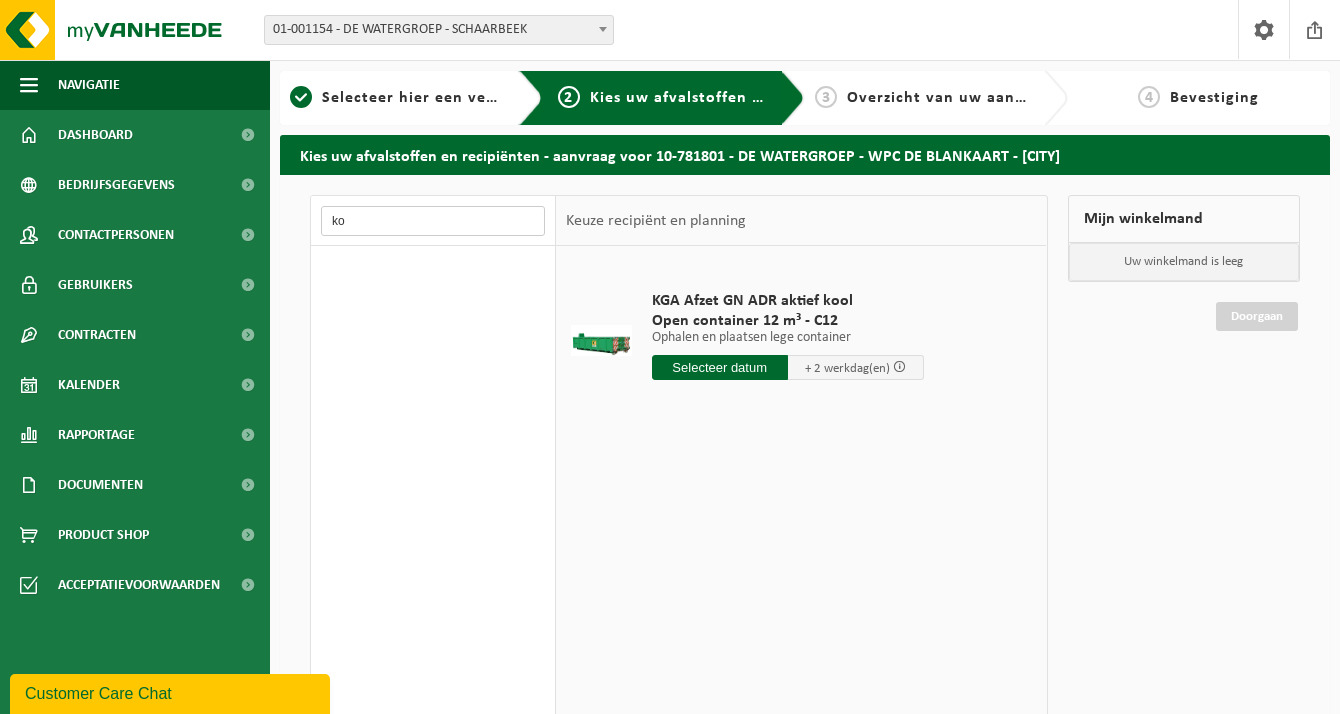 type on "k" 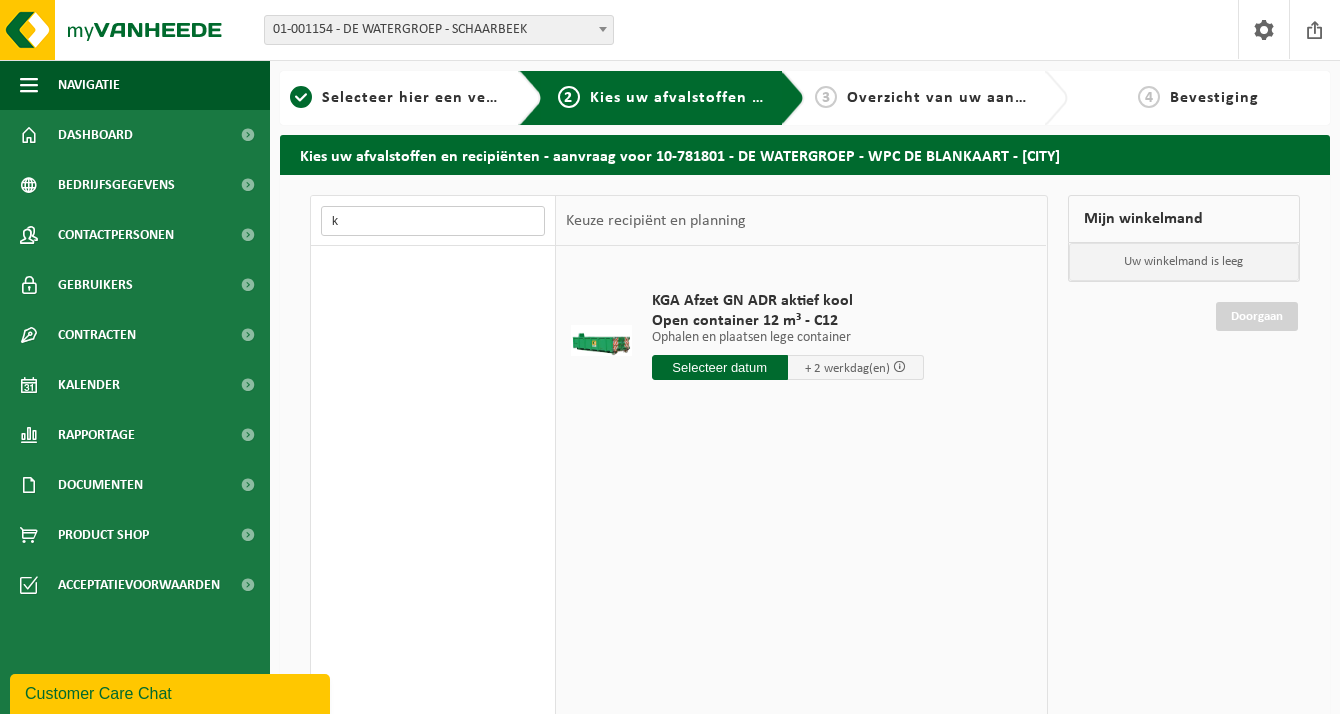 type 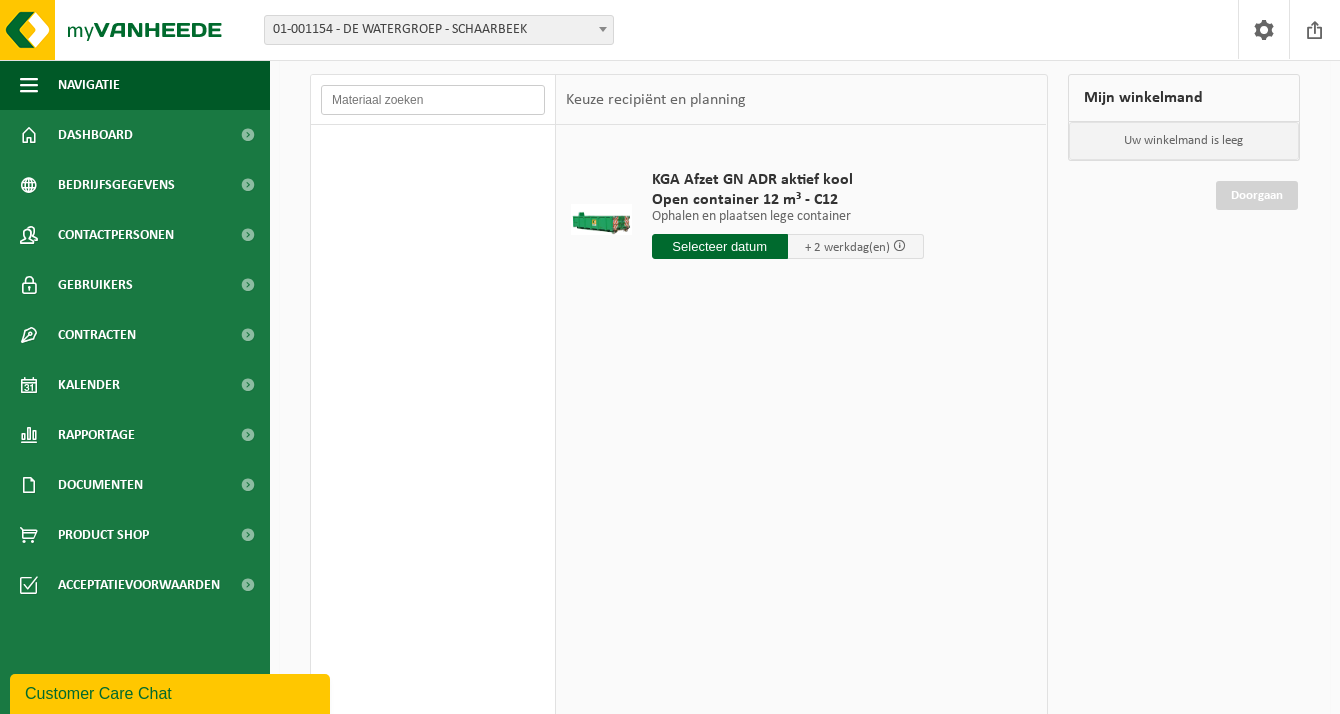 scroll, scrollTop: 261, scrollLeft: 0, axis: vertical 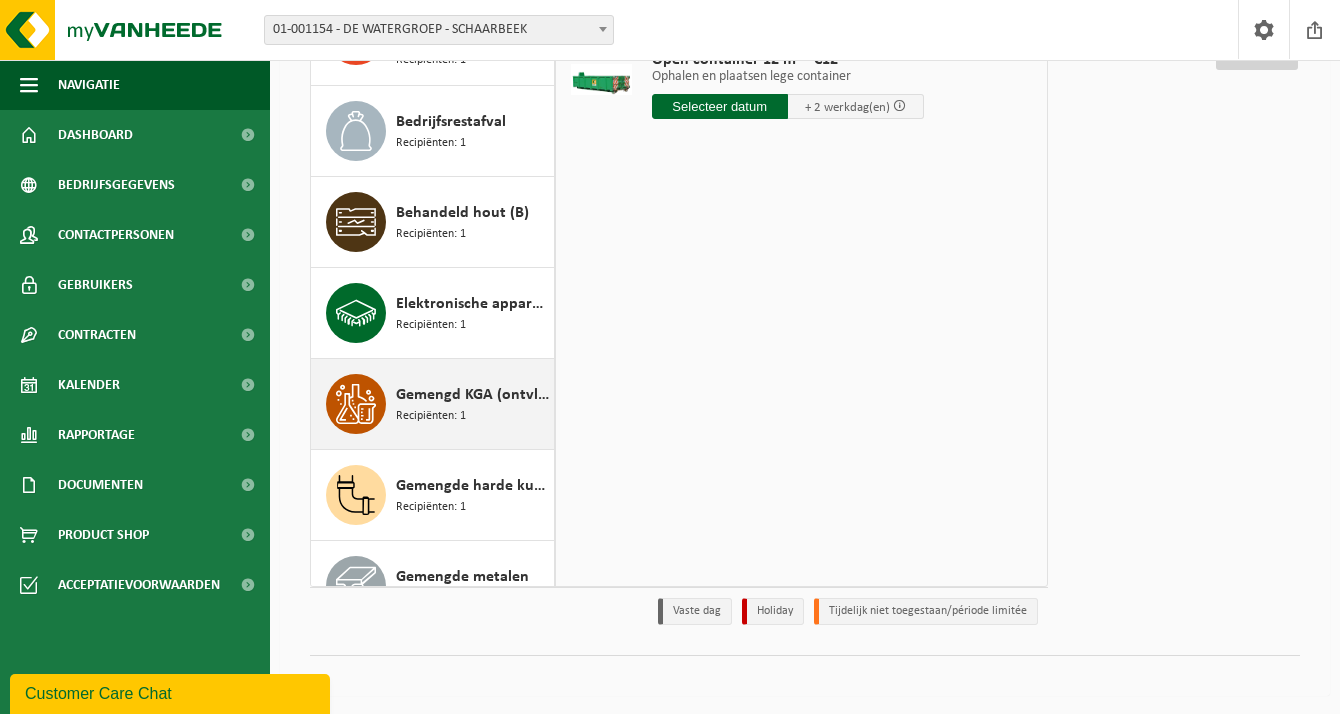 click on "Gemengd KGA (ontvlambaar-corrosief)" at bounding box center (472, 395) 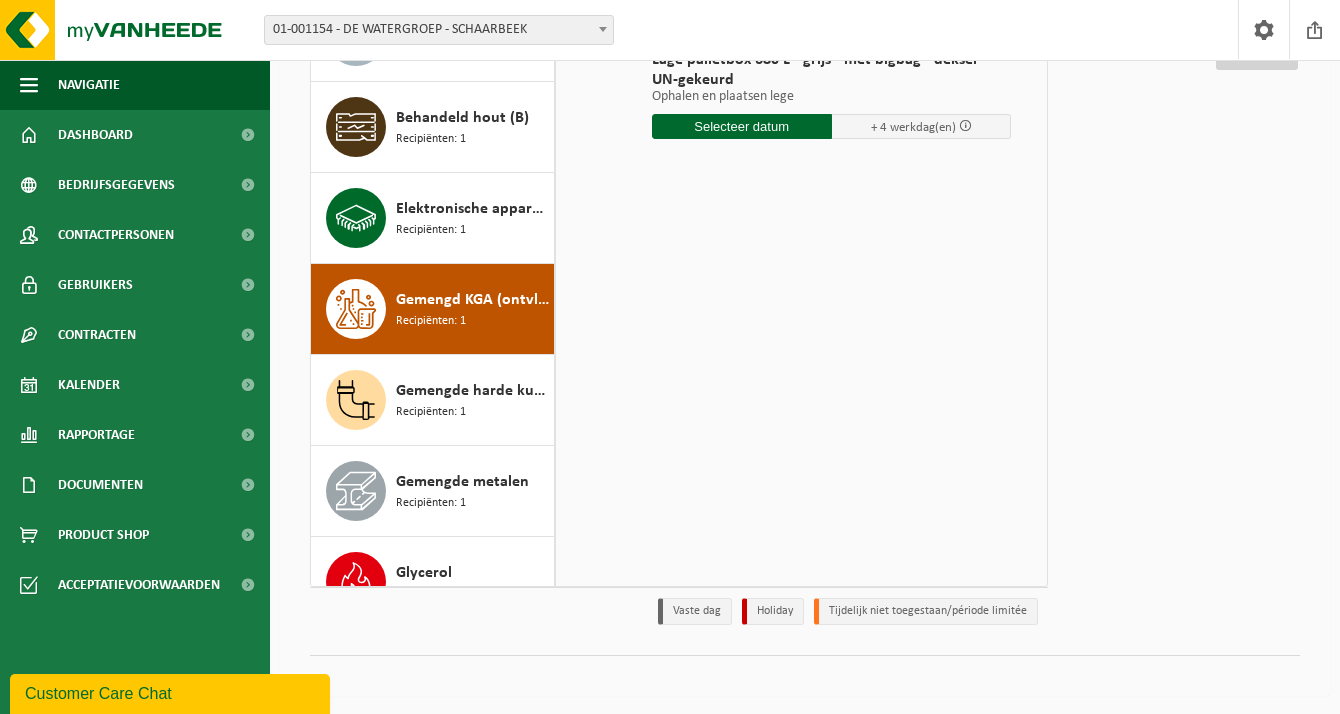 scroll, scrollTop: 229, scrollLeft: 0, axis: vertical 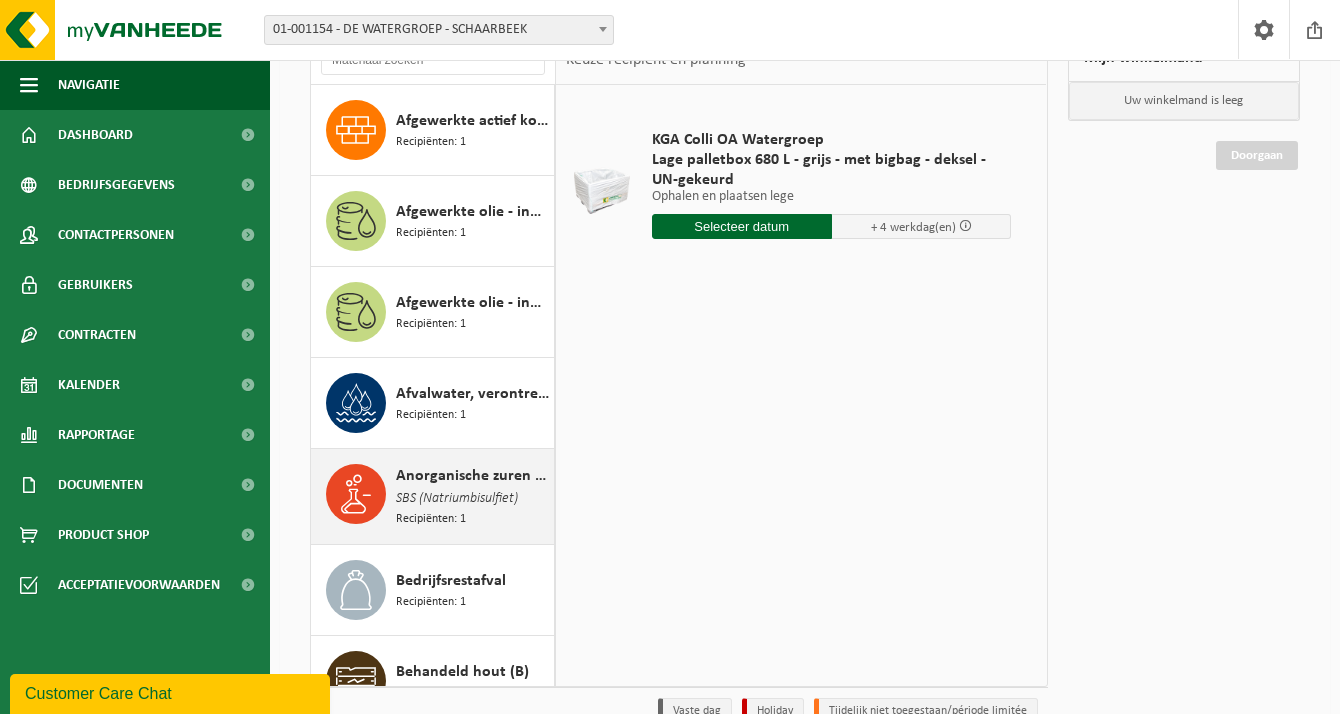click on "Anorganische zuren vloeibaar in kleinverpakking   SBS (Natriumbisulfiet)   Recipiënten: 1" at bounding box center (472, 496) 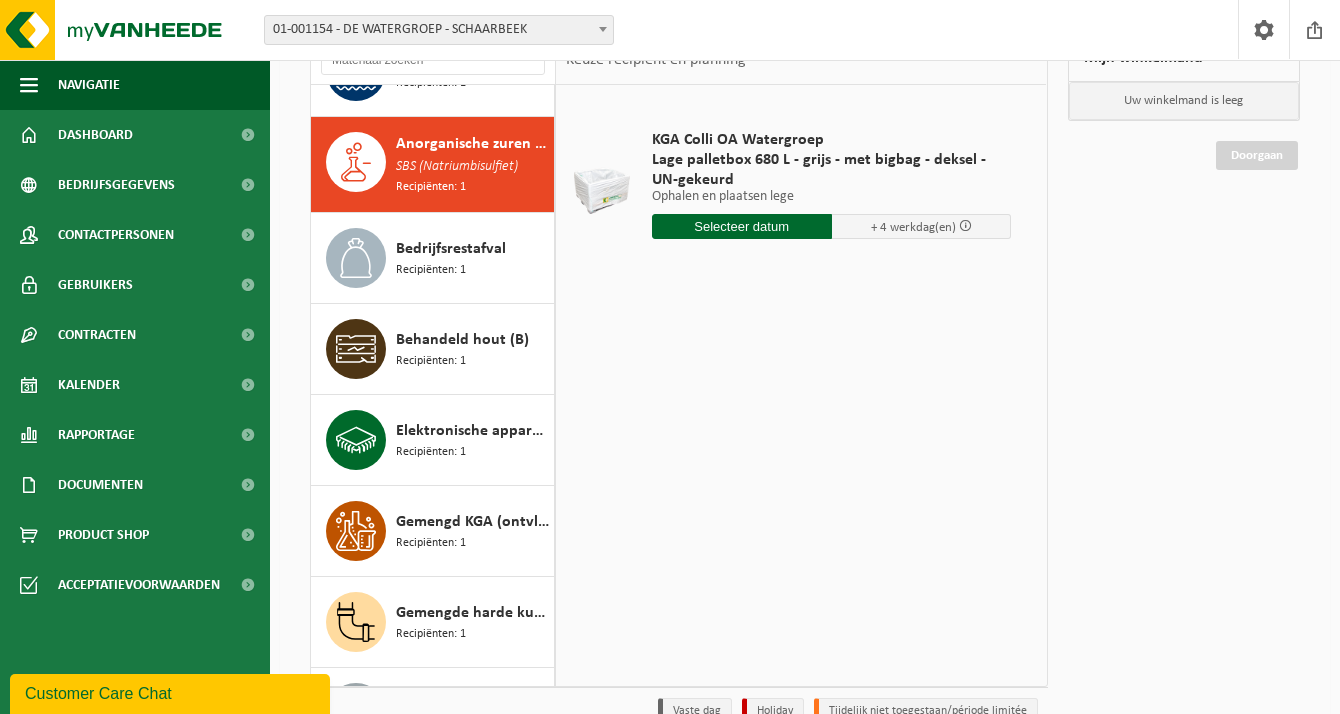 scroll, scrollTop: 363, scrollLeft: 0, axis: vertical 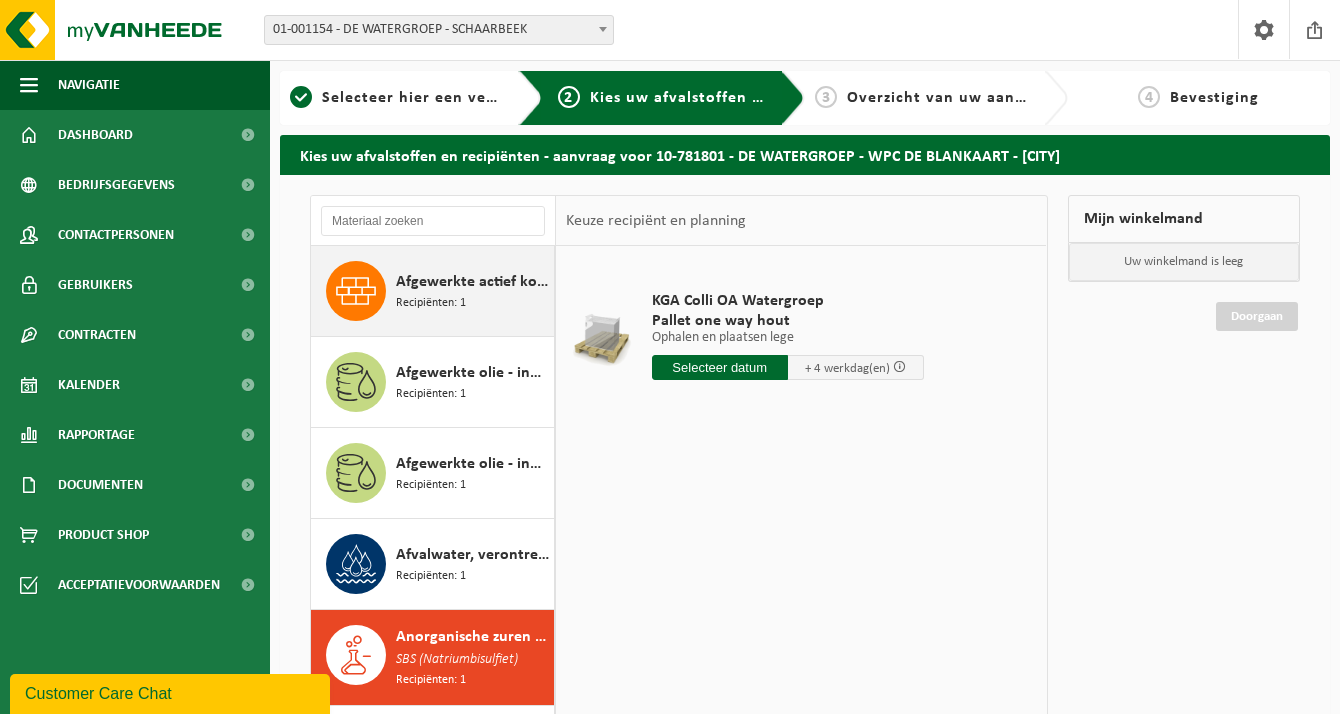 type 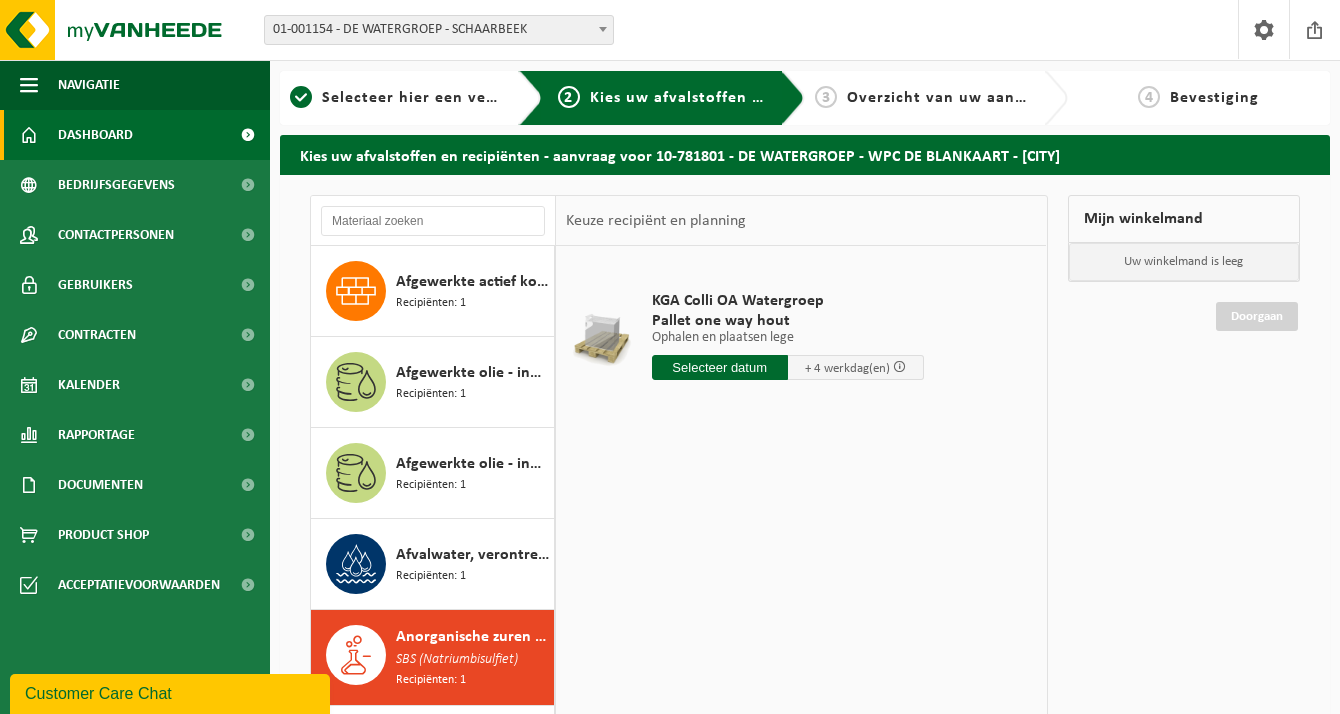 click on "Dashboard" at bounding box center (135, 135) 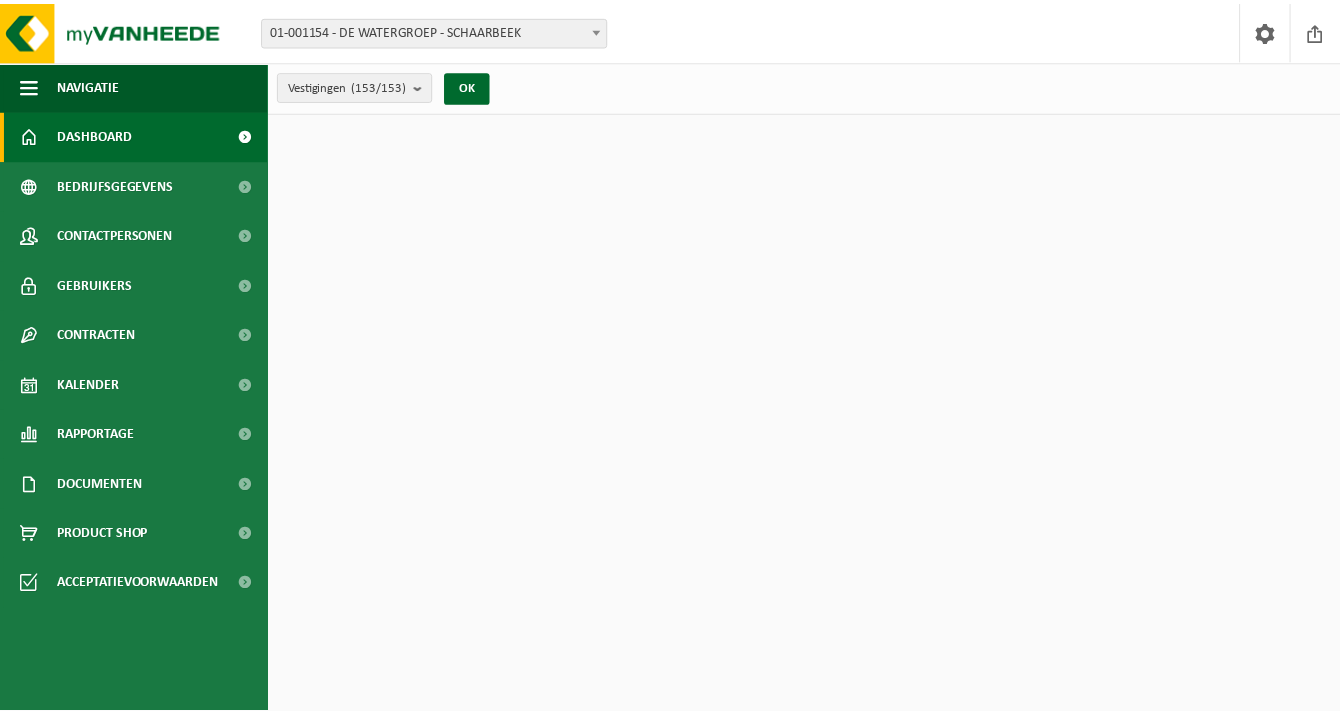 scroll, scrollTop: 0, scrollLeft: 0, axis: both 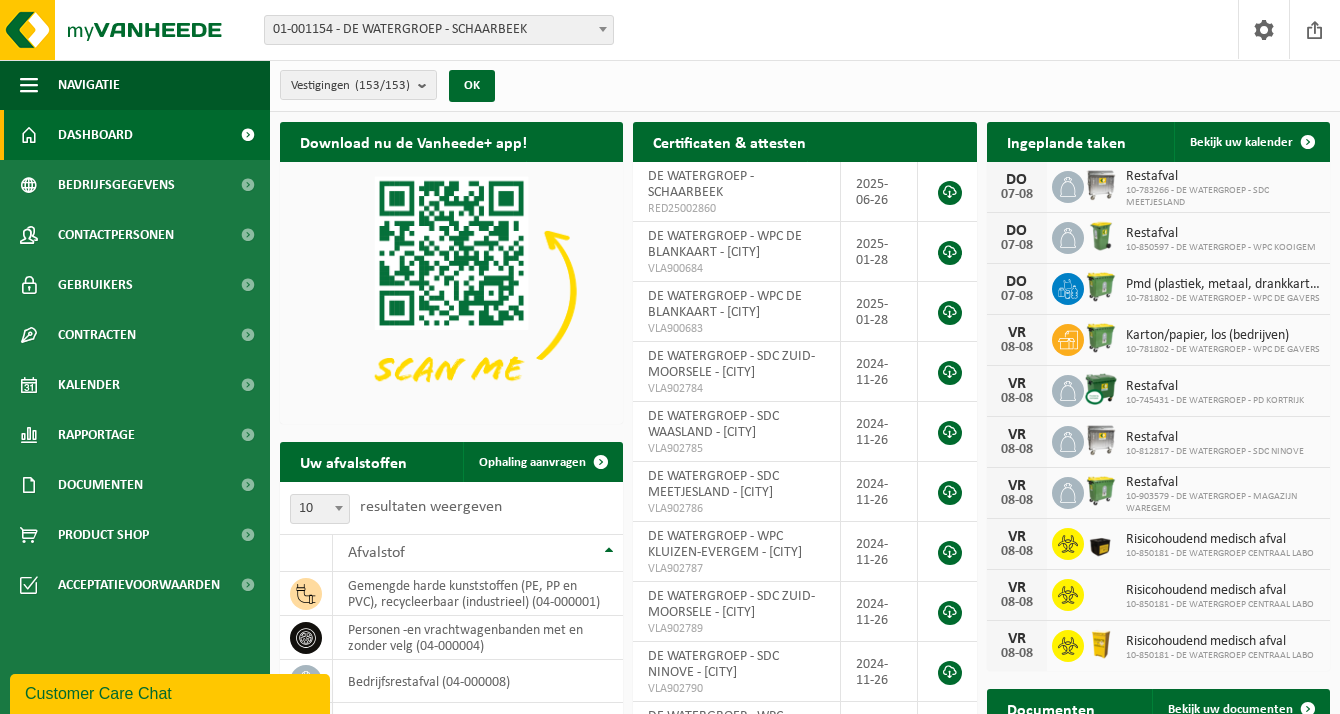 click 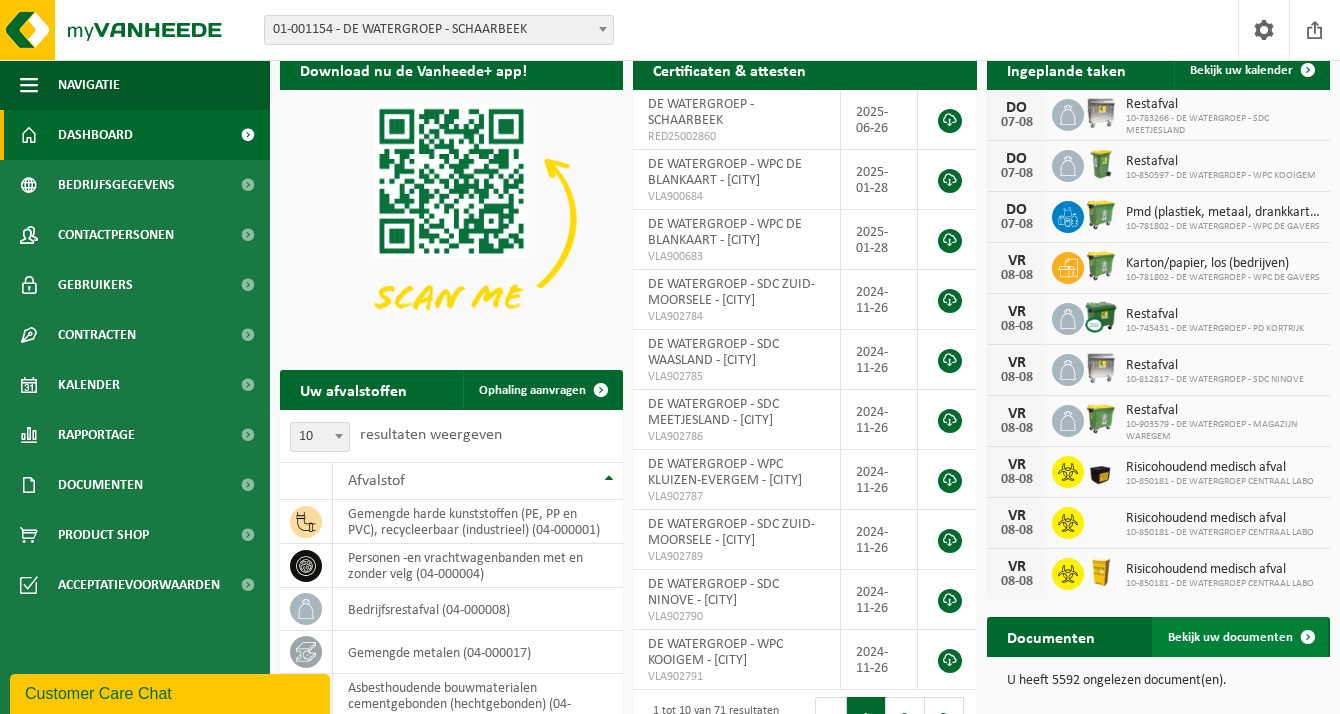 scroll, scrollTop: 0, scrollLeft: 0, axis: both 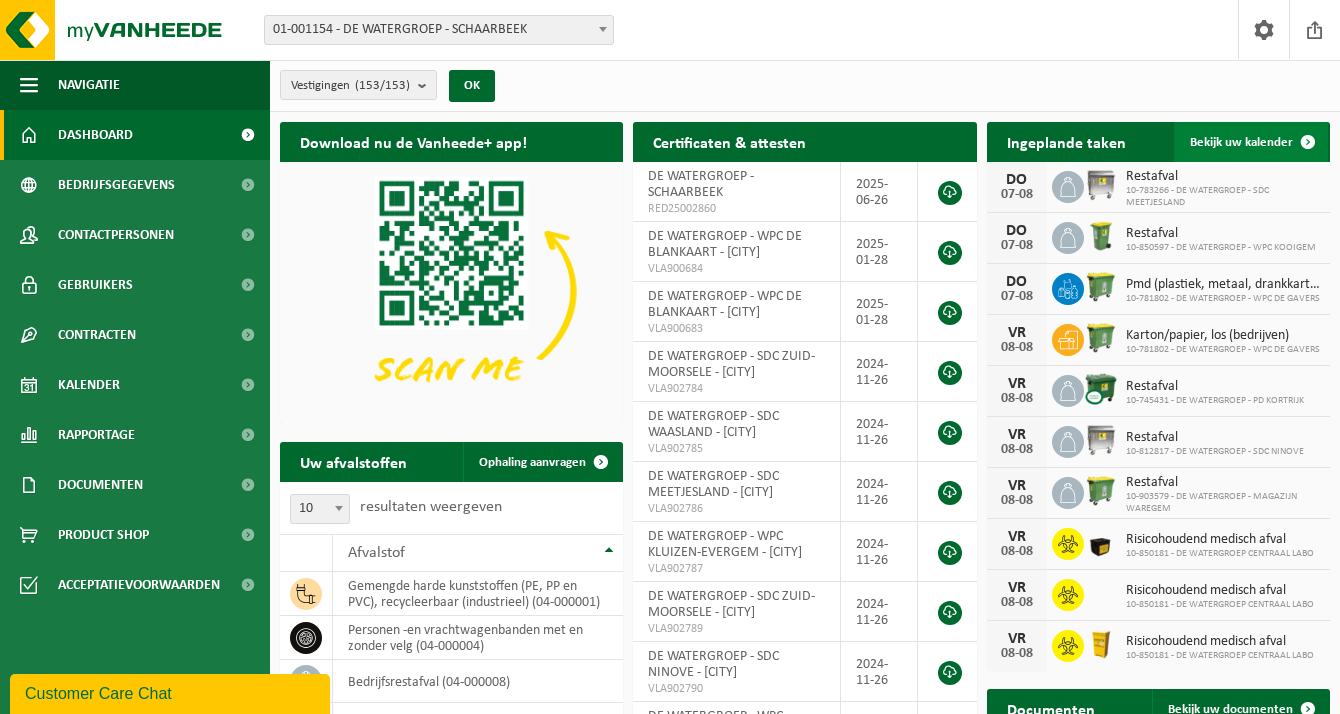 click on "Bekijk uw kalender" at bounding box center (1251, 142) 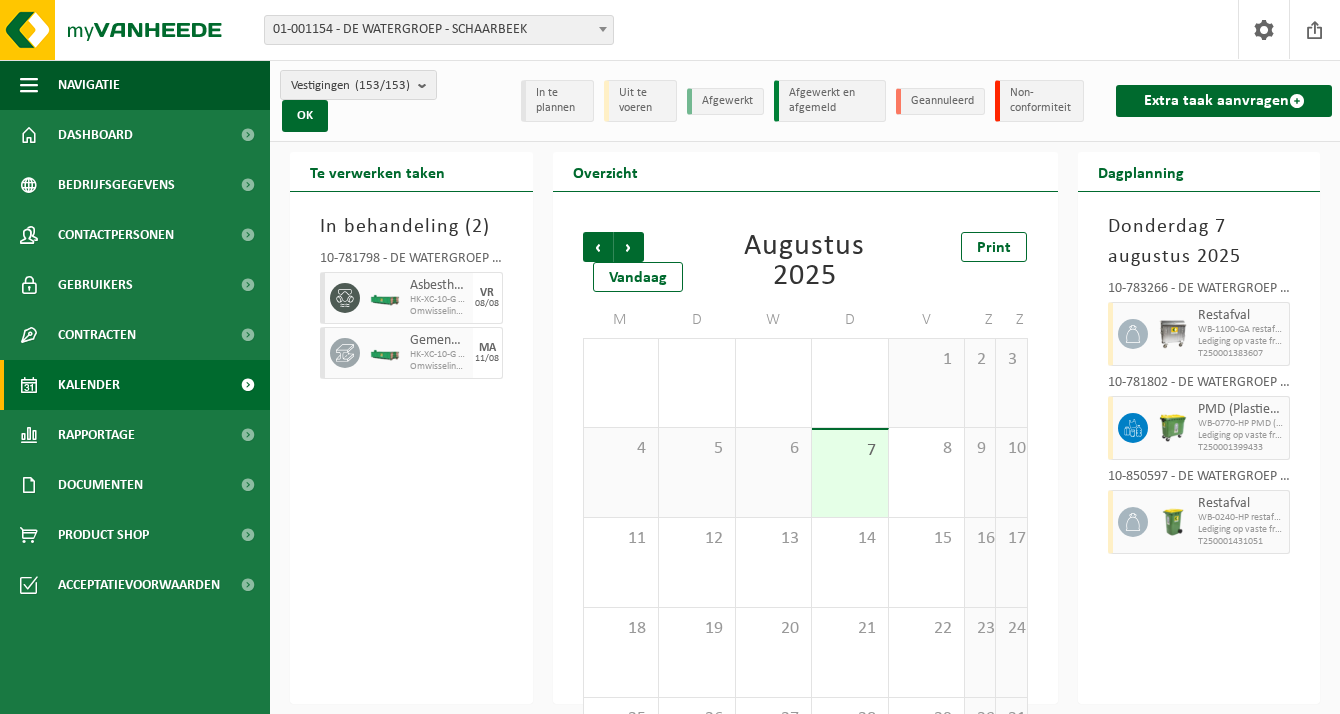 scroll, scrollTop: 0, scrollLeft: 0, axis: both 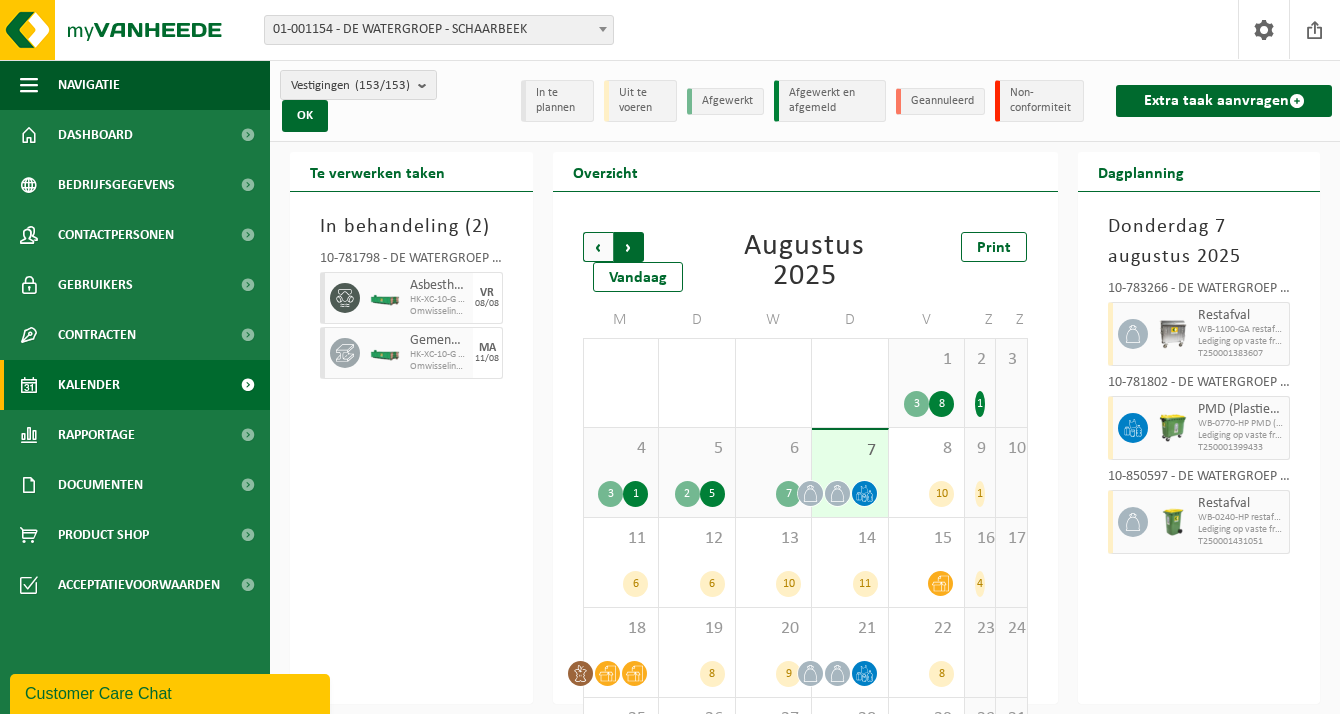 click on "Vorige" at bounding box center (598, 247) 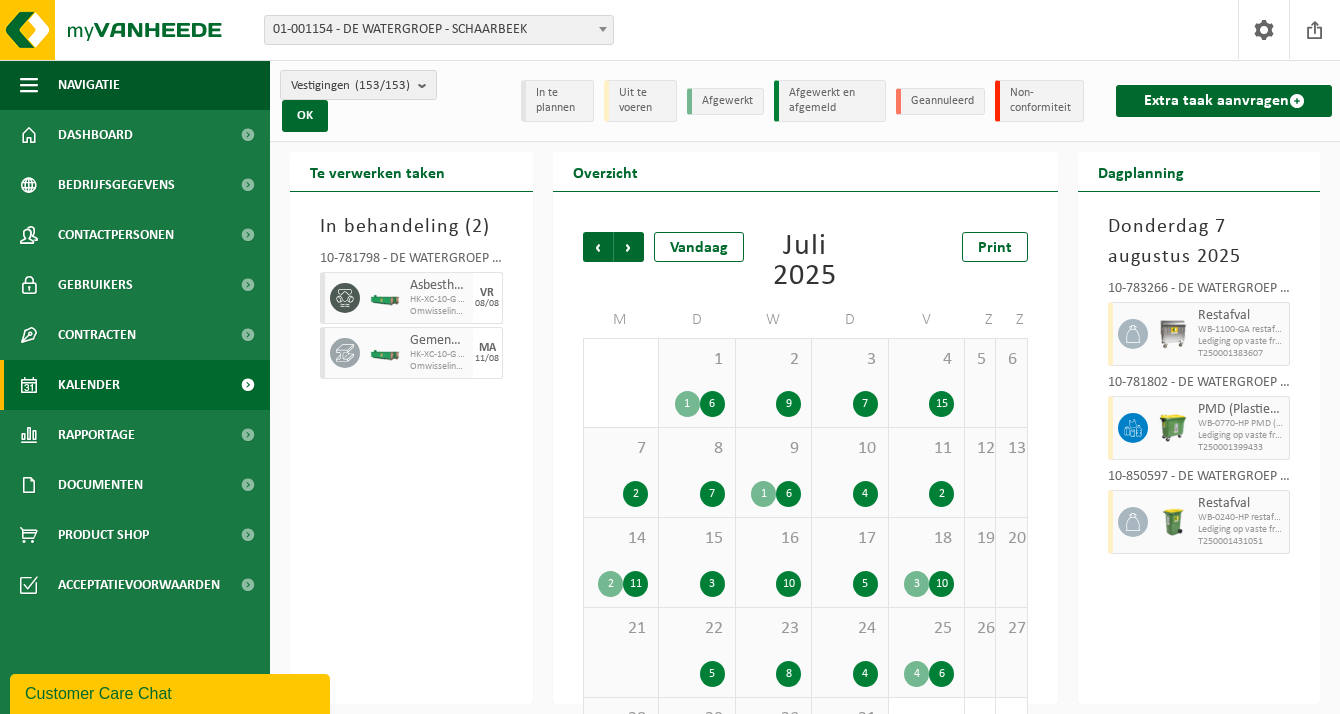 click on "Vorige" at bounding box center (598, 247) 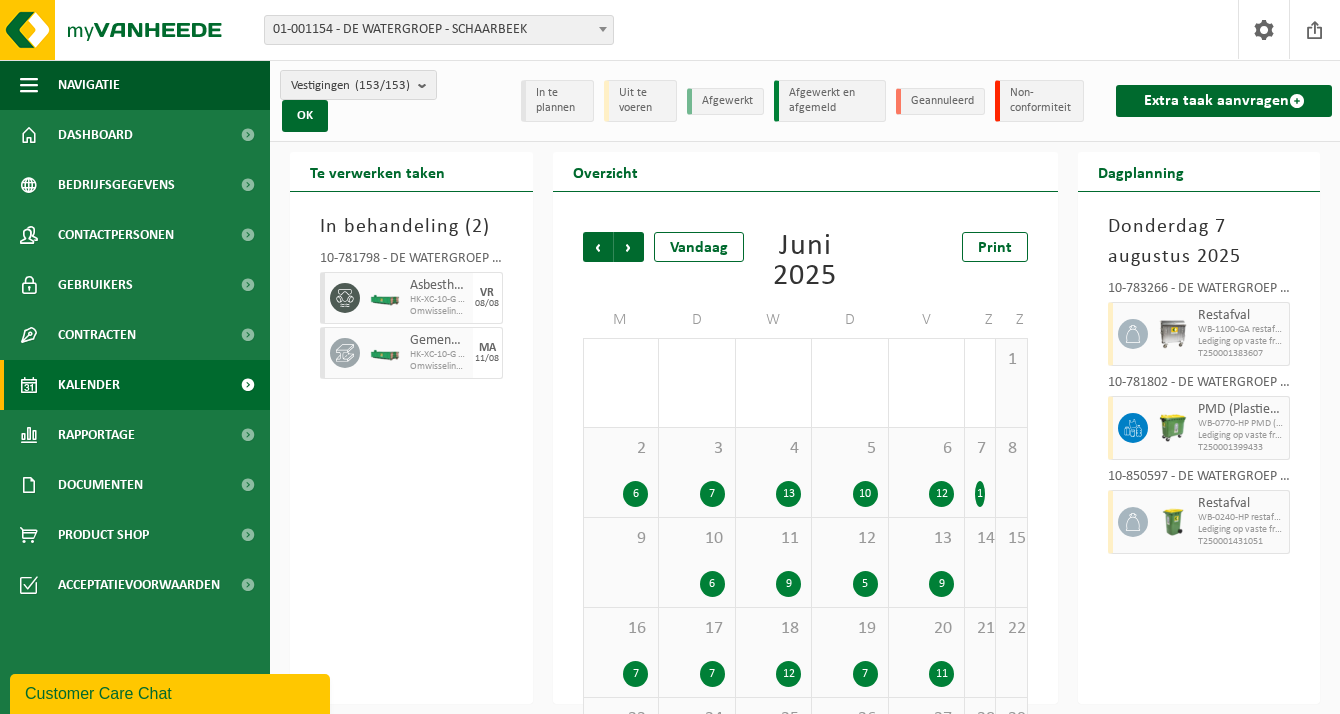 click on "Vorige" at bounding box center (598, 247) 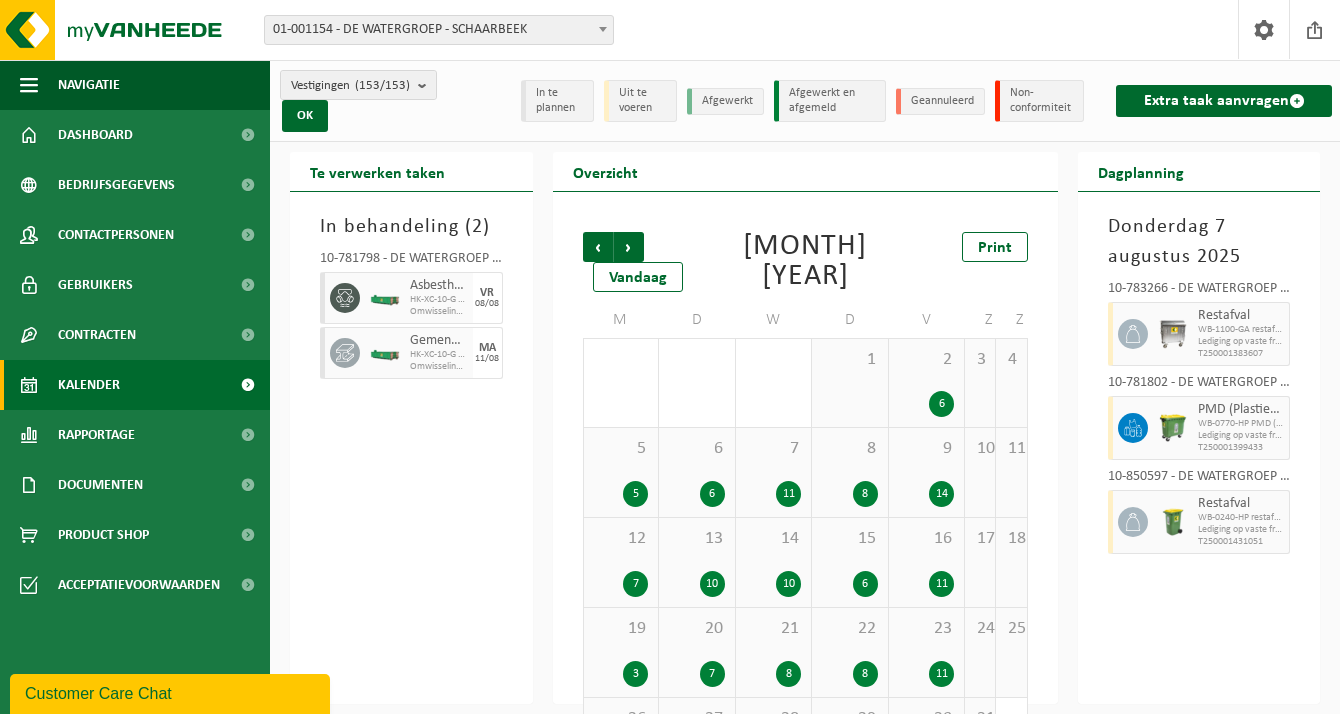 click on "11" at bounding box center [788, 494] 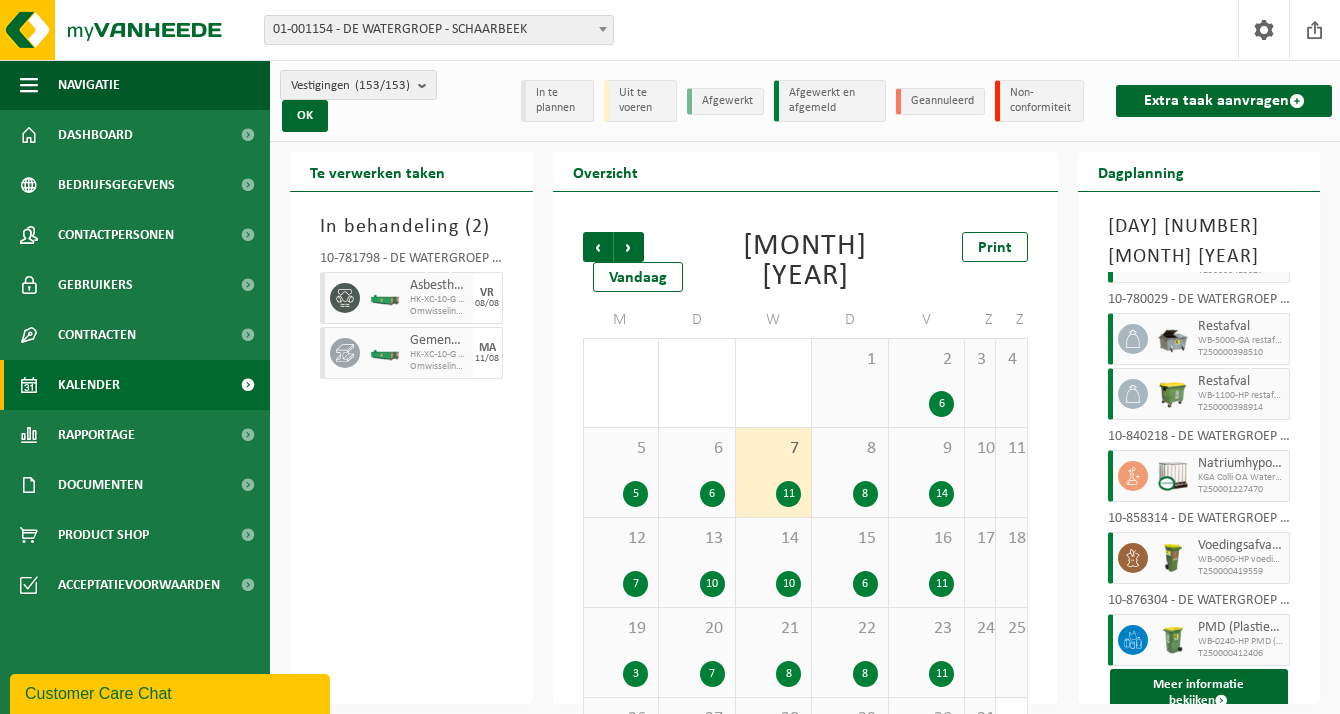 scroll, scrollTop: 460, scrollLeft: 0, axis: vertical 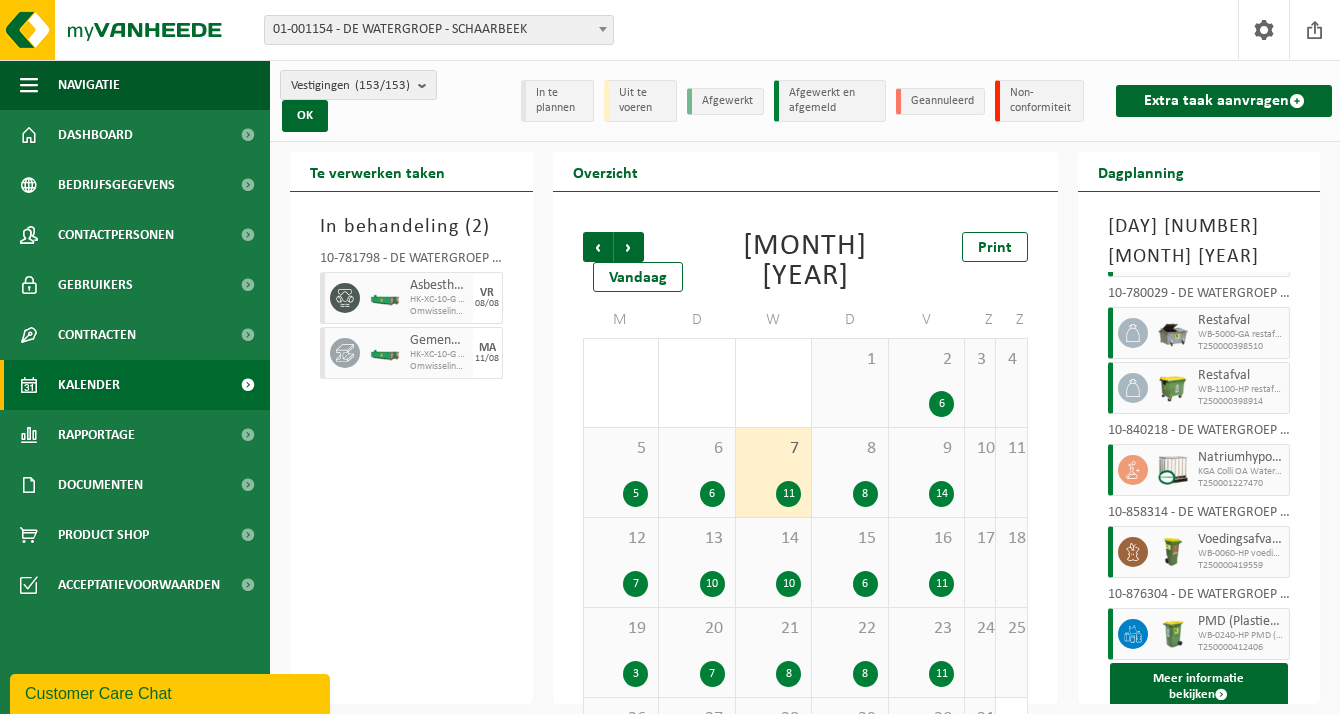 click on "Natriumhypochloriet (bleekwater) in IBC" at bounding box center [1241, 458] 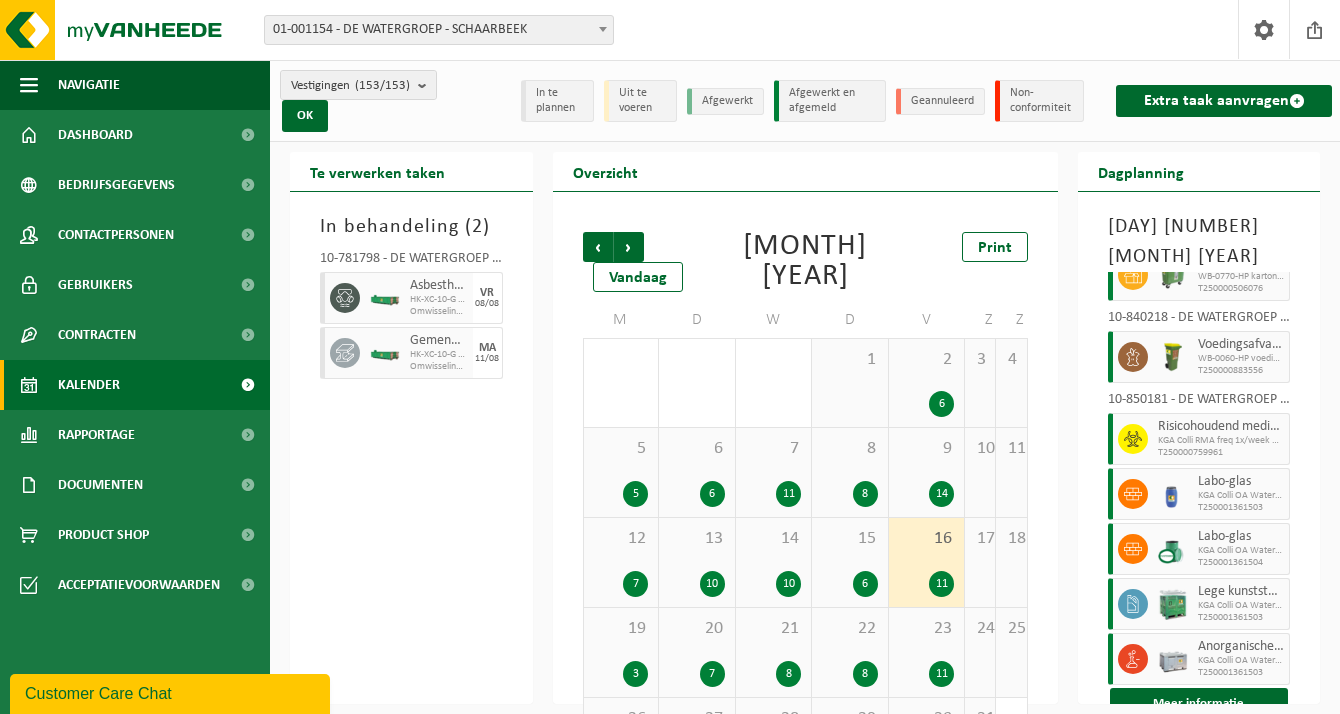 scroll, scrollTop: 380, scrollLeft: 0, axis: vertical 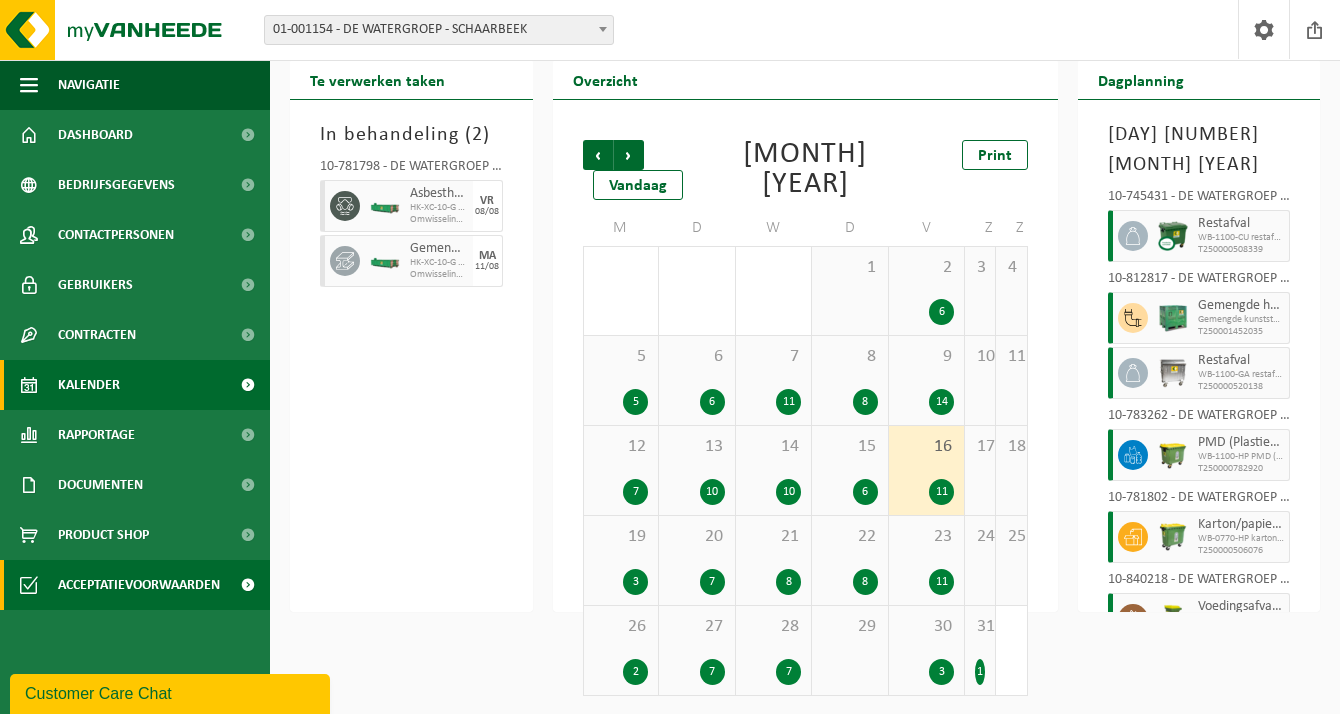 click on "Acceptatievoorwaarden" at bounding box center [139, 585] 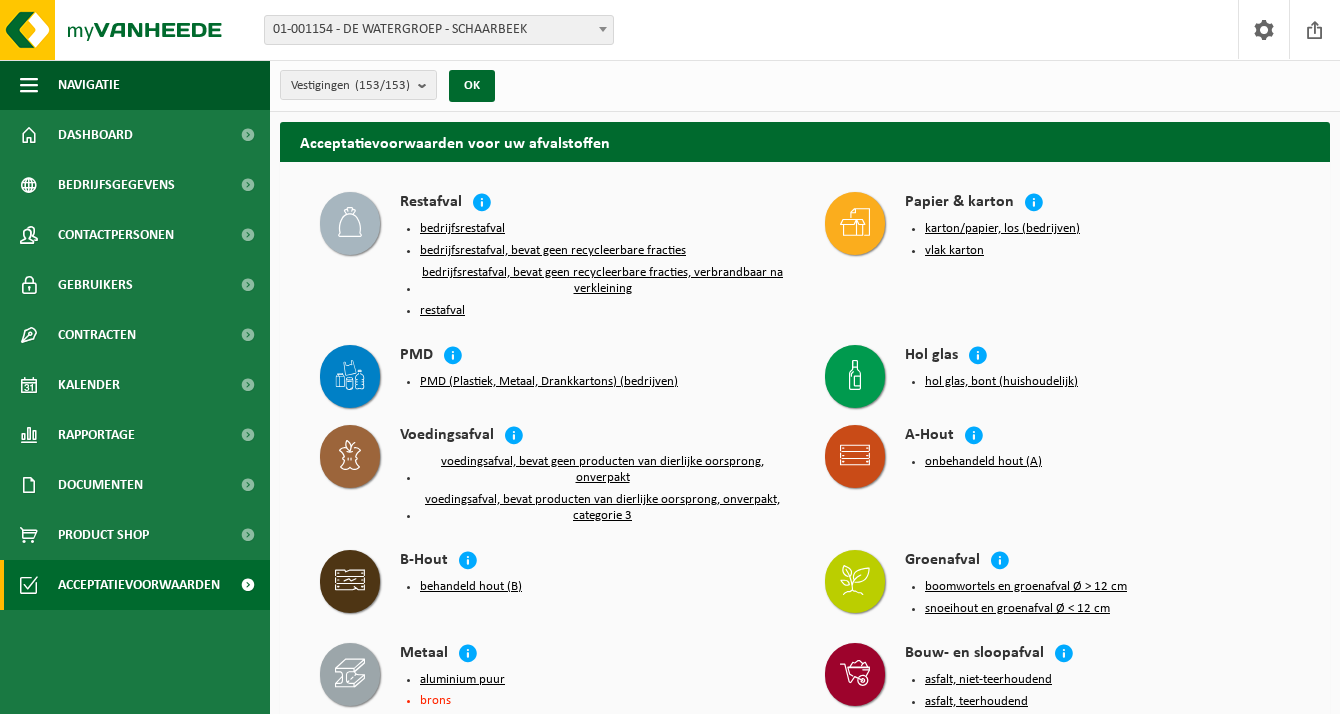 scroll, scrollTop: 0, scrollLeft: 0, axis: both 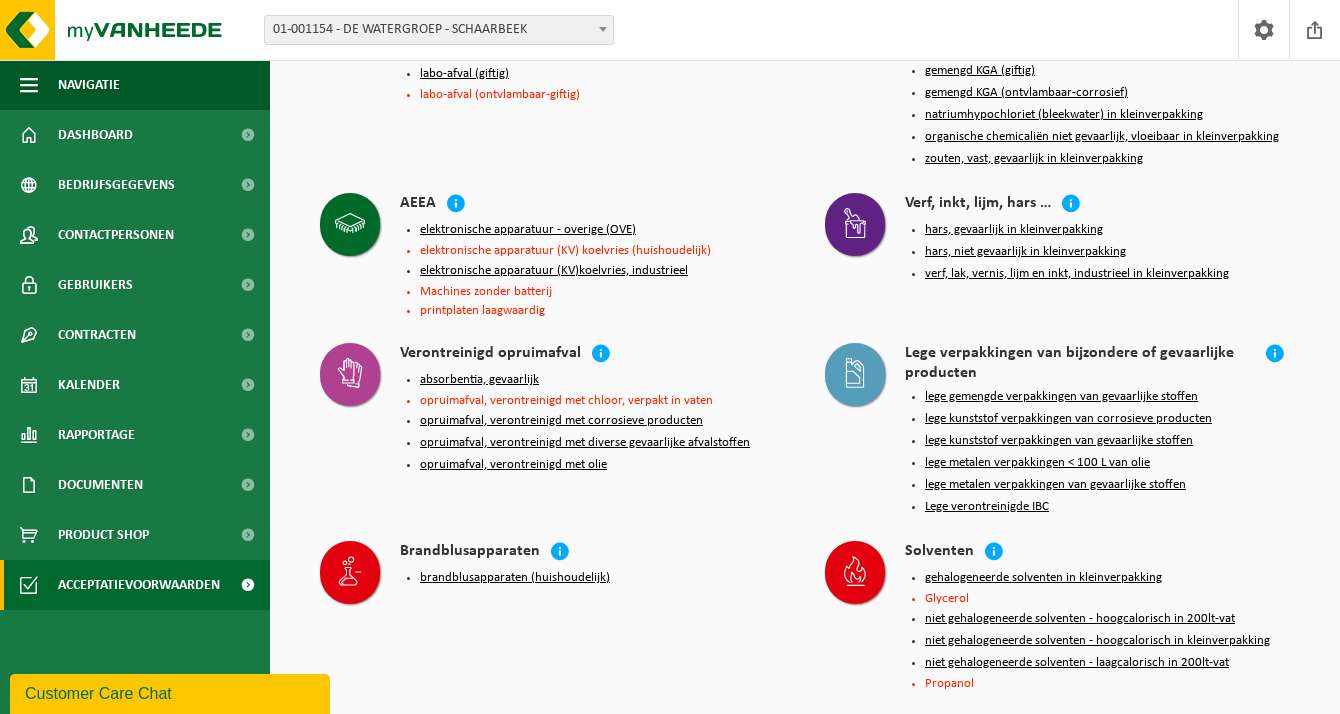 drag, startPoint x: 492, startPoint y: 358, endPoint x: 463, endPoint y: 354, distance: 29.274563 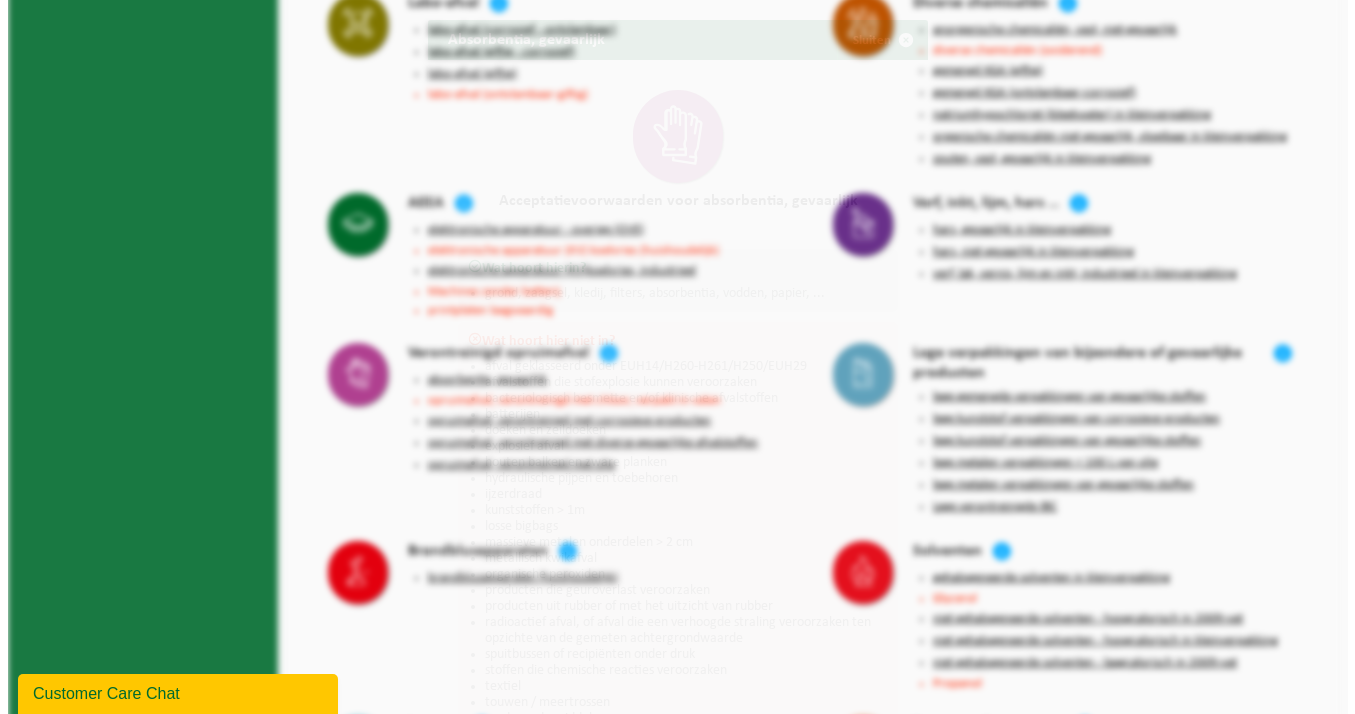 scroll, scrollTop: 1300, scrollLeft: 0, axis: vertical 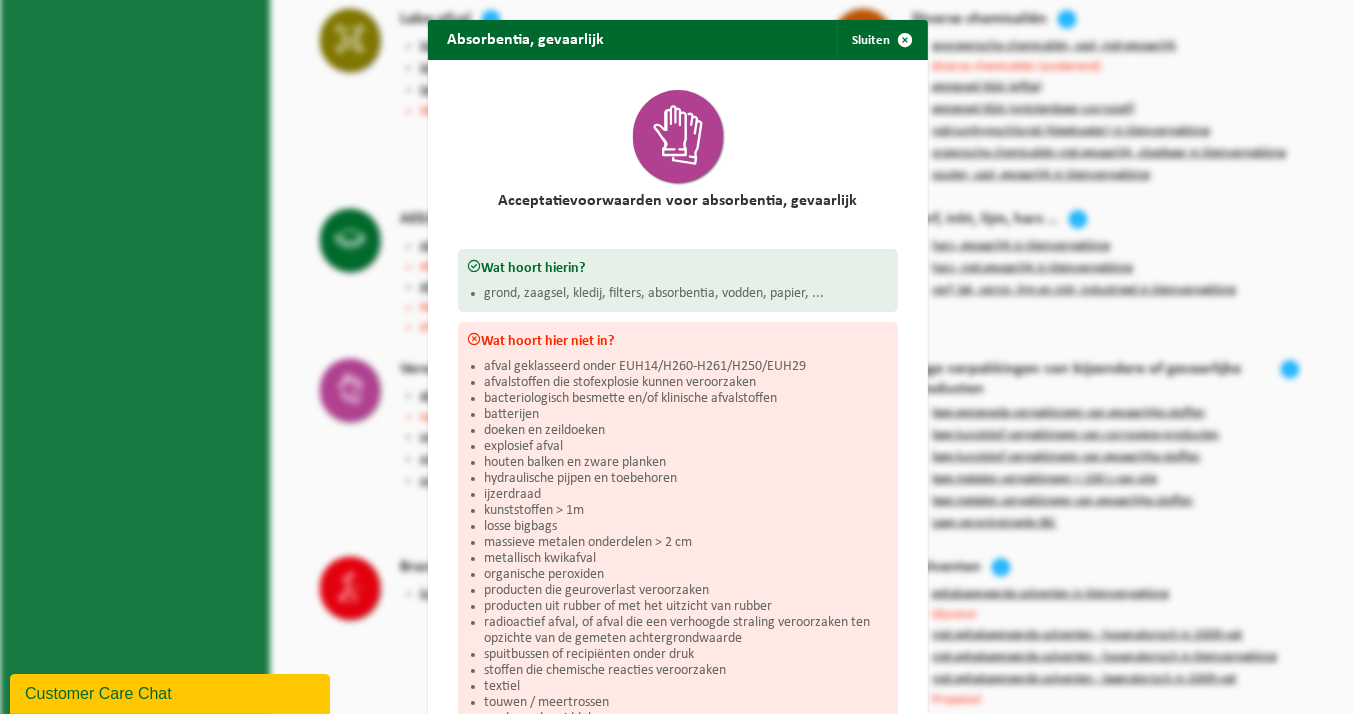 click on "afval geklasseerd onder EUH14/H260-H261/H250/EUH29" at bounding box center (686, 367) 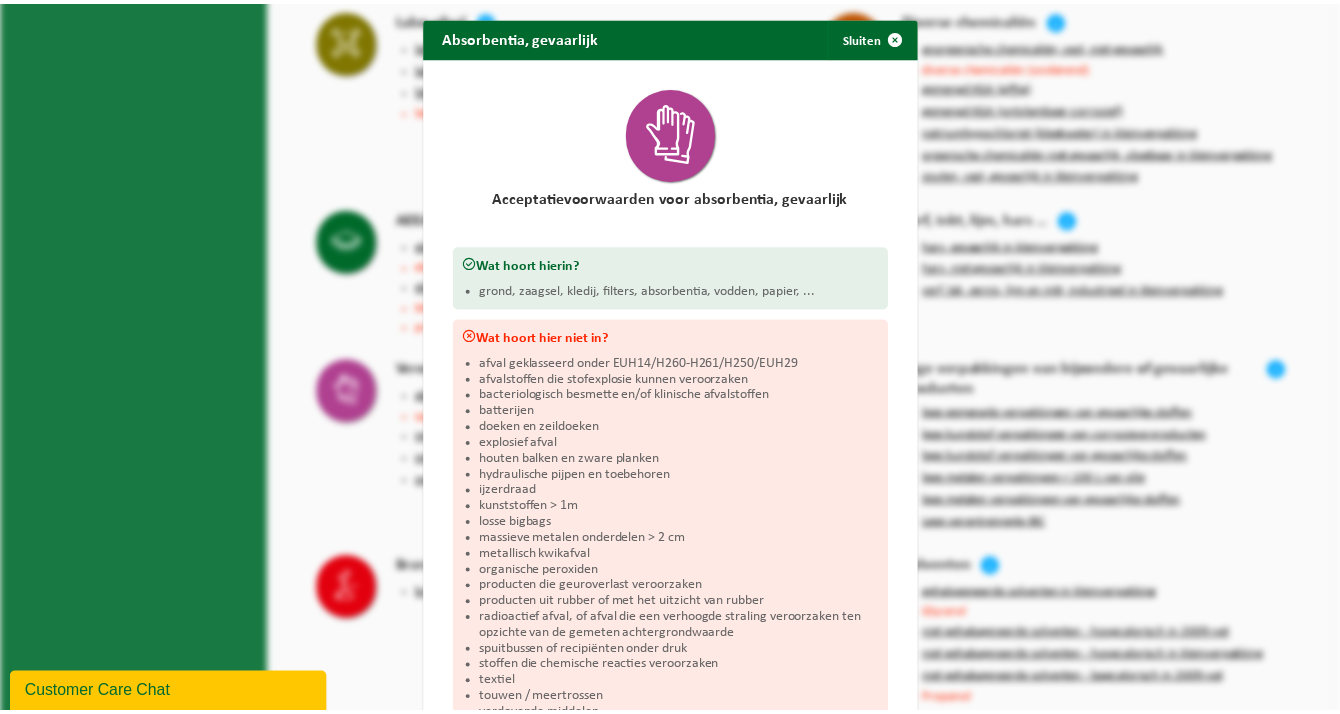 scroll, scrollTop: 0, scrollLeft: 0, axis: both 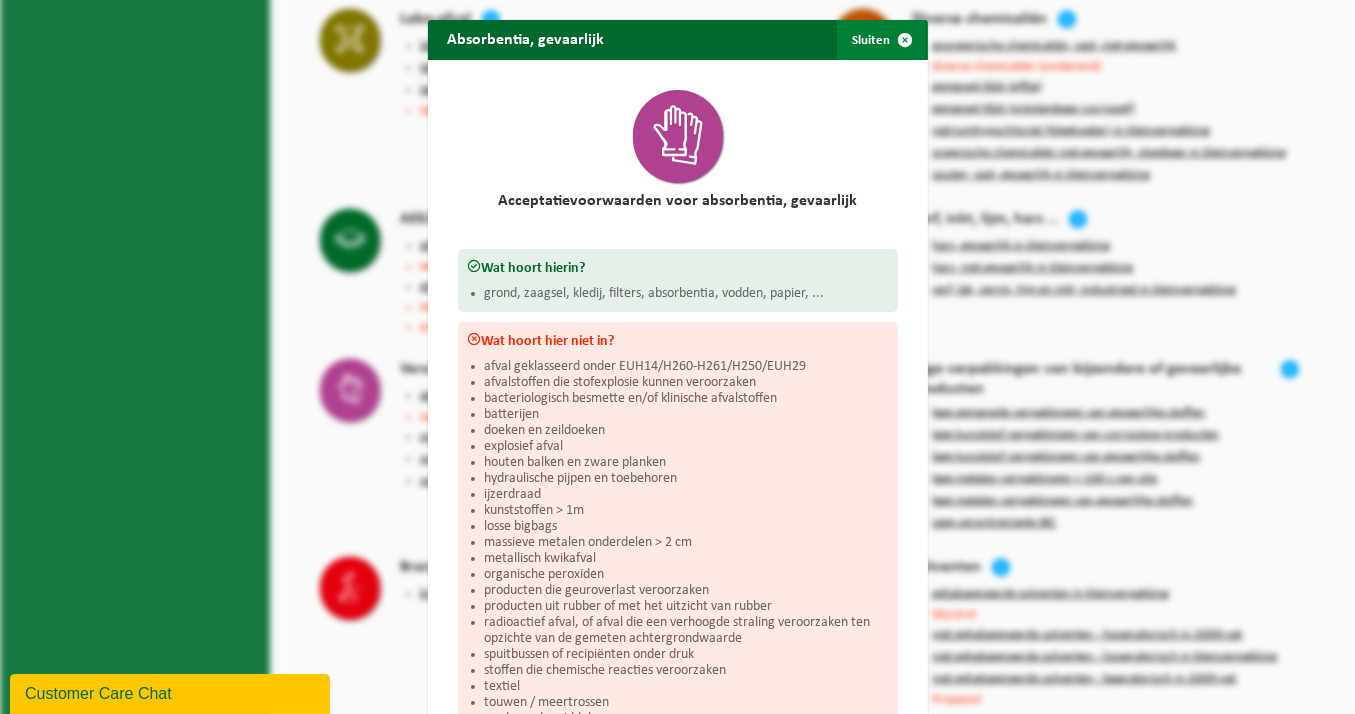 click at bounding box center [906, 40] 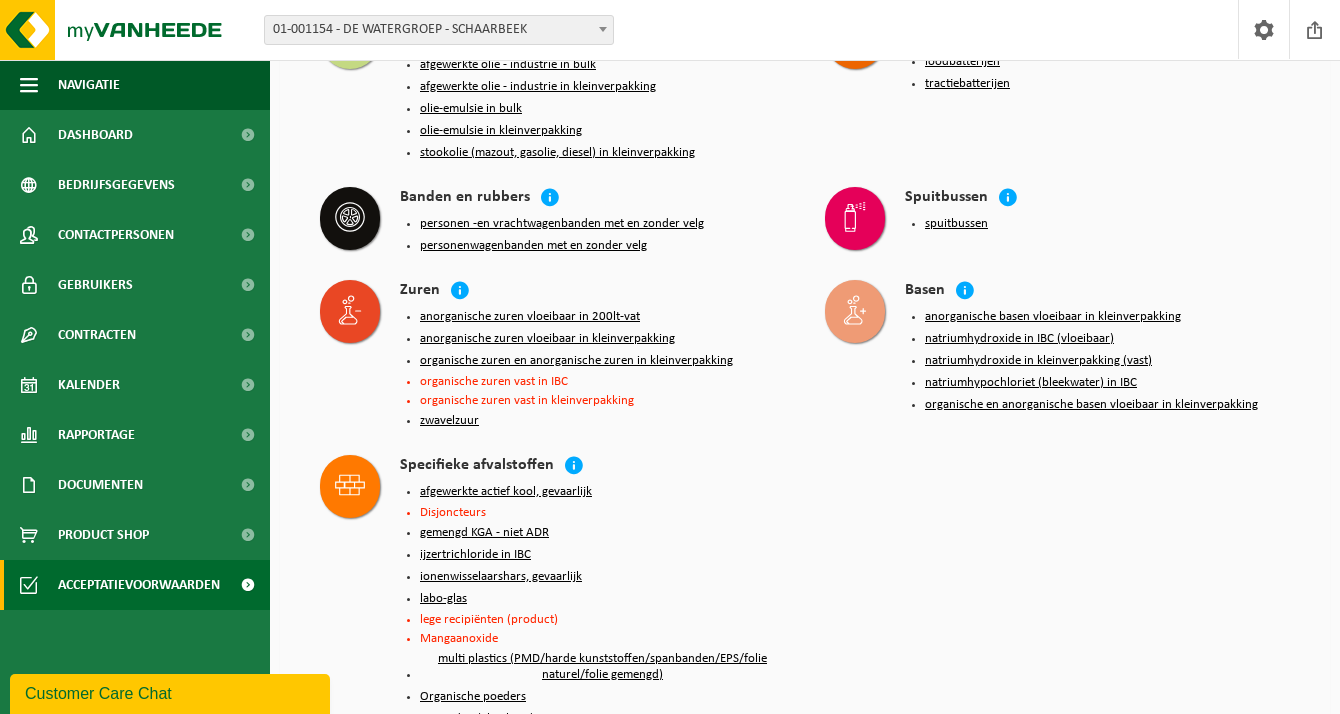scroll, scrollTop: 3895, scrollLeft: 0, axis: vertical 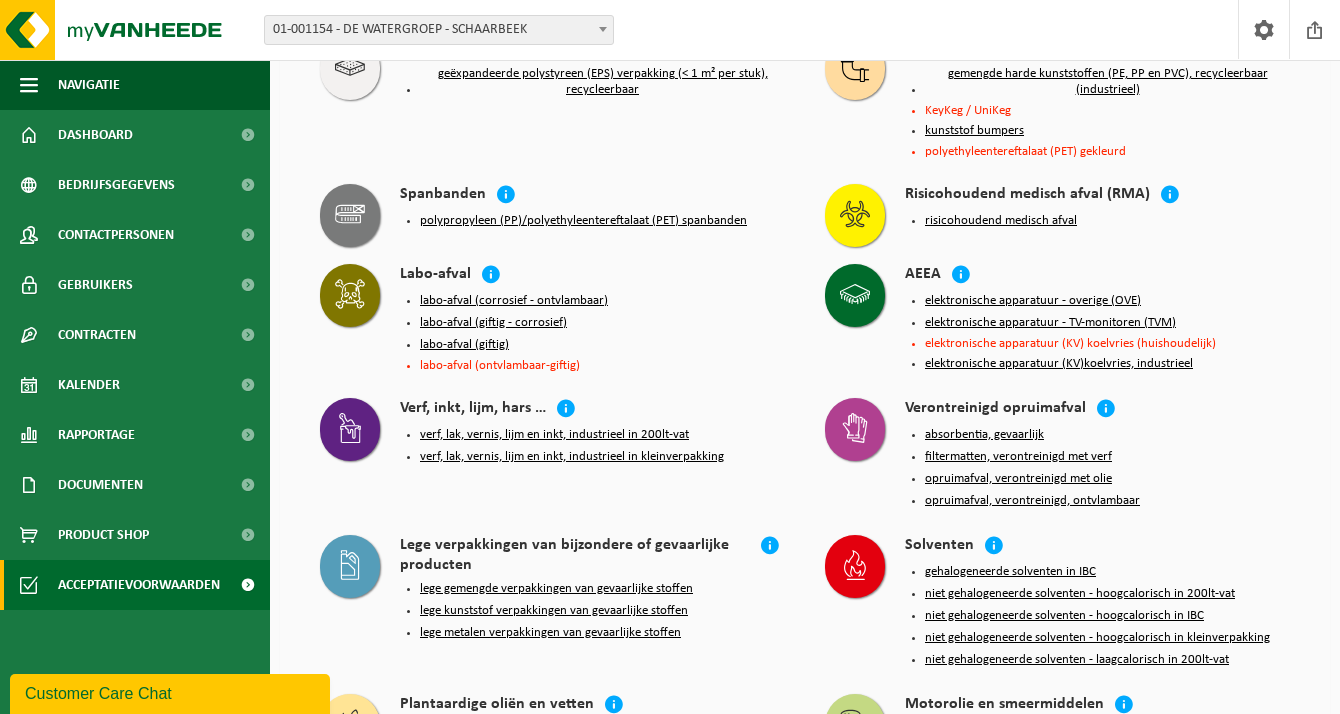 click on "absorbentia, gevaarlijk" at bounding box center (984, 435) 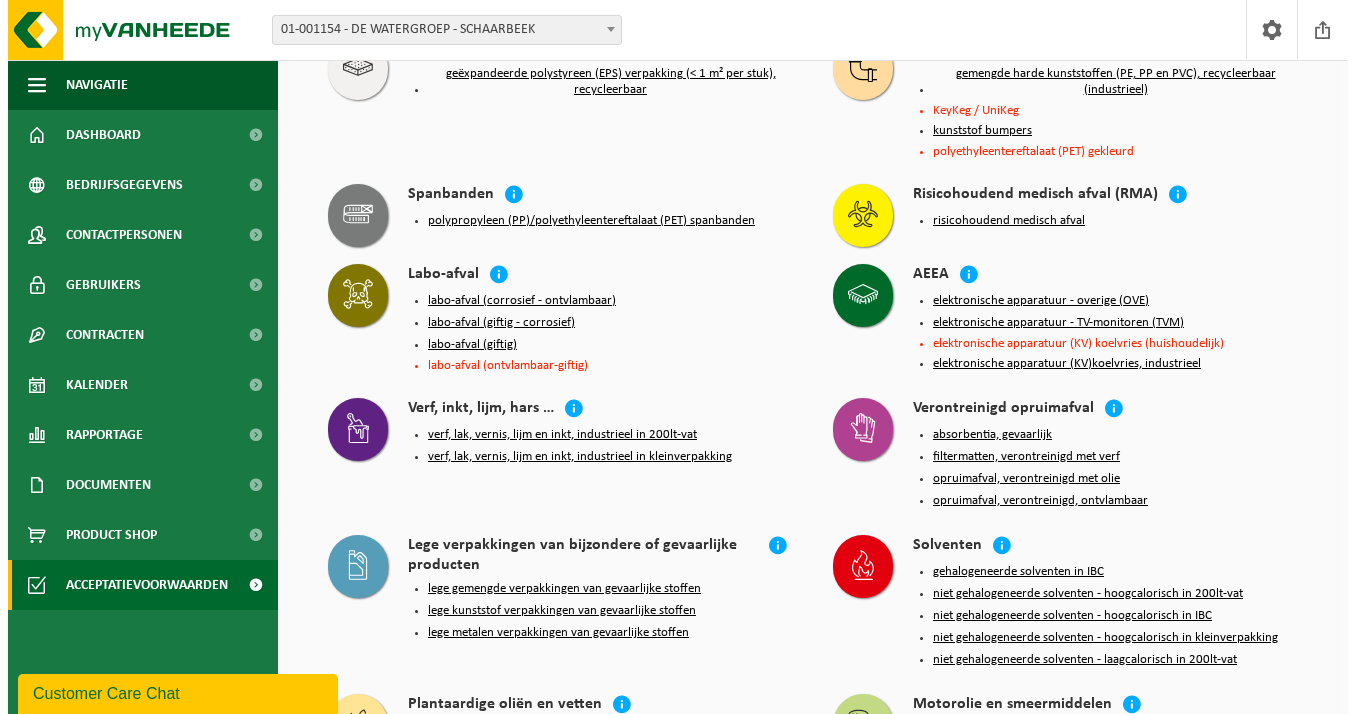 scroll, scrollTop: 3875, scrollLeft: 0, axis: vertical 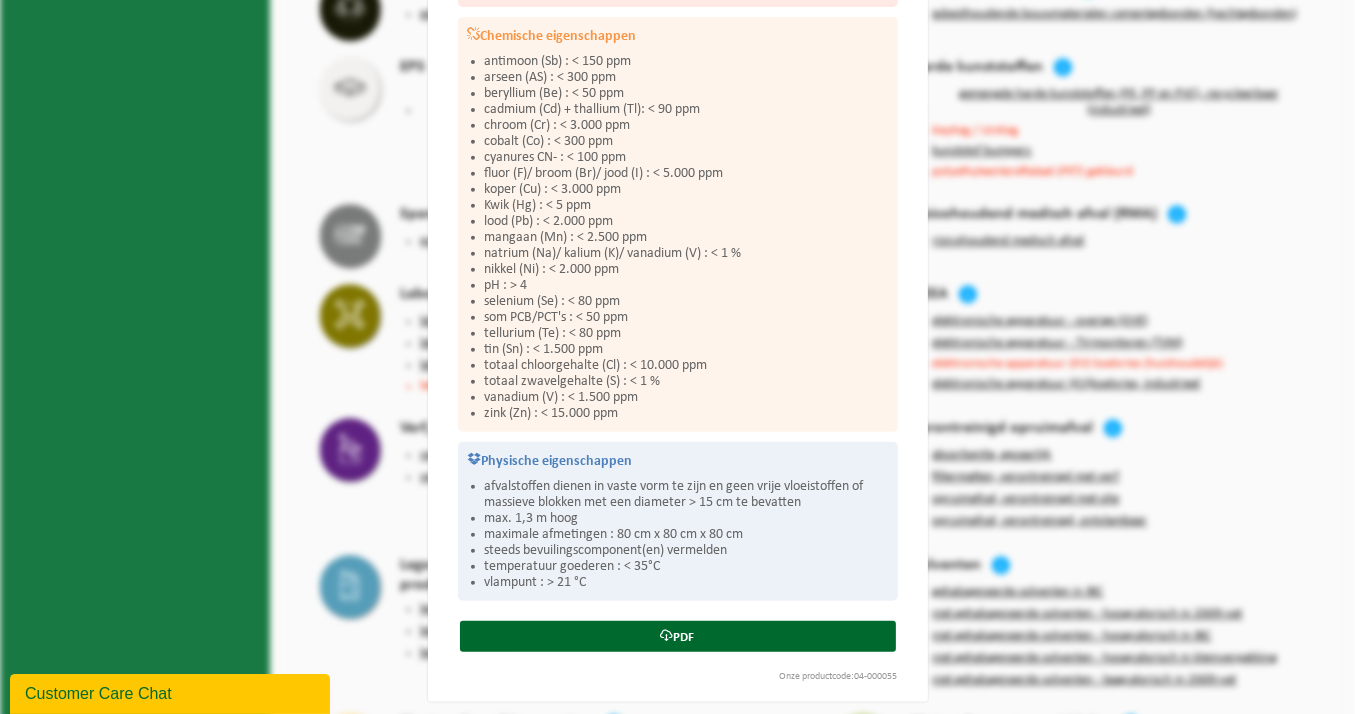 click on "Acceptatievoorwaarden voor absorbentia, gevaarlijk          Wat hoort hierin?     grond, zaagsel, kledij, filters, absorbentia, vodden, papier, ...          Wat hoort hier niet in?     afval geklasseerd onder EUH14/H260-H261/H250/EUH29   afvalstoffen die stofexplosie kunnen veroorzaken   bacteriologisch besmette en/of klinische afvalstoffen   batterijen   doeken en zeildoeken   explosief afval   houten balken en zware planken   hydraulische pijpen en toebehoren   ijzerdraad   kunststoffen > 1m   losse bigbags   massieve metalen onderdelen > 2 cm   metallisch kwikafval   organische peroxiden   producten die geuroverlast veroorzaken   producten uit rubber of met het uitzicht van rubber   radioactief afval, of afval die een verhoogde straling veroorzaken ten opzichte van de gemeten achtergrondwaarde   spuitbussen of recipiënten onder druk   stoffen die chemische reacties veroorzaken   textiel   touwen / meertrossen   verdovende middelen          Chemische eigenschappen" at bounding box center [678, 16] 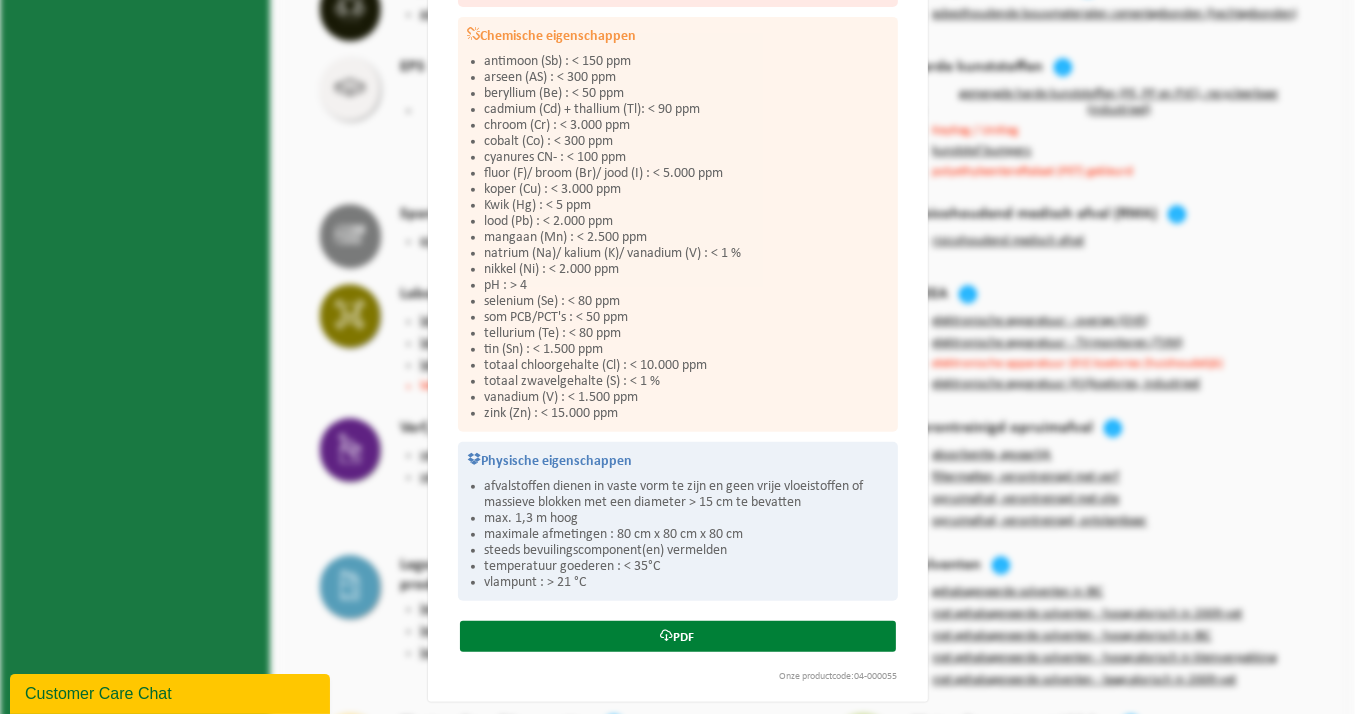 click on "PDF" at bounding box center [678, 636] 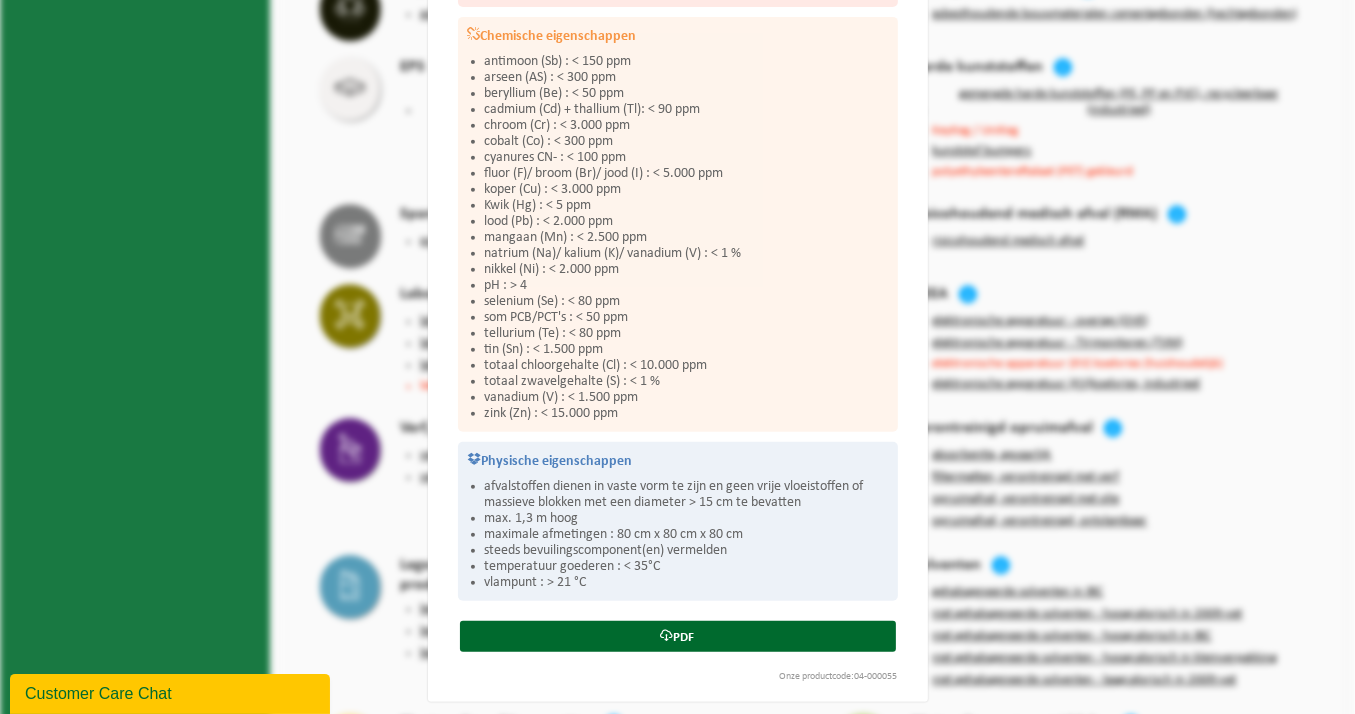 click on "beryllium (Be) : < 50 ppm" at bounding box center [686, 94] 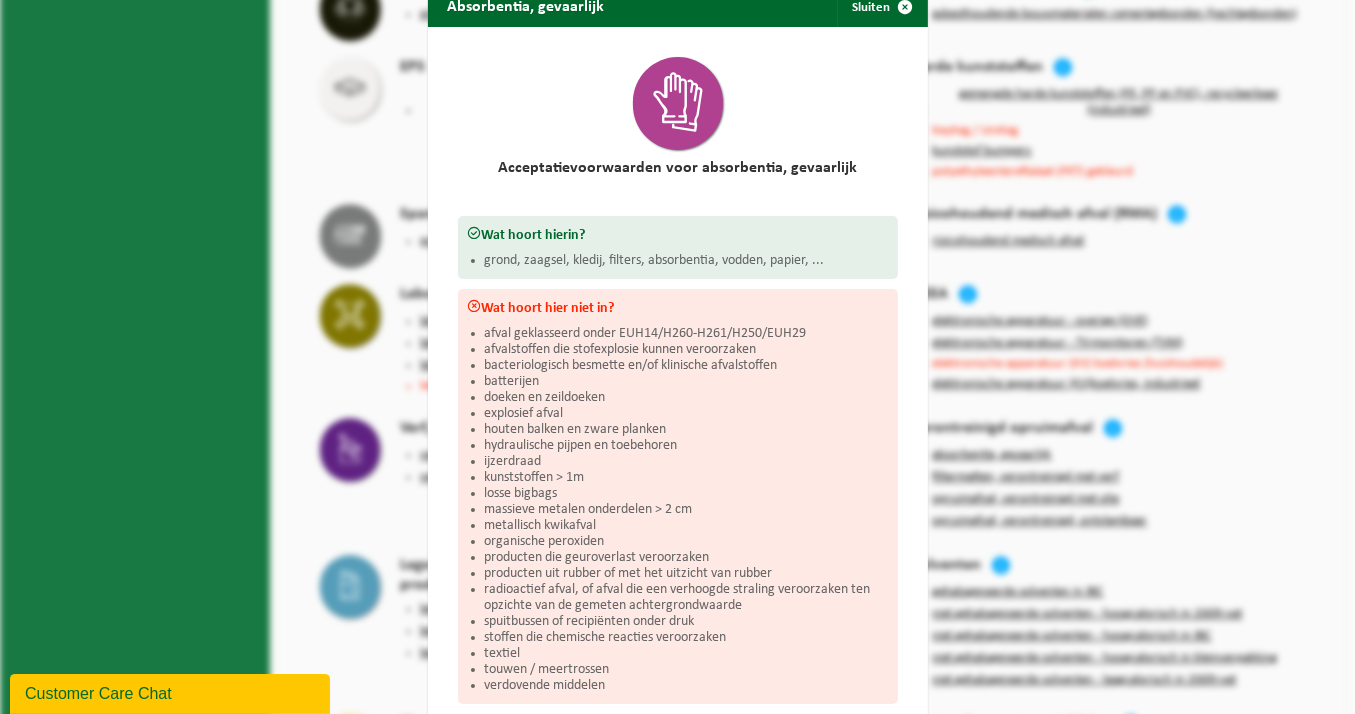 scroll, scrollTop: 0, scrollLeft: 0, axis: both 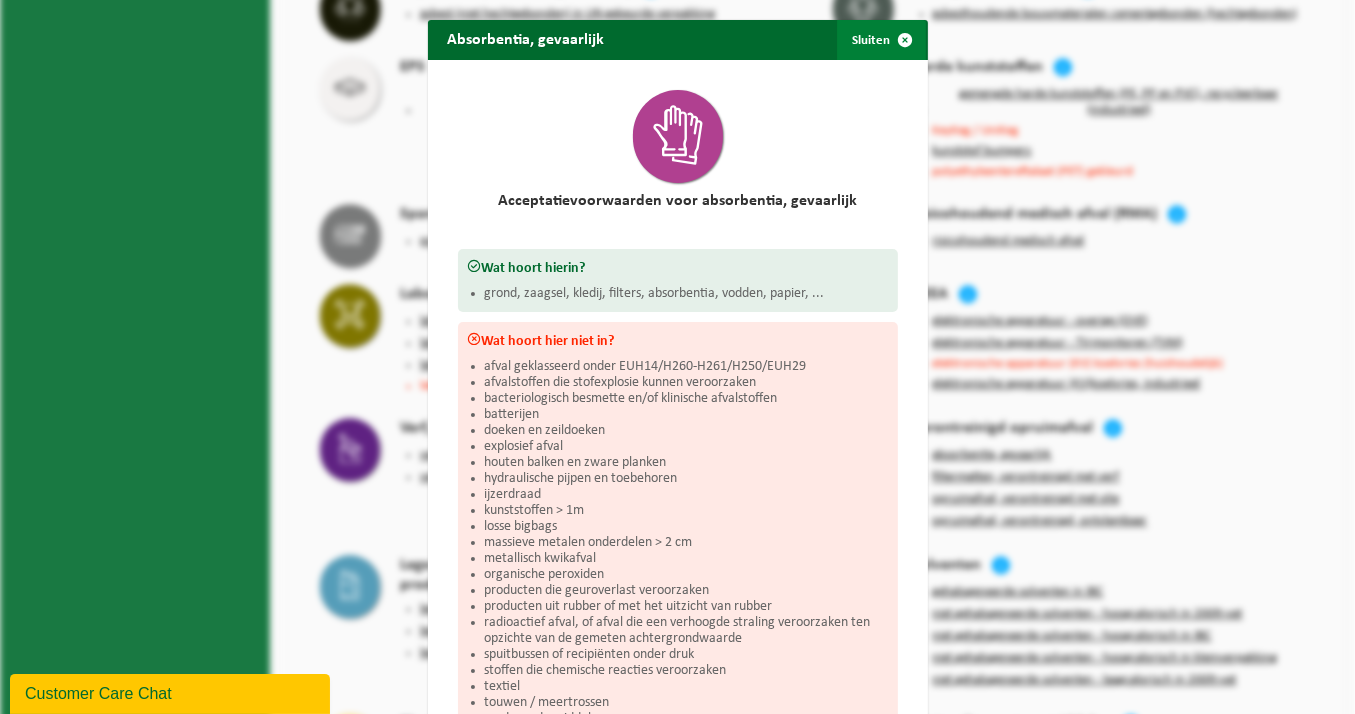 click at bounding box center [906, 40] 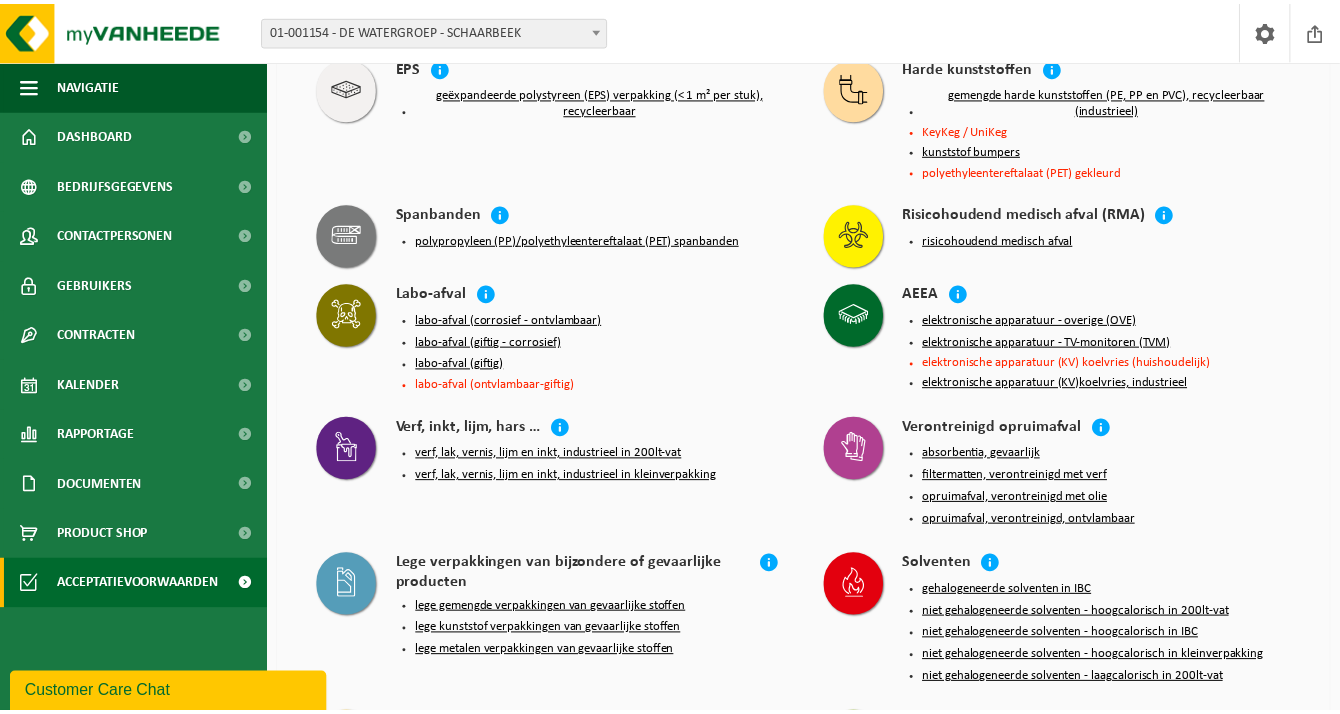 scroll, scrollTop: 3895, scrollLeft: 0, axis: vertical 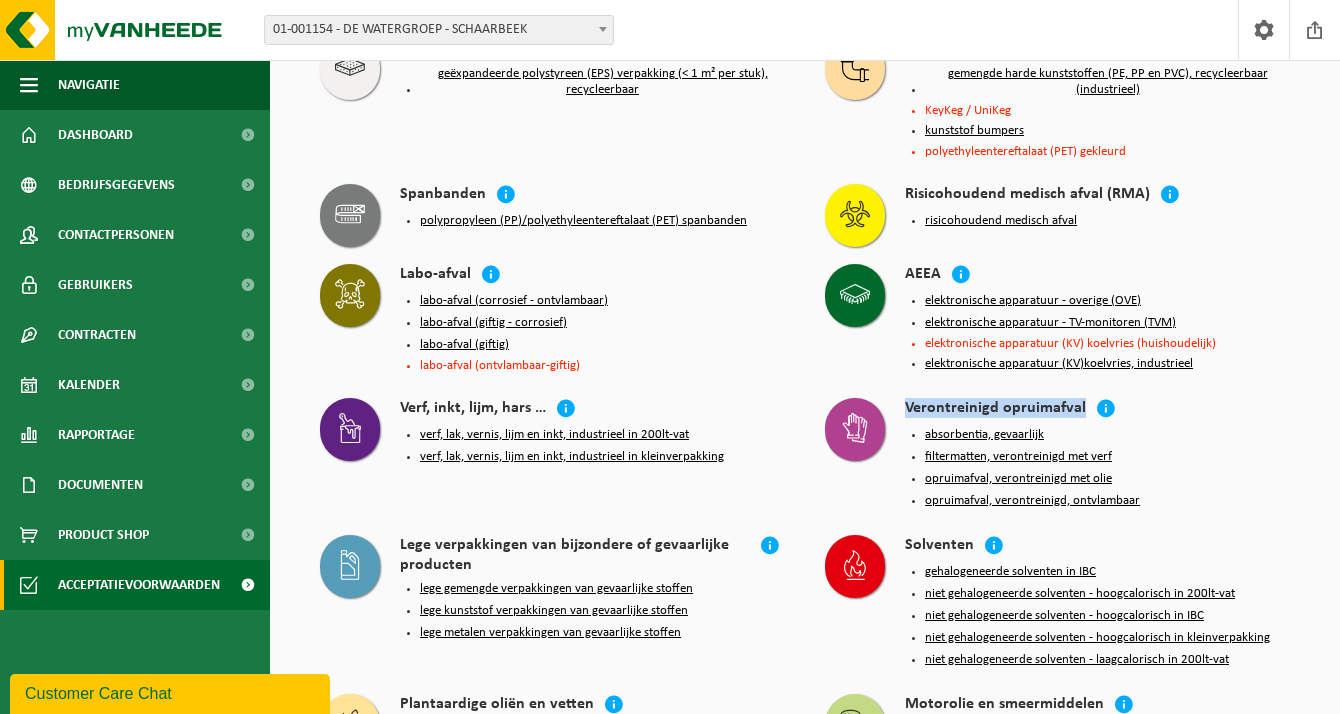 drag, startPoint x: 899, startPoint y: 332, endPoint x: 1083, endPoint y: 313, distance: 184.97838 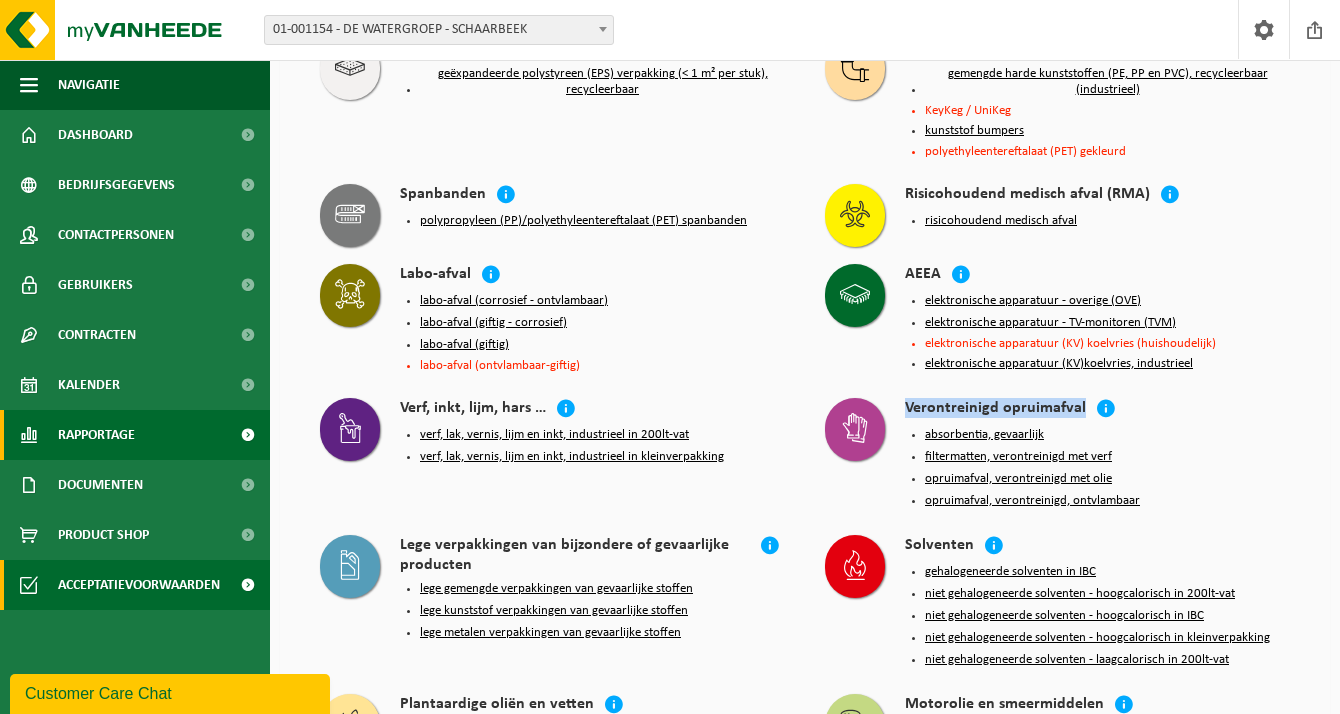 click on "Rapportage" at bounding box center (135, 435) 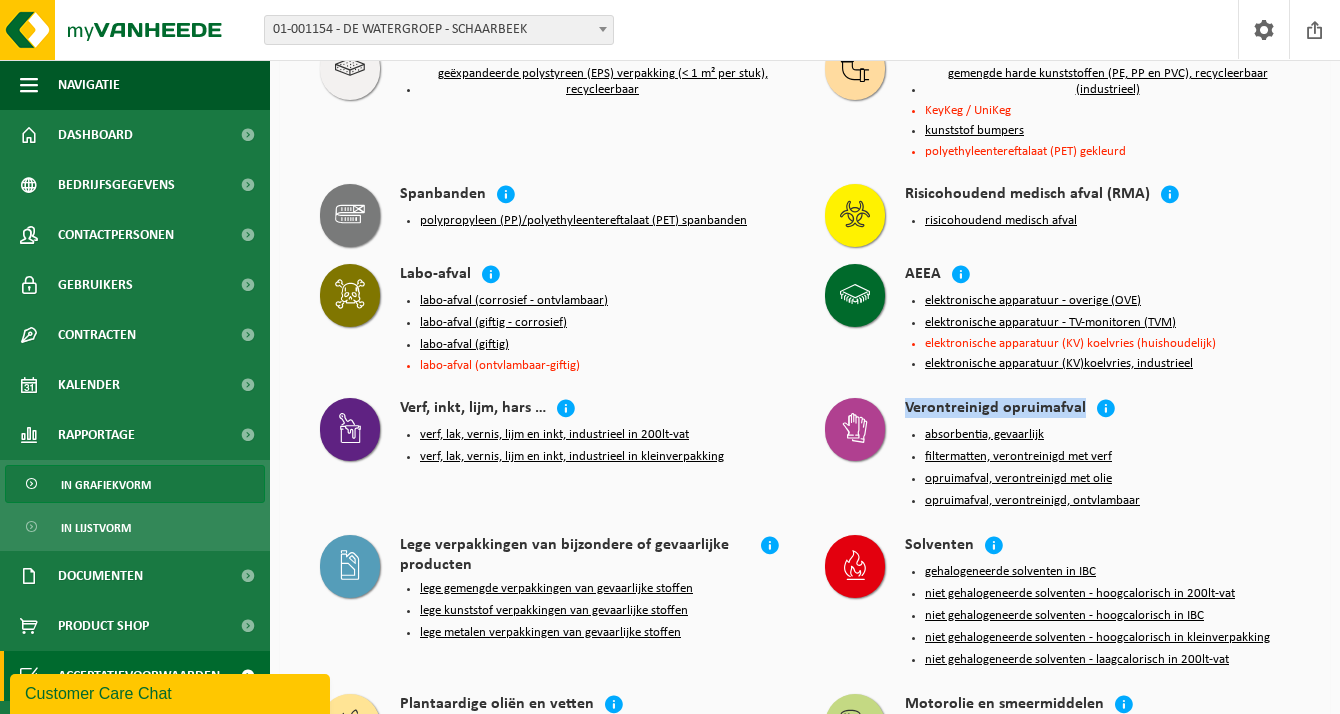 click on "In grafiekvorm" at bounding box center (106, 485) 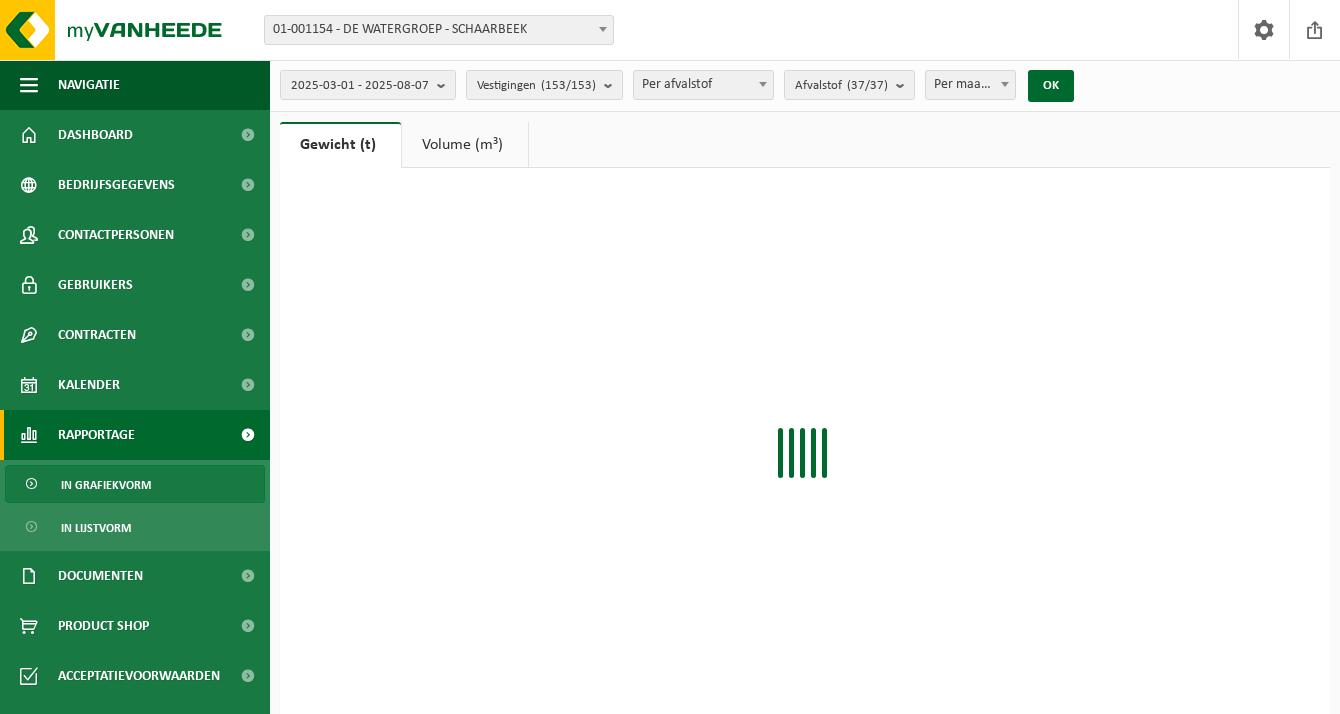 scroll, scrollTop: 0, scrollLeft: 0, axis: both 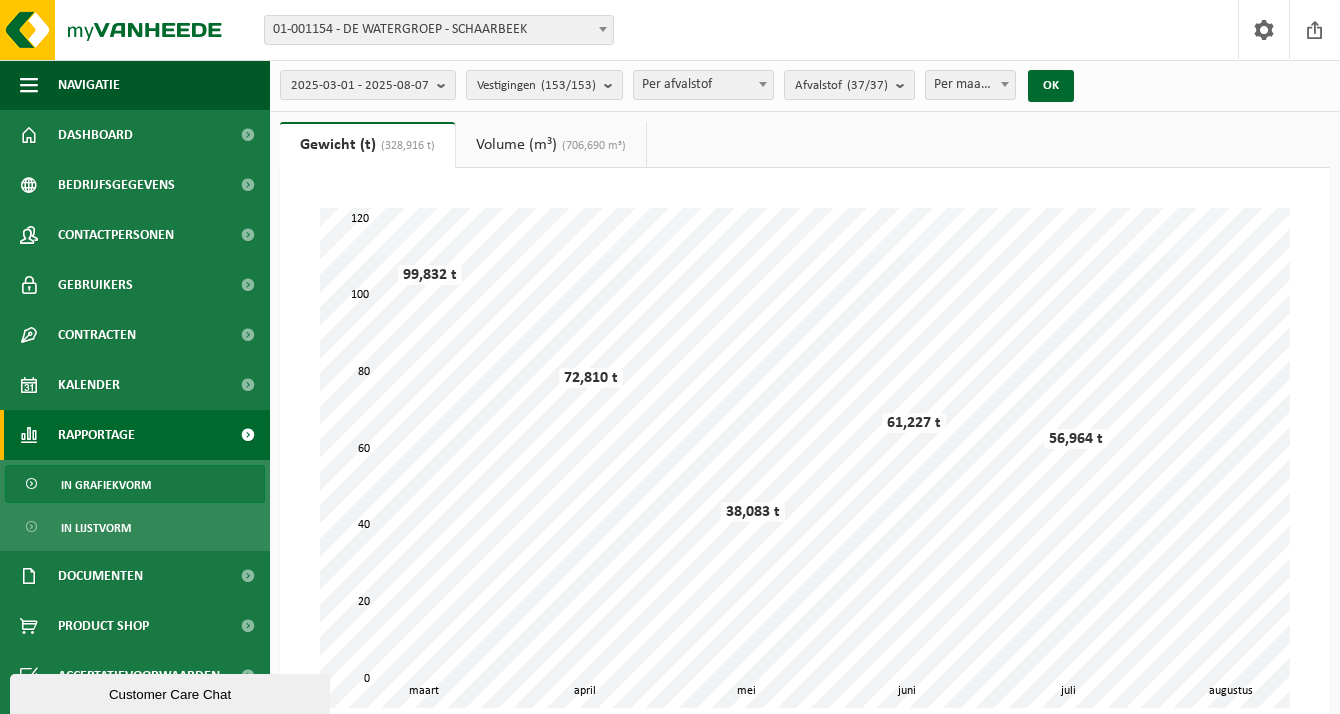 click on "Per afvalstof" at bounding box center [703, 85] 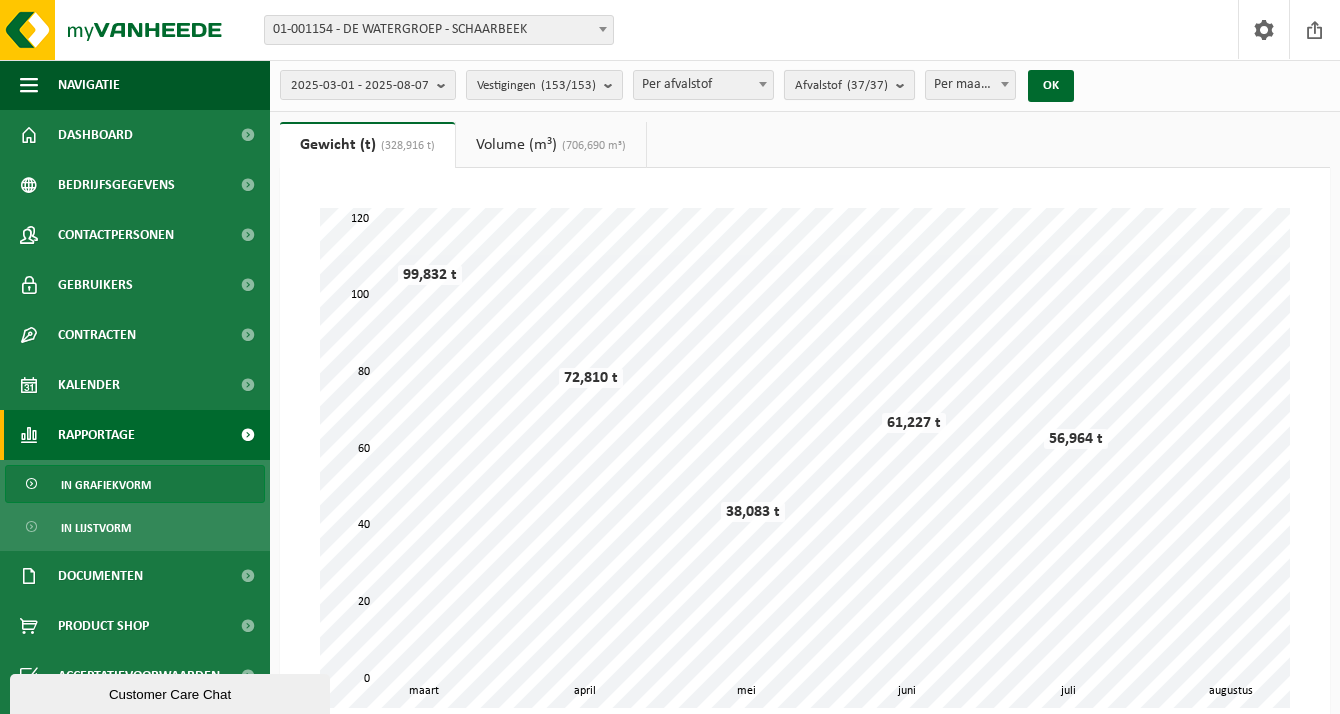 click on "(37/37)" at bounding box center [867, 85] 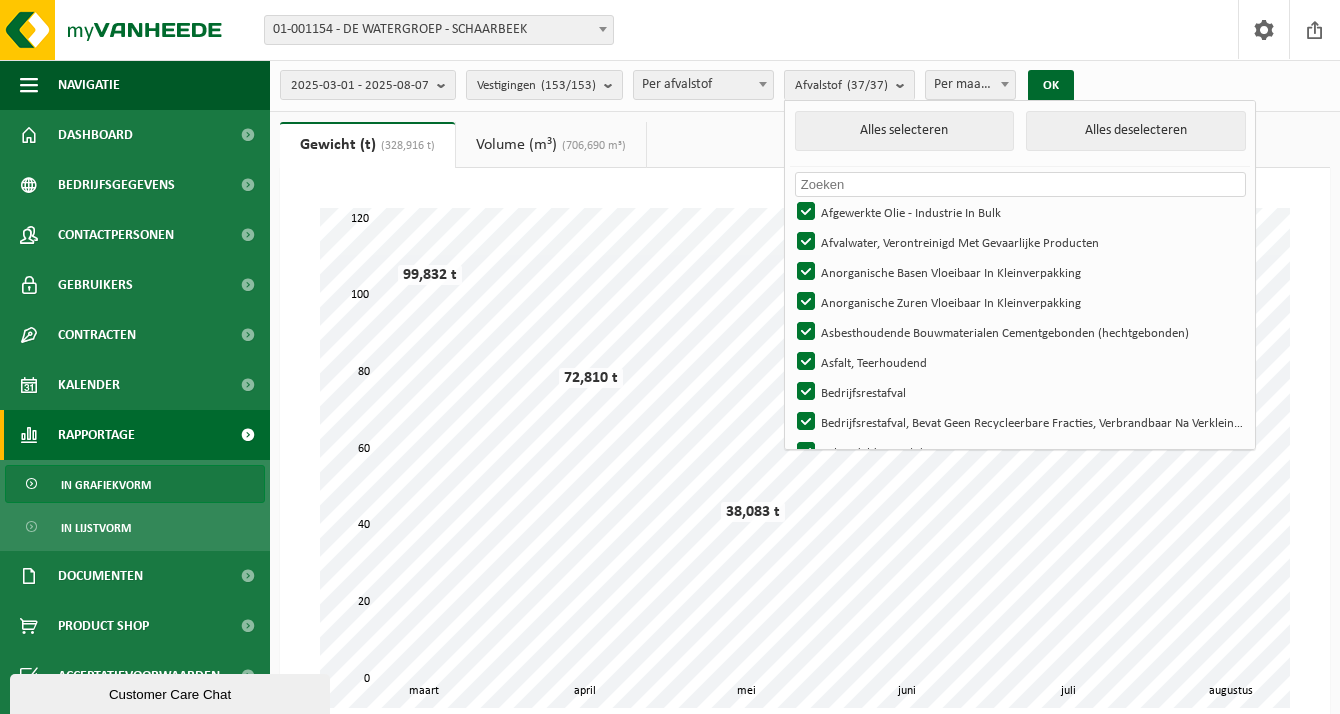 click at bounding box center (1020, 184) 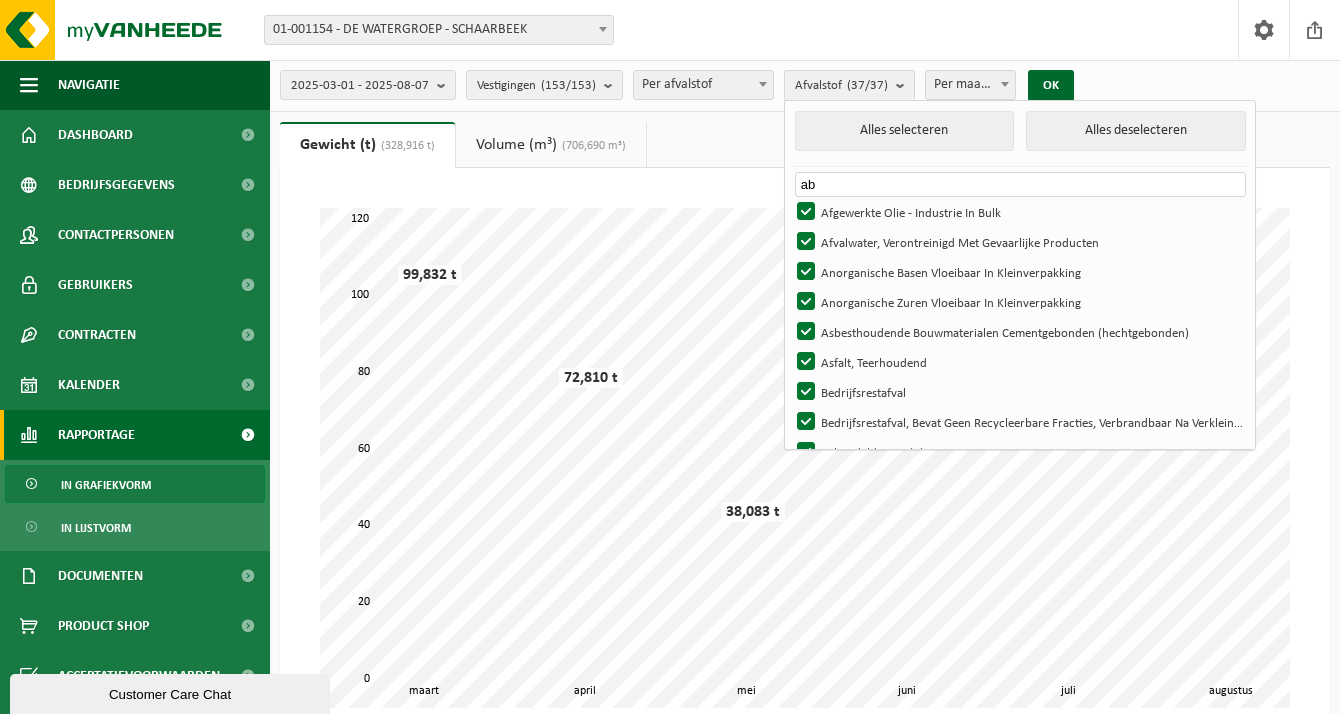 type on "a" 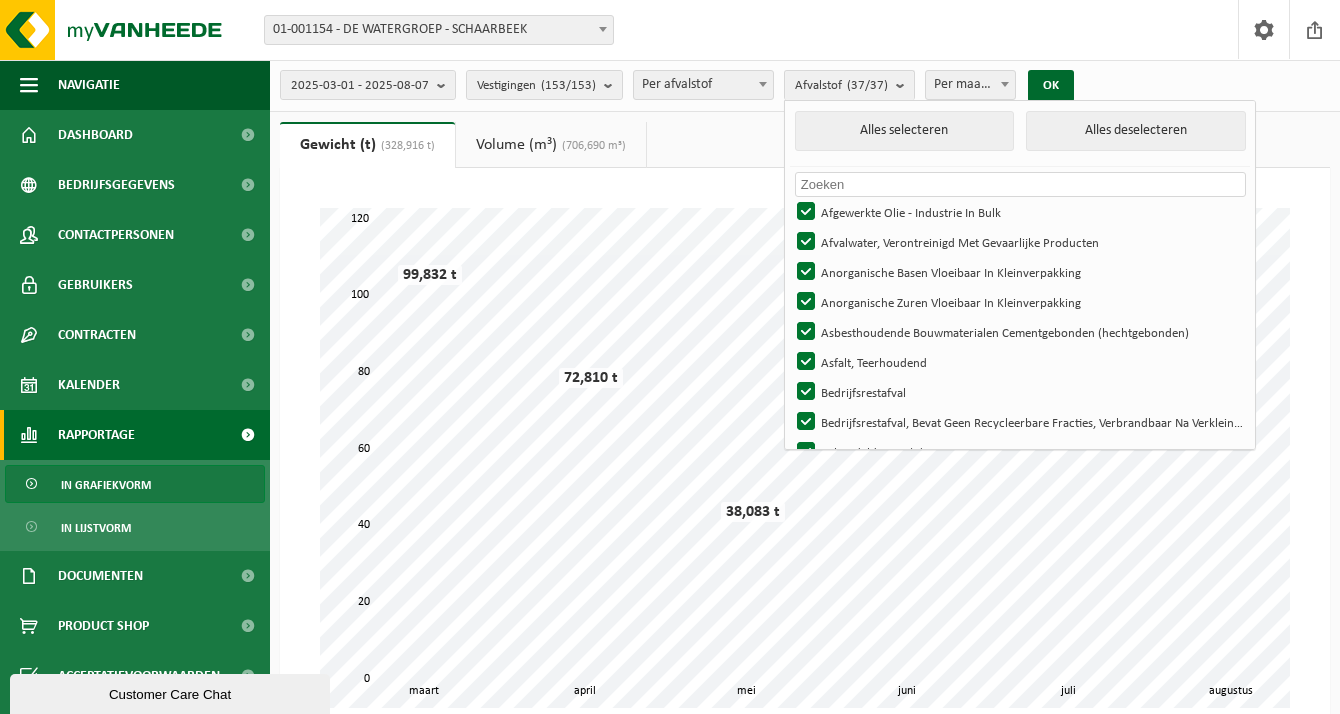 paste on "Verontreinigd opruimafval" 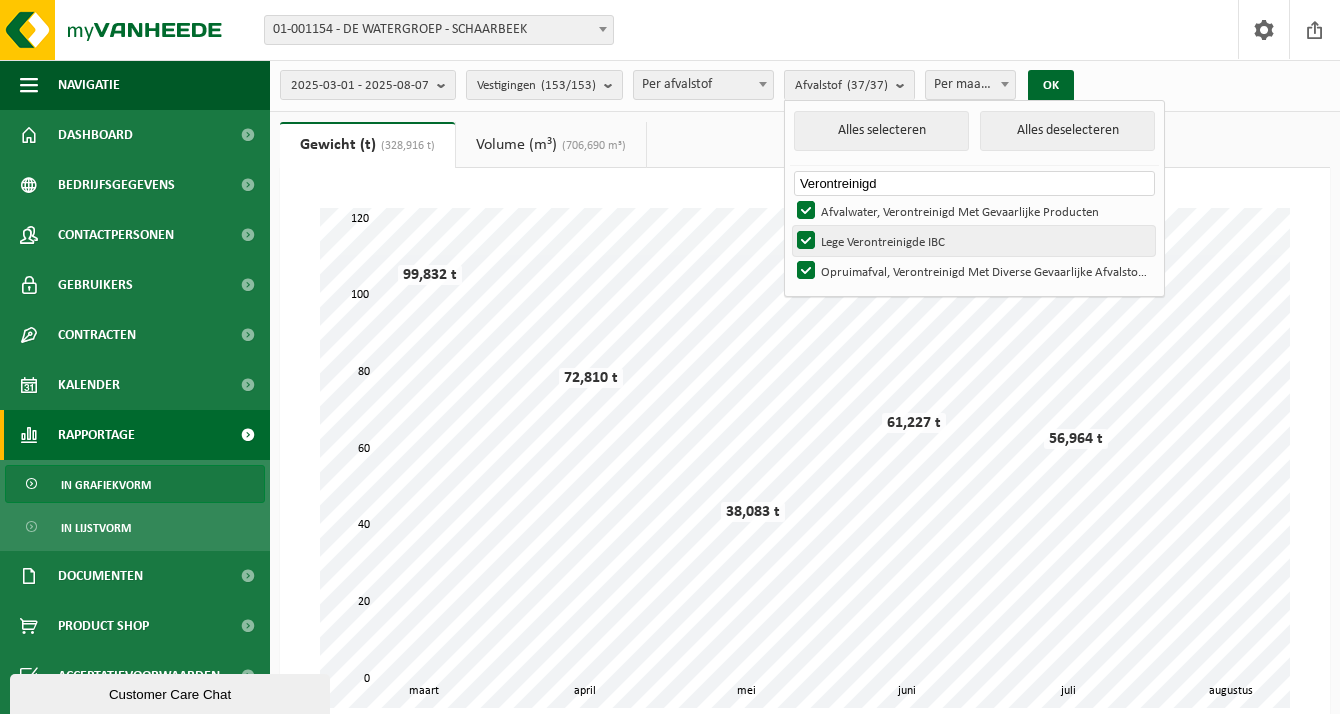 type on "Verontreinigd" 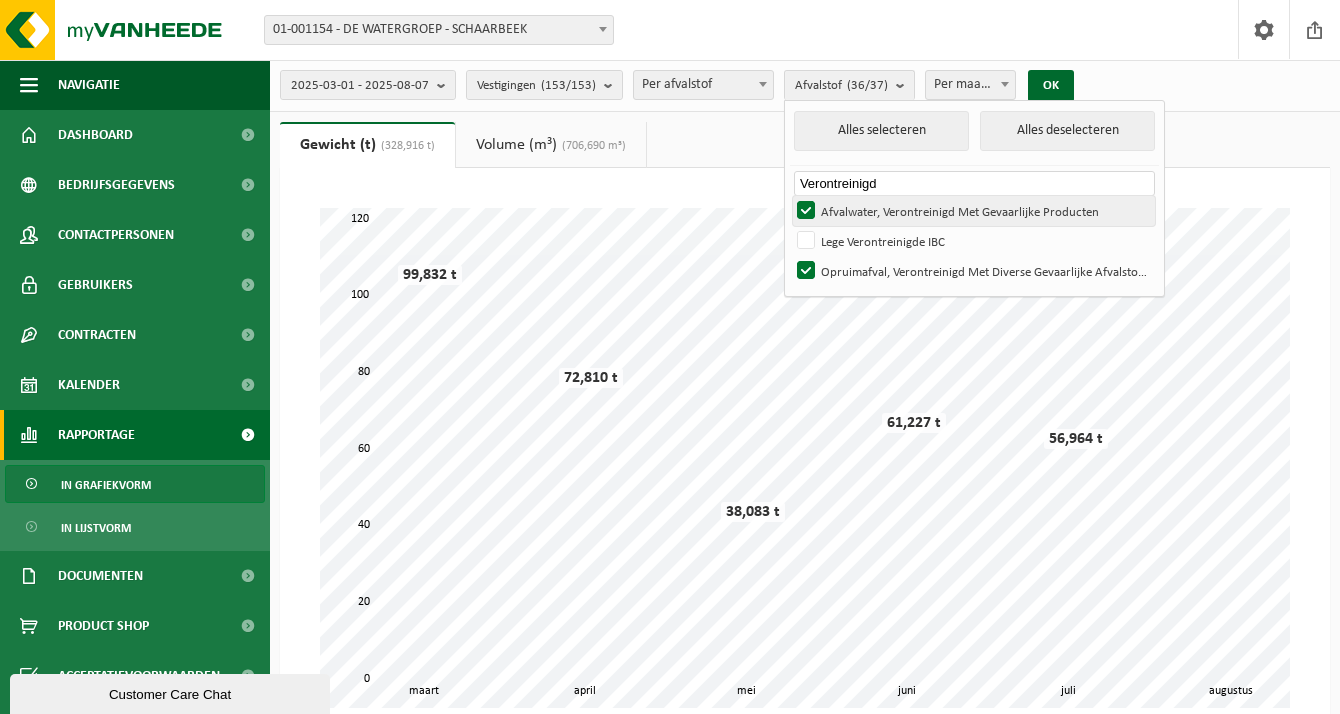 click on "Afvalwater, Verontreinigd Met Gevaarlijke Producten" at bounding box center [974, 211] 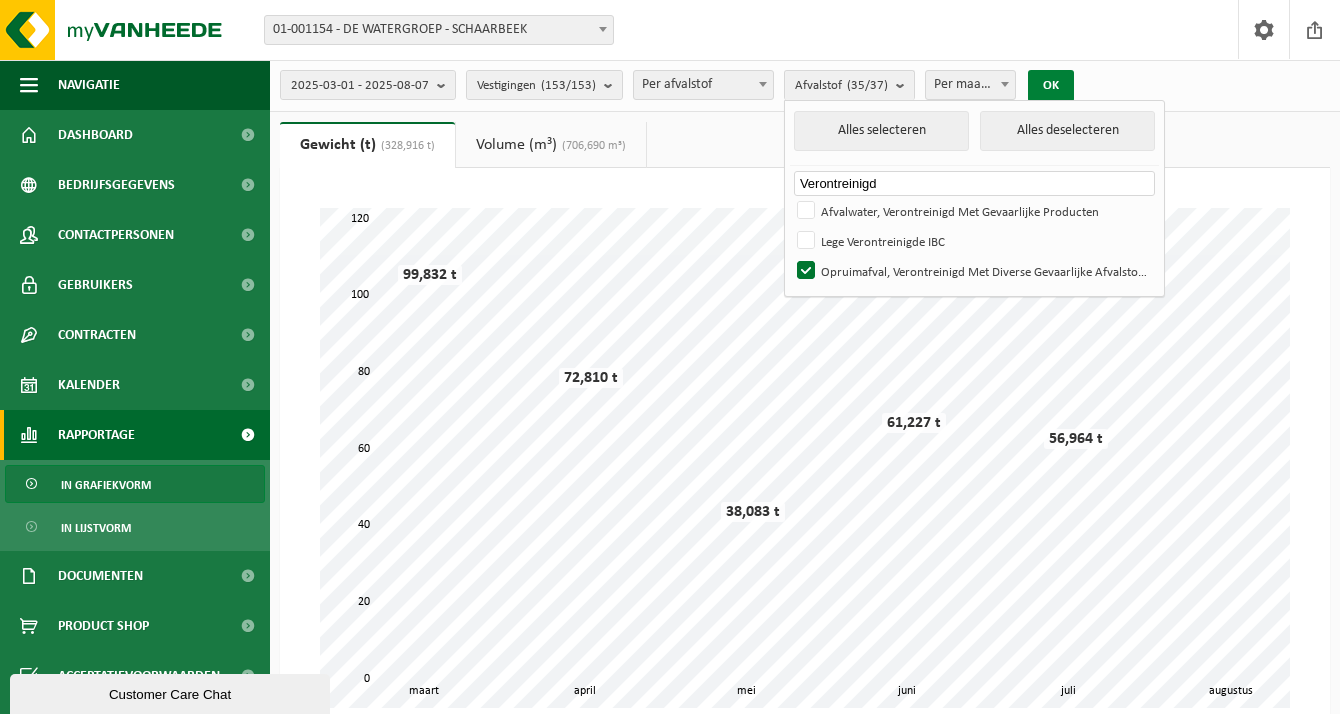 click on "OK" at bounding box center (1051, 86) 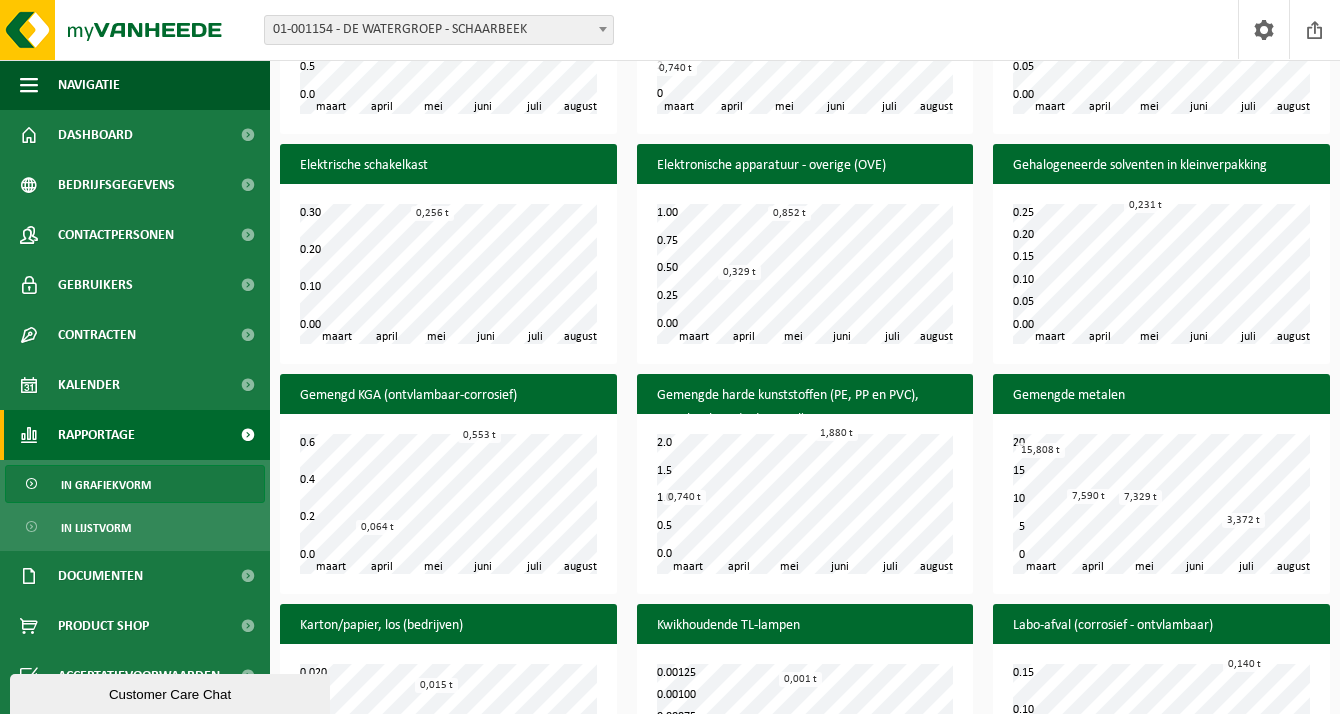 scroll, scrollTop: 1700, scrollLeft: 0, axis: vertical 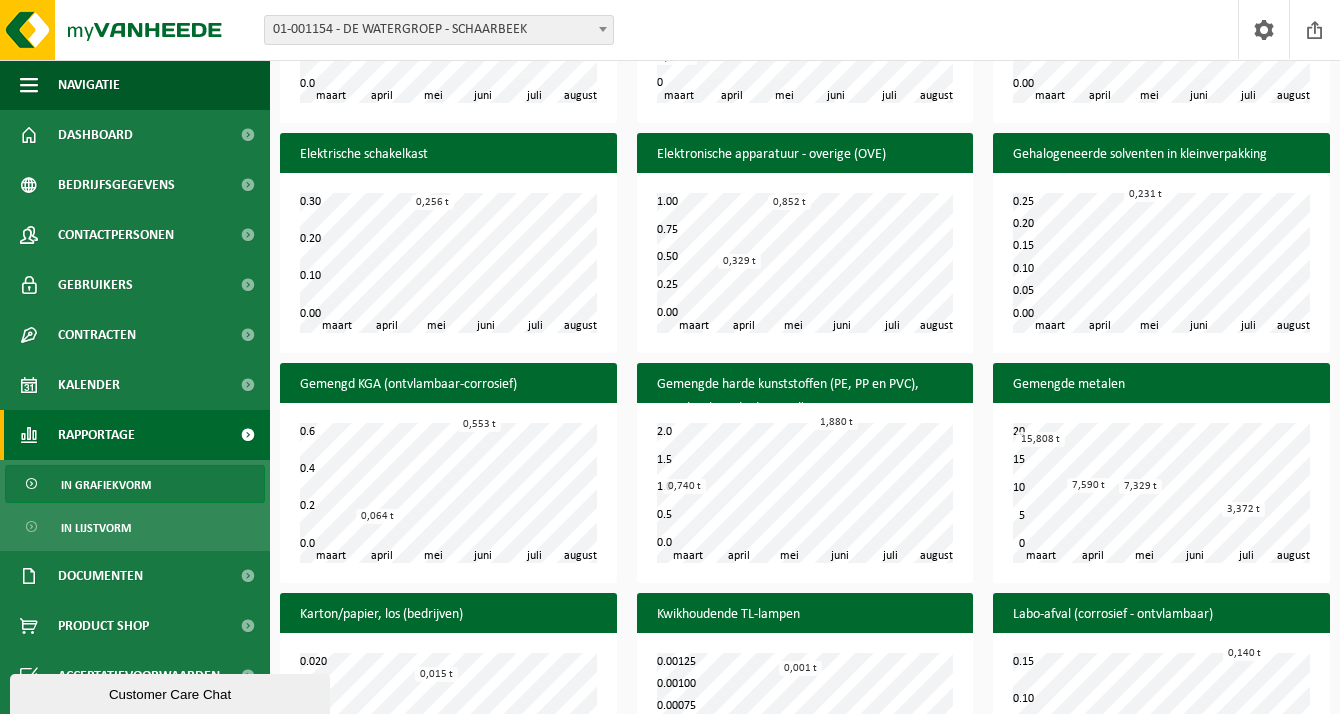 type 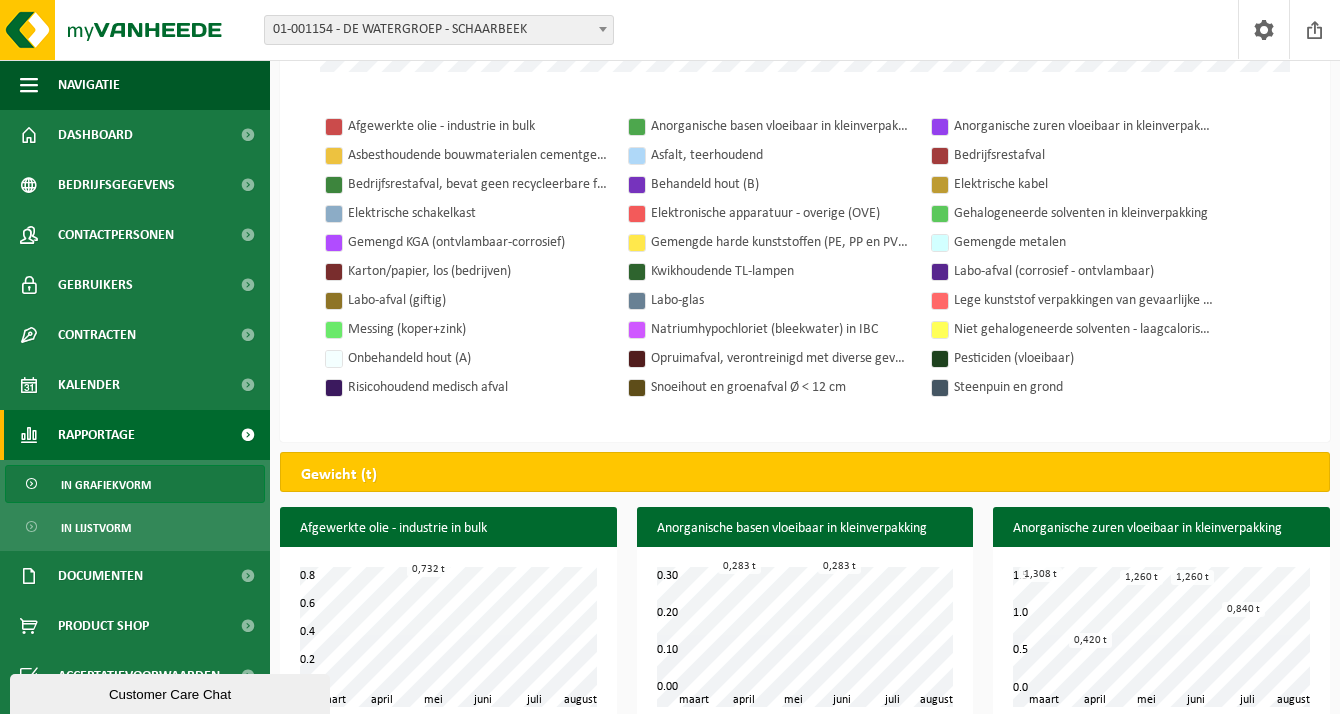 scroll, scrollTop: 2647, scrollLeft: 0, axis: vertical 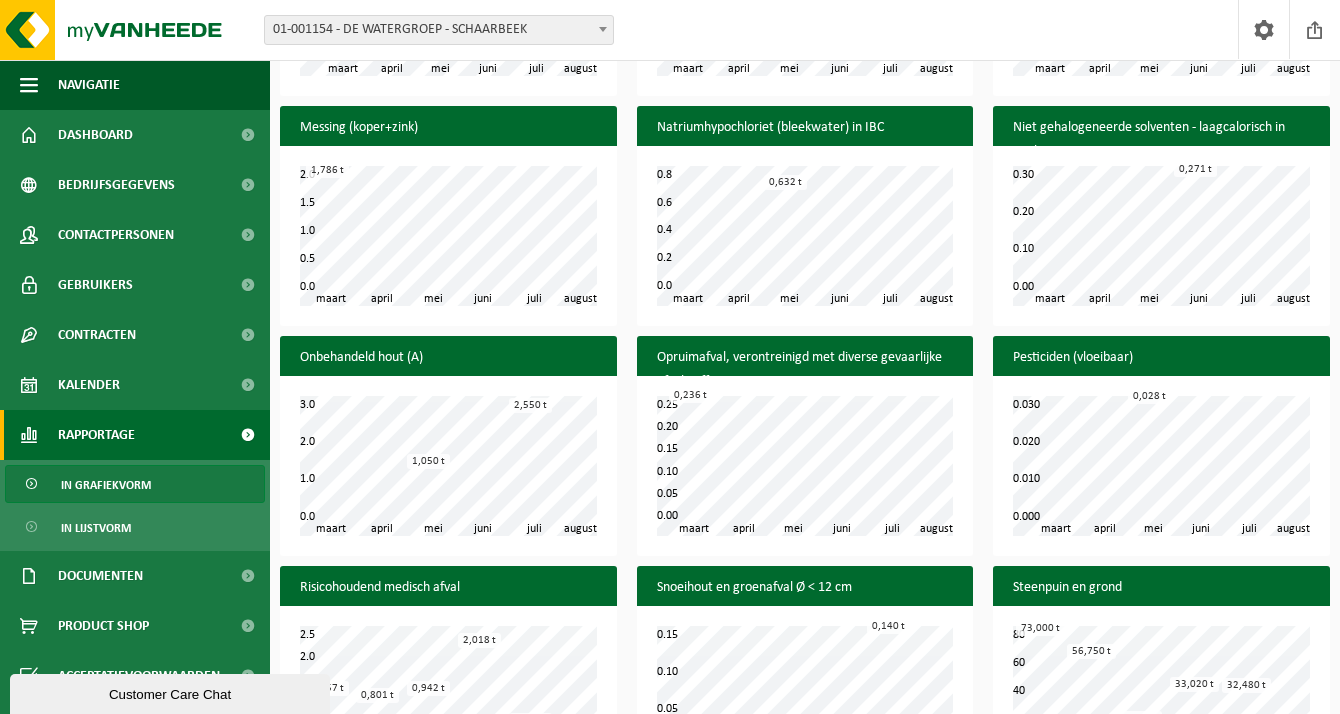 click on "Opruimafval, verontreinigd met diverse gevaarlijke afvalstoffen" at bounding box center [805, 370] 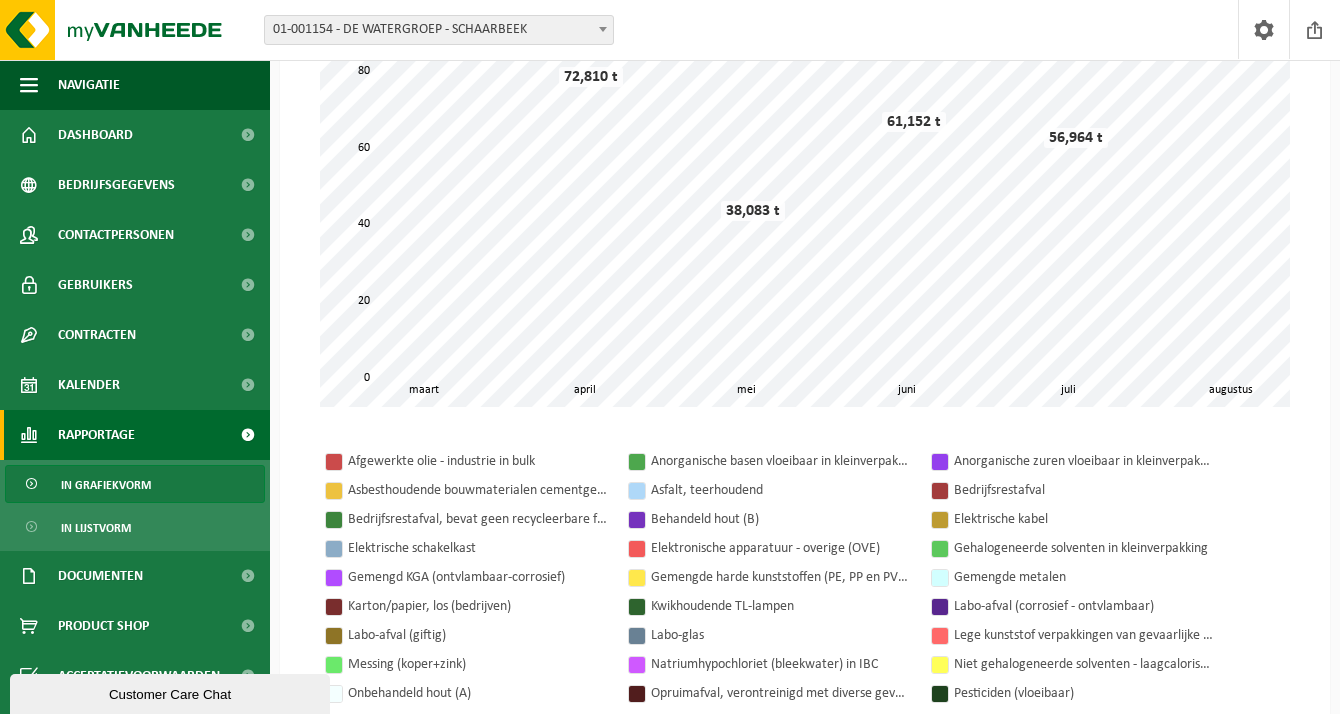 scroll, scrollTop: 0, scrollLeft: 0, axis: both 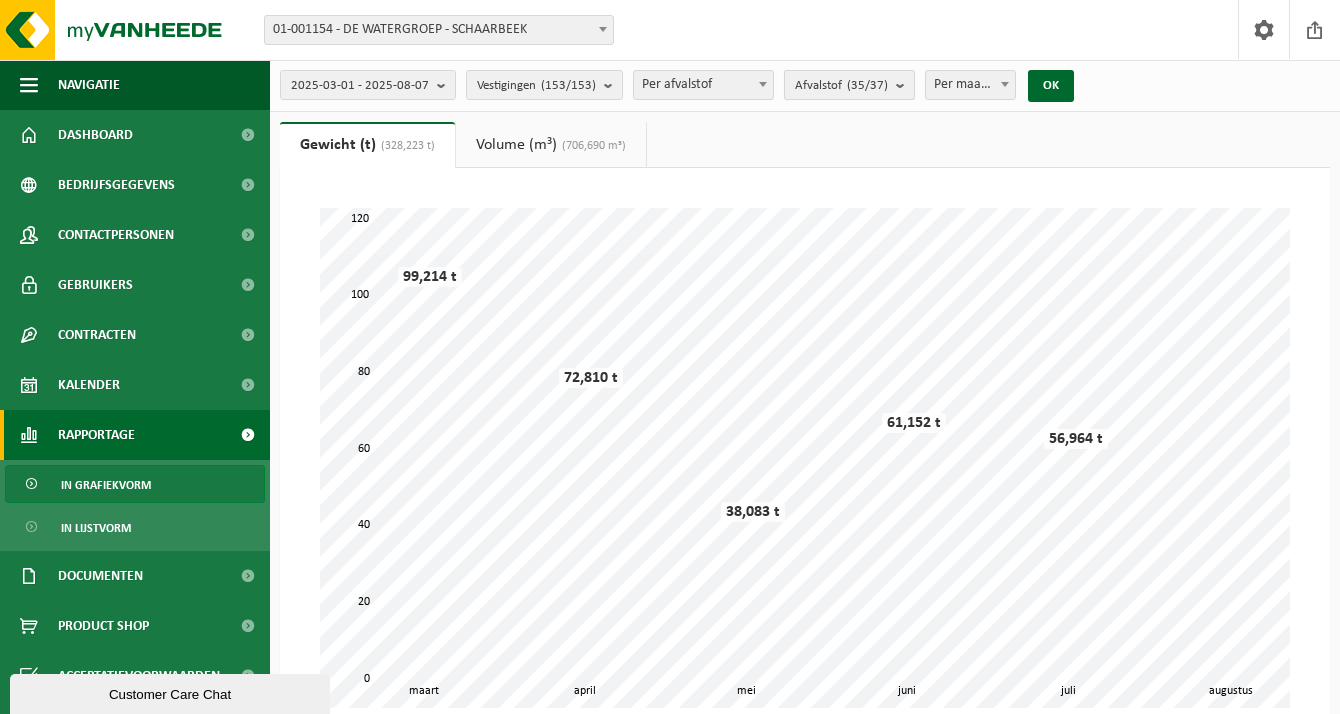 click on "(35/37)" at bounding box center [867, 85] 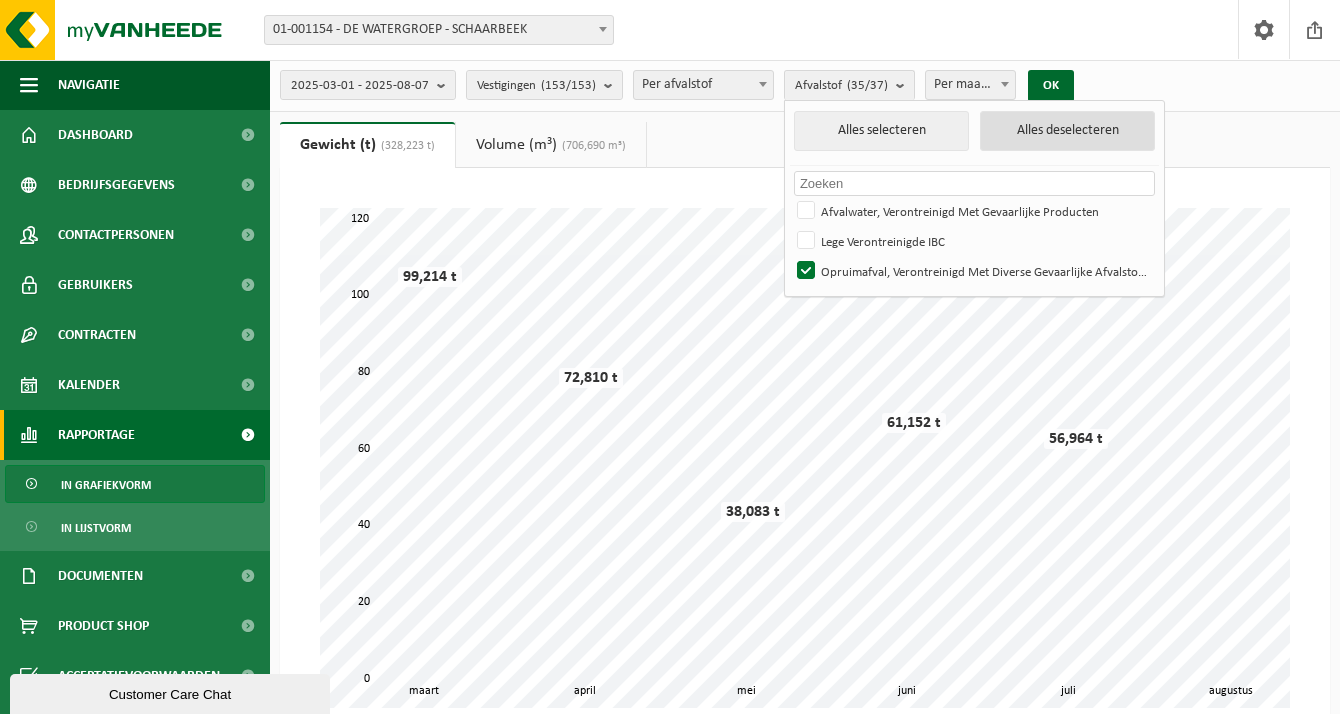 click on "Alles deselecteren" at bounding box center [1068, 131] 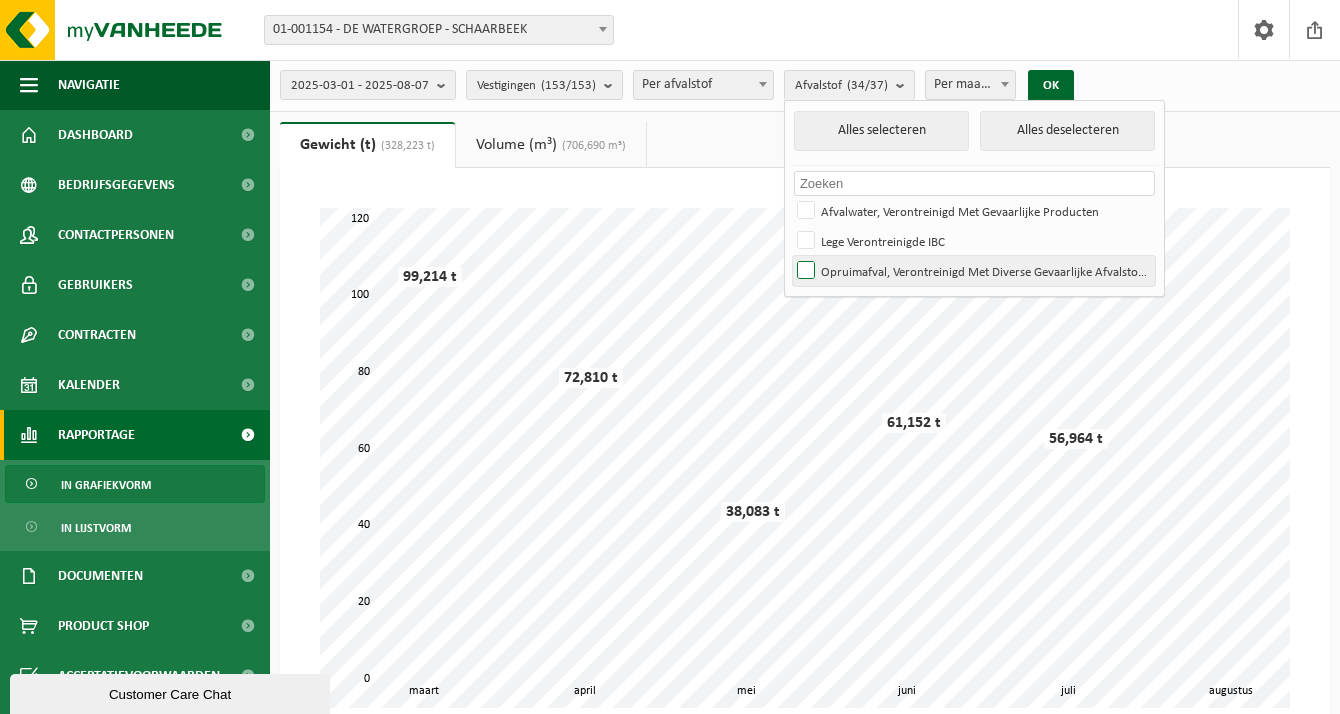 click on "Opruimafval, Verontreinigd Met Diverse Gevaarlijke Afvalstoffen" at bounding box center [974, 271] 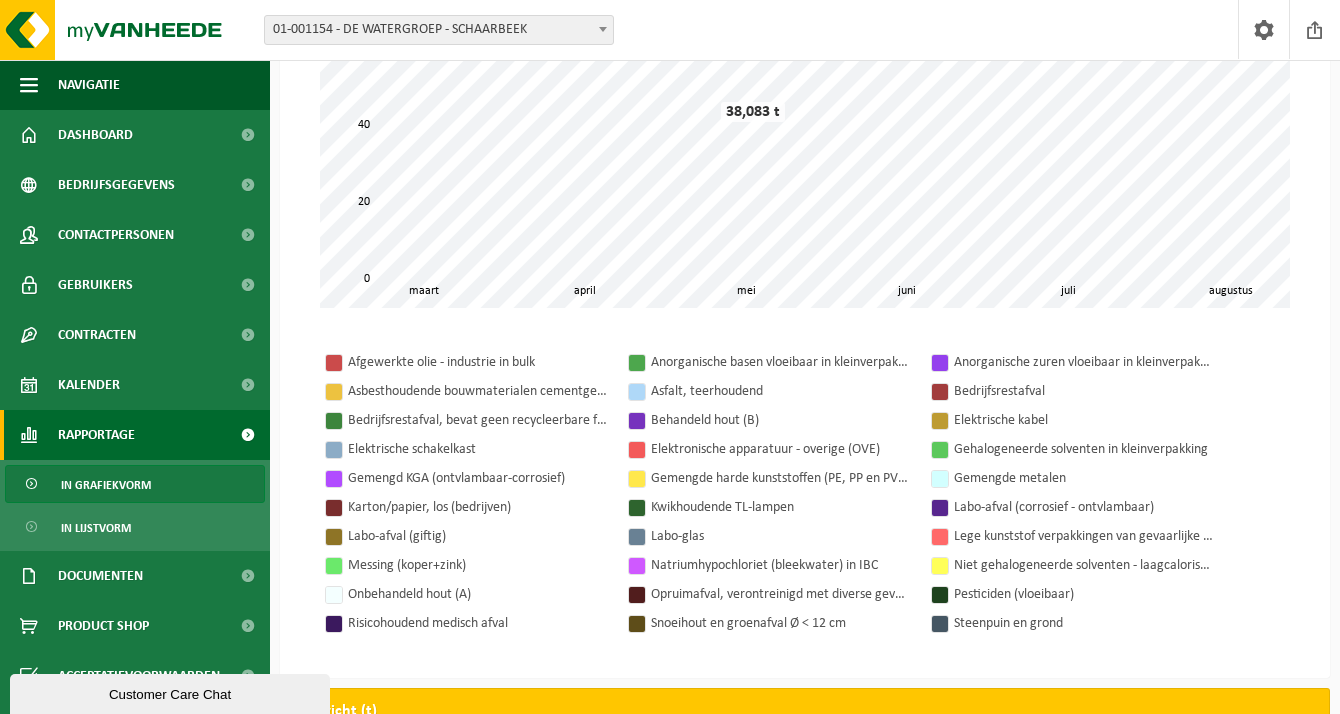 scroll, scrollTop: 0, scrollLeft: 0, axis: both 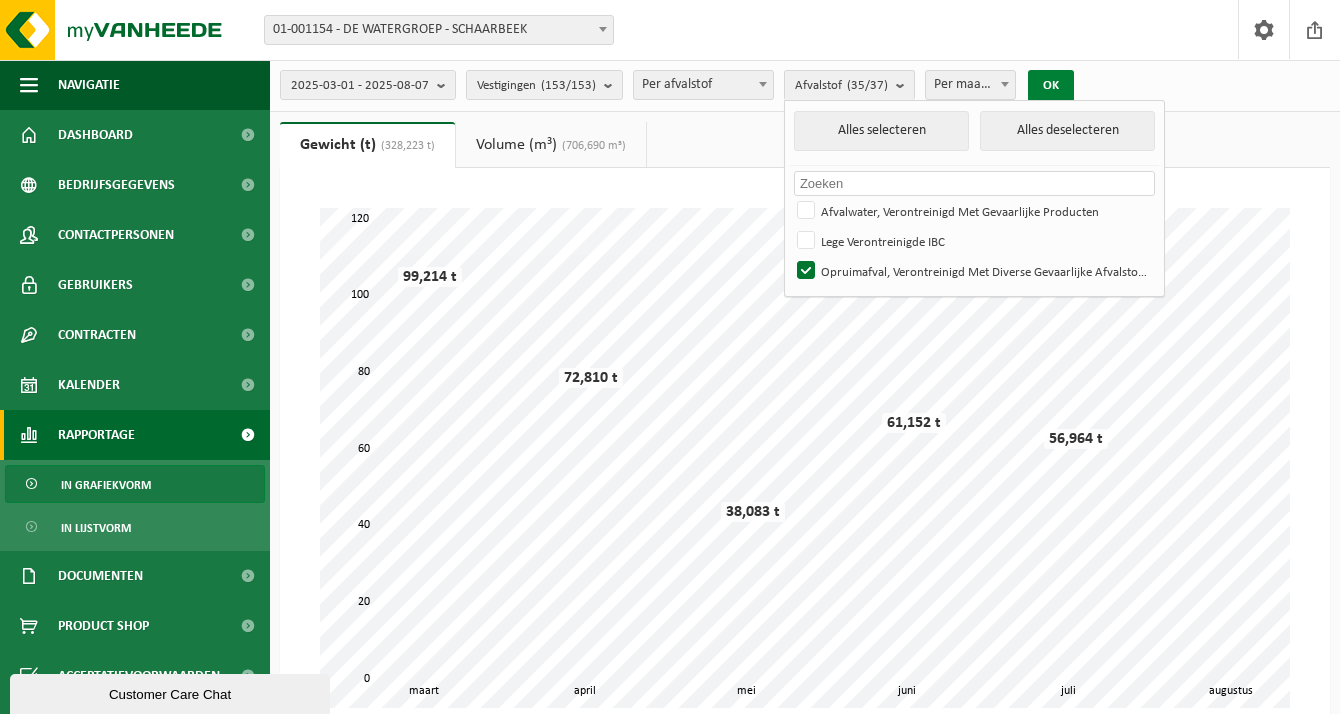 click on "OK" at bounding box center [1051, 86] 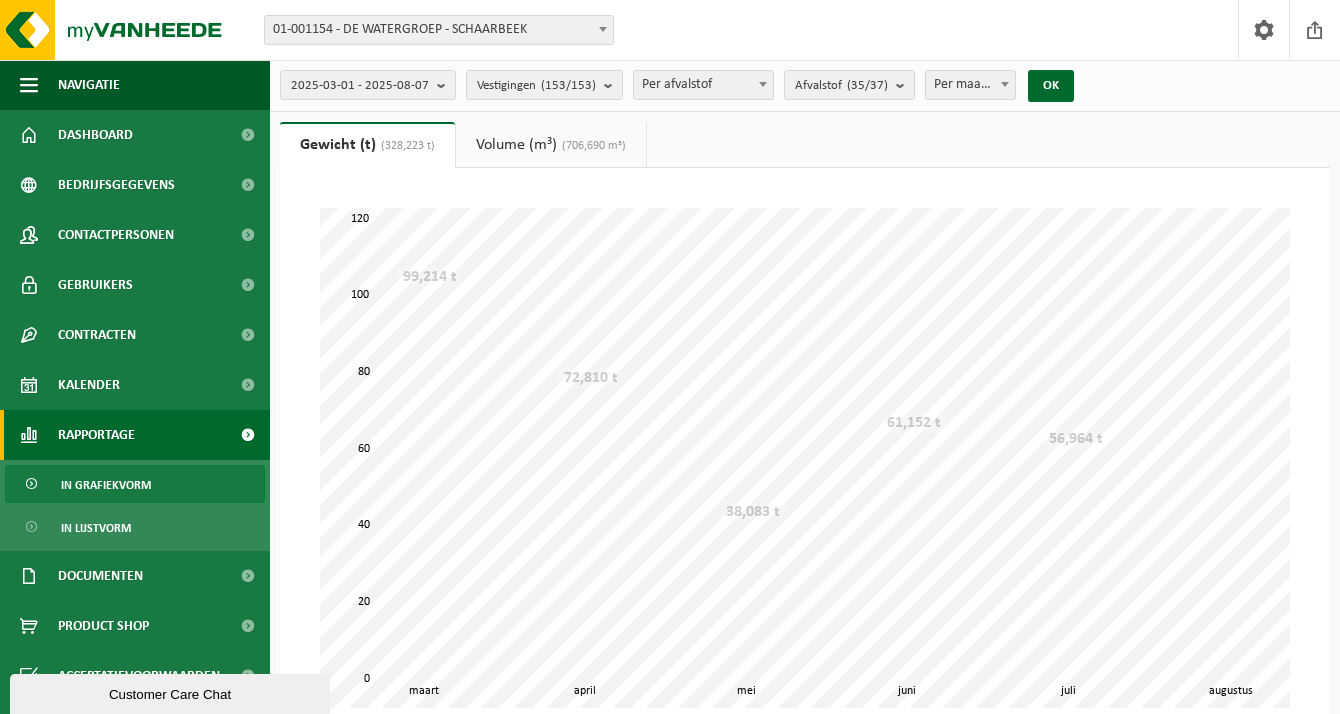 click on "Volume (m³)  (706,690  m³)" at bounding box center [551, 145] 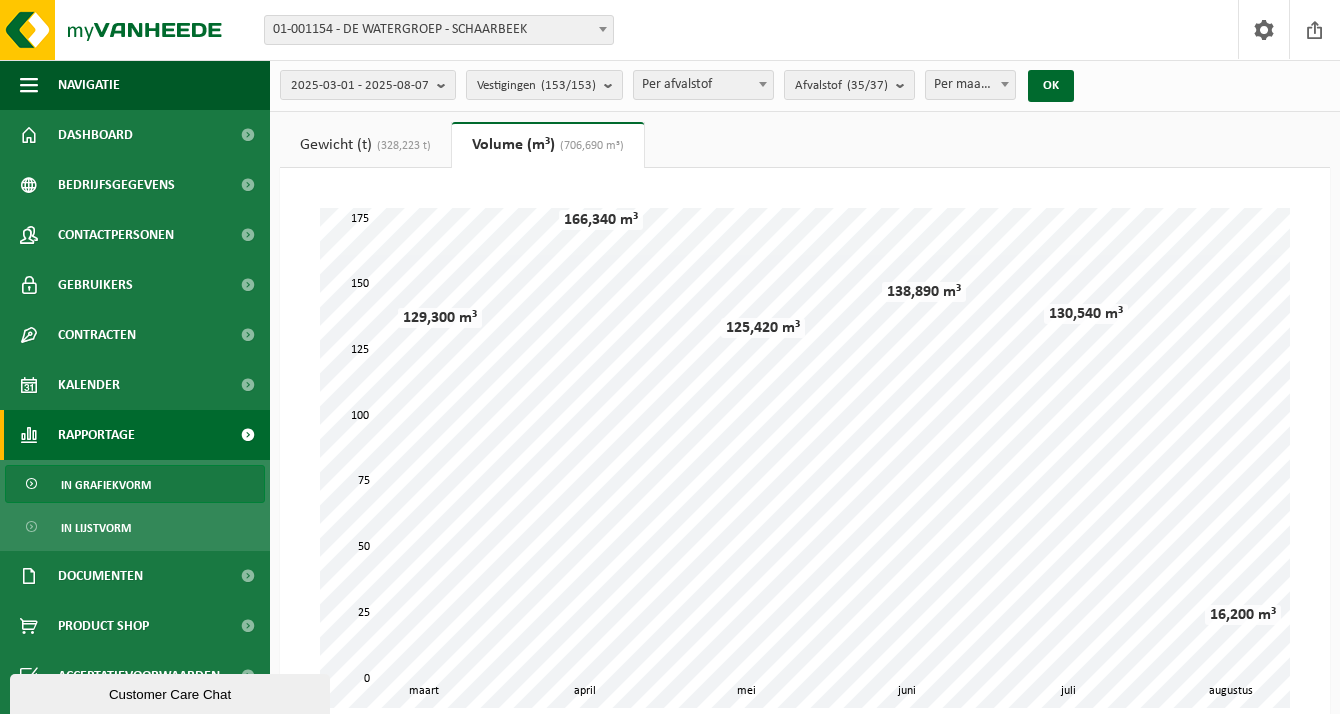 scroll, scrollTop: 0, scrollLeft: 0, axis: both 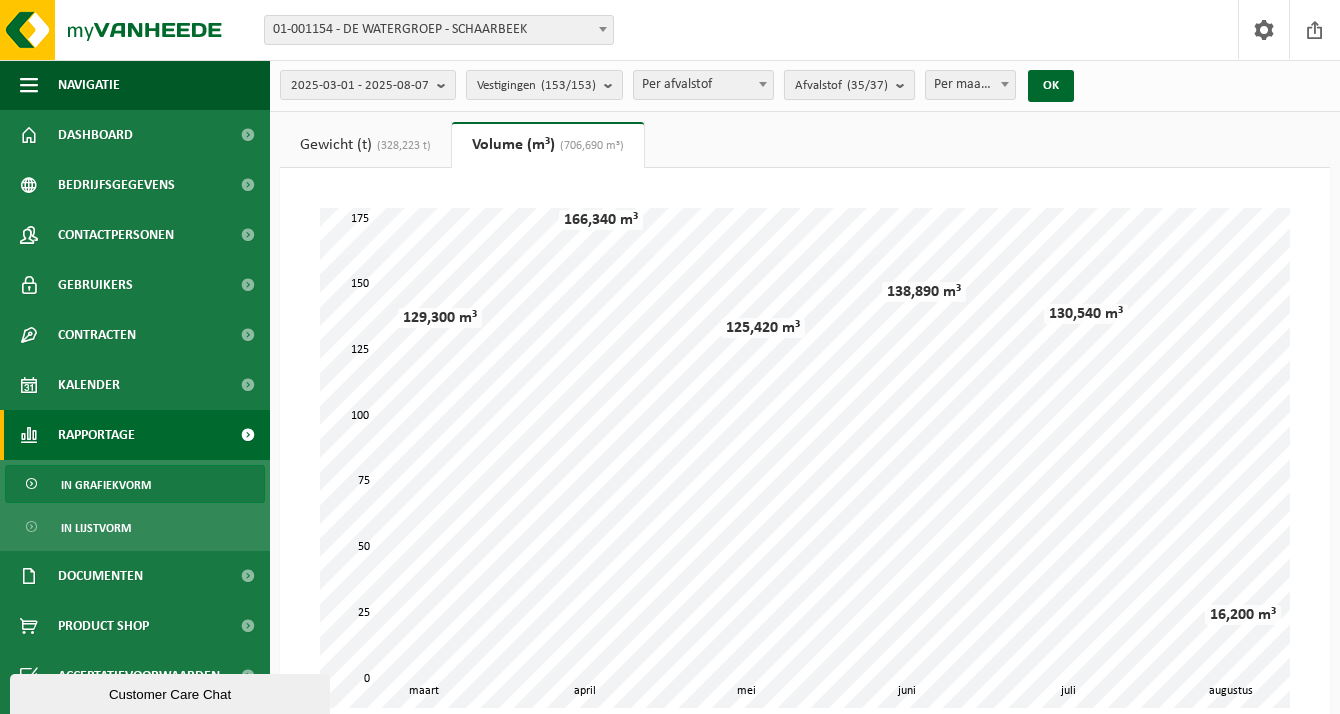 click at bounding box center (905, 85) 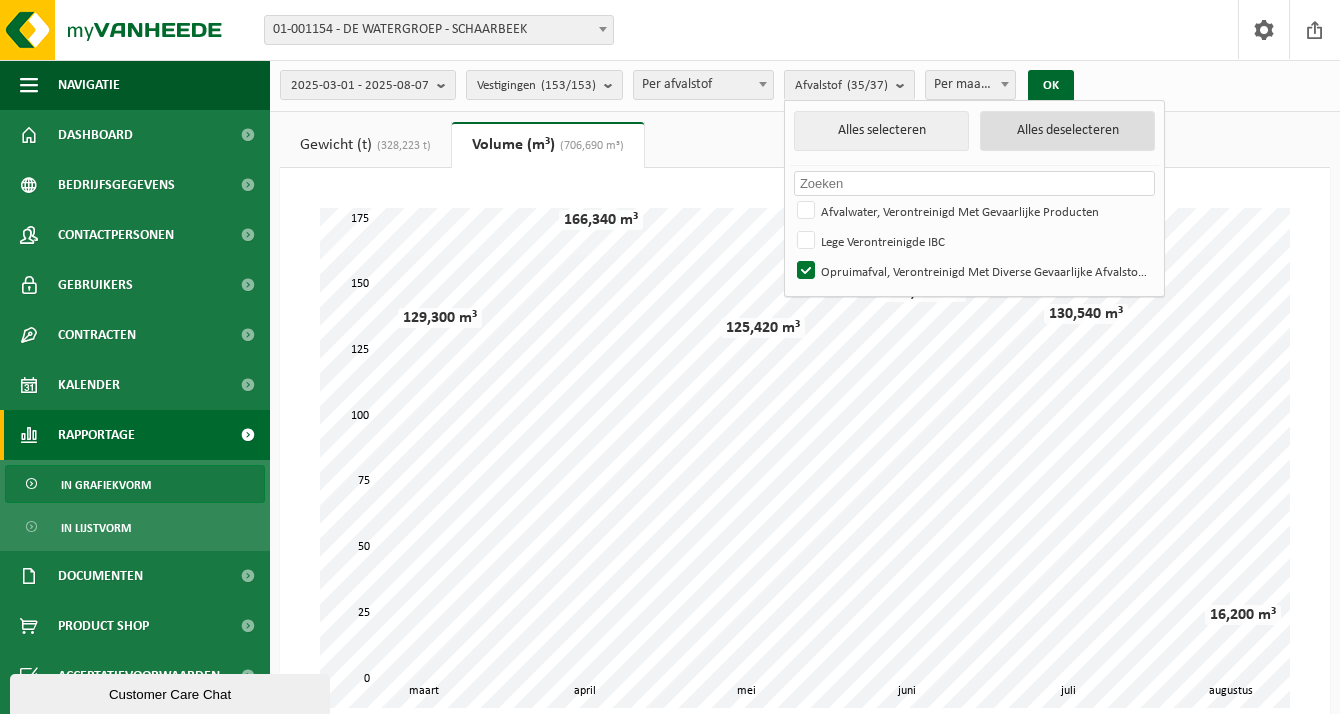 click on "Alles deselecteren" at bounding box center (1068, 131) 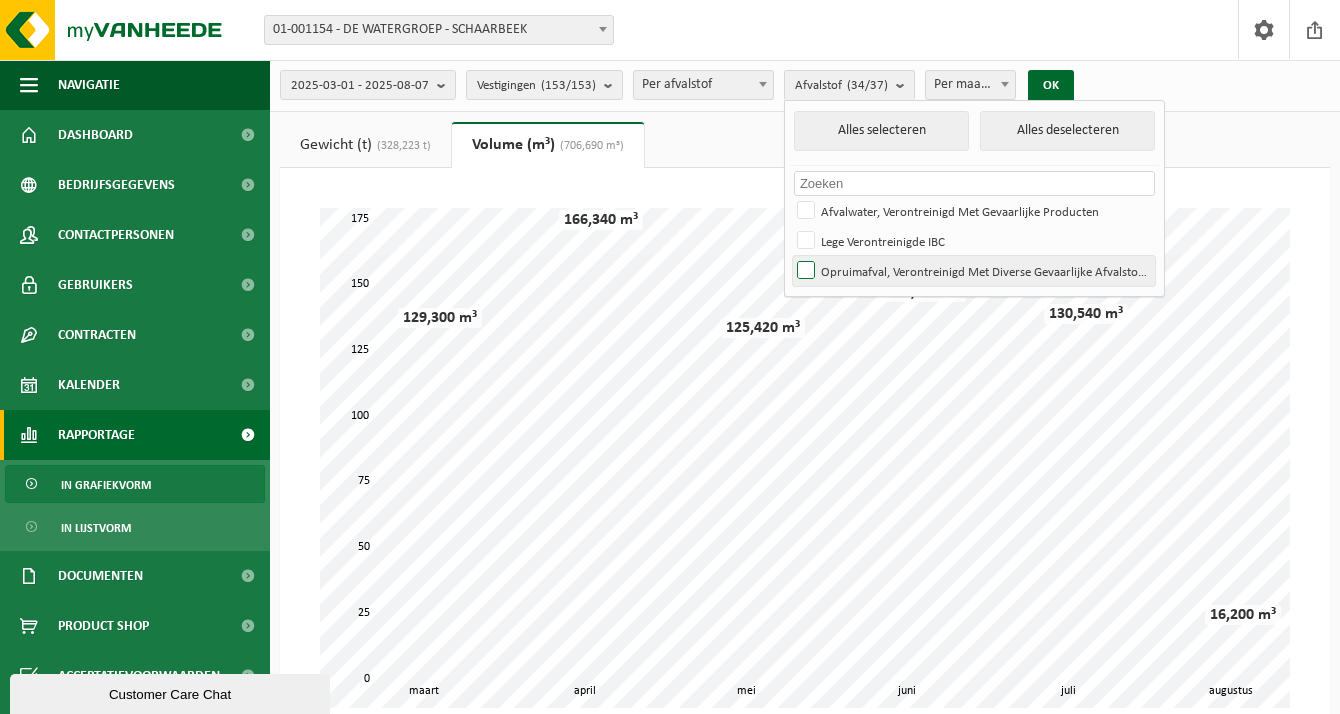 click on "Opruimafval, Verontreinigd Met Diverse Gevaarlijke Afvalstoffen" at bounding box center (974, 271) 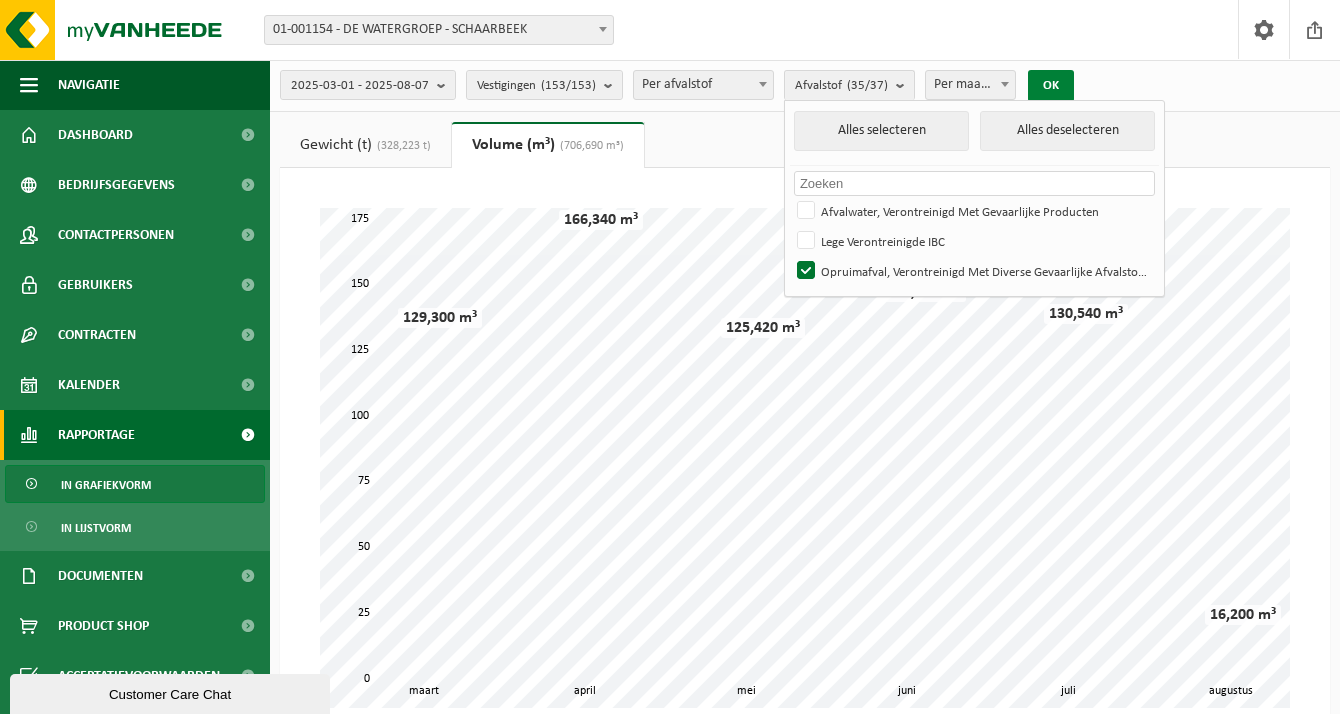 drag, startPoint x: 1078, startPoint y: 76, endPoint x: 1059, endPoint y: 80, distance: 19.416489 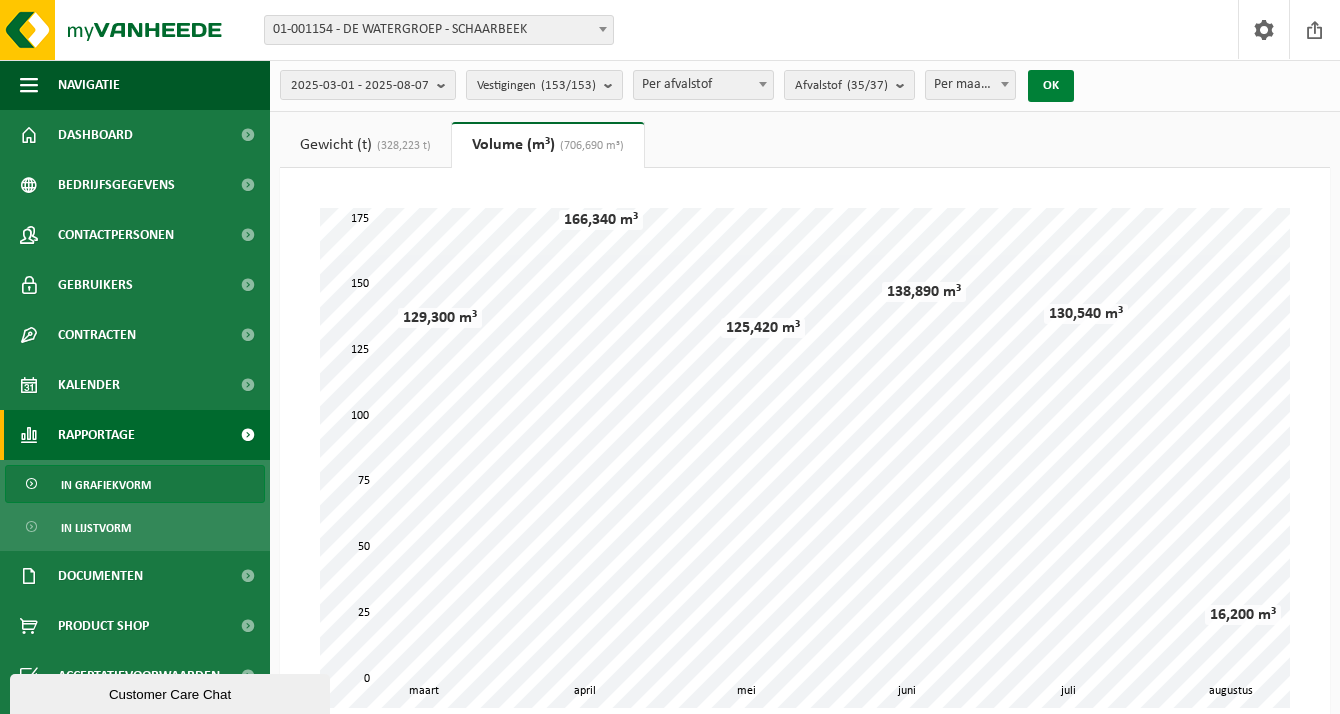 click on "OK" at bounding box center (1051, 86) 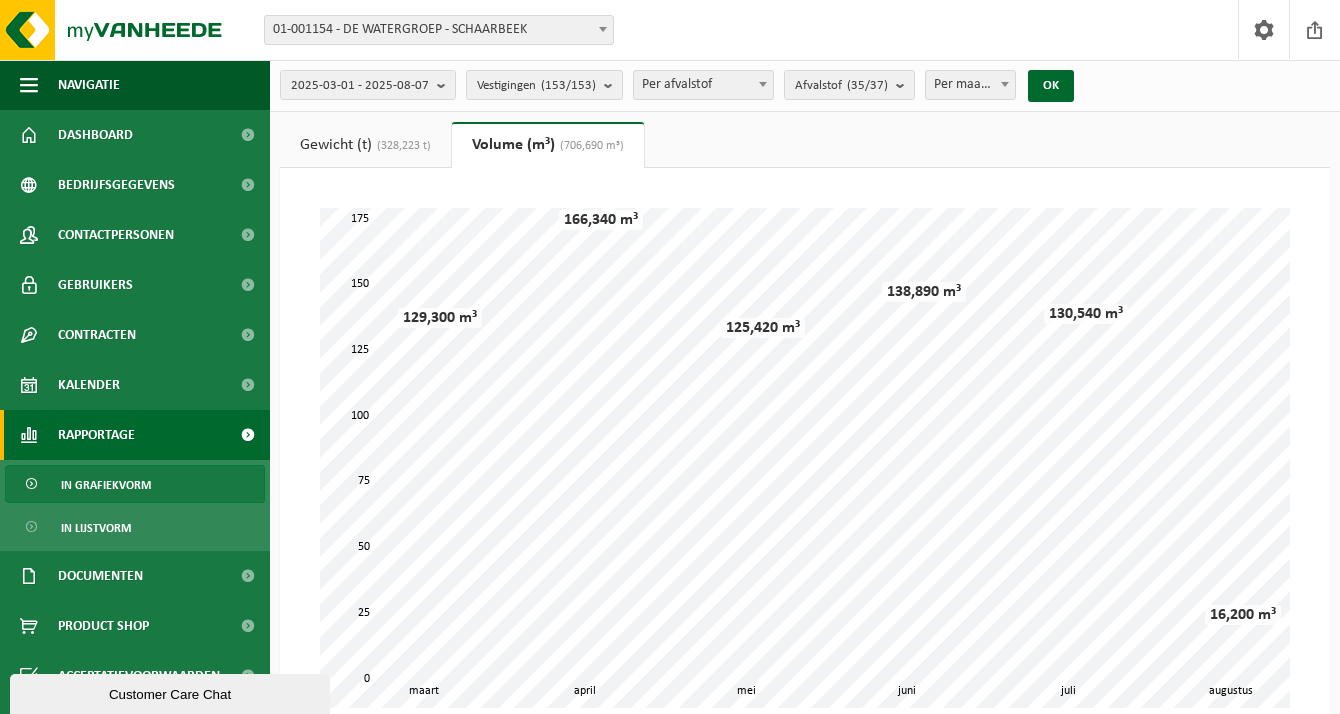 click on "Per afvalstof" at bounding box center (703, 85) 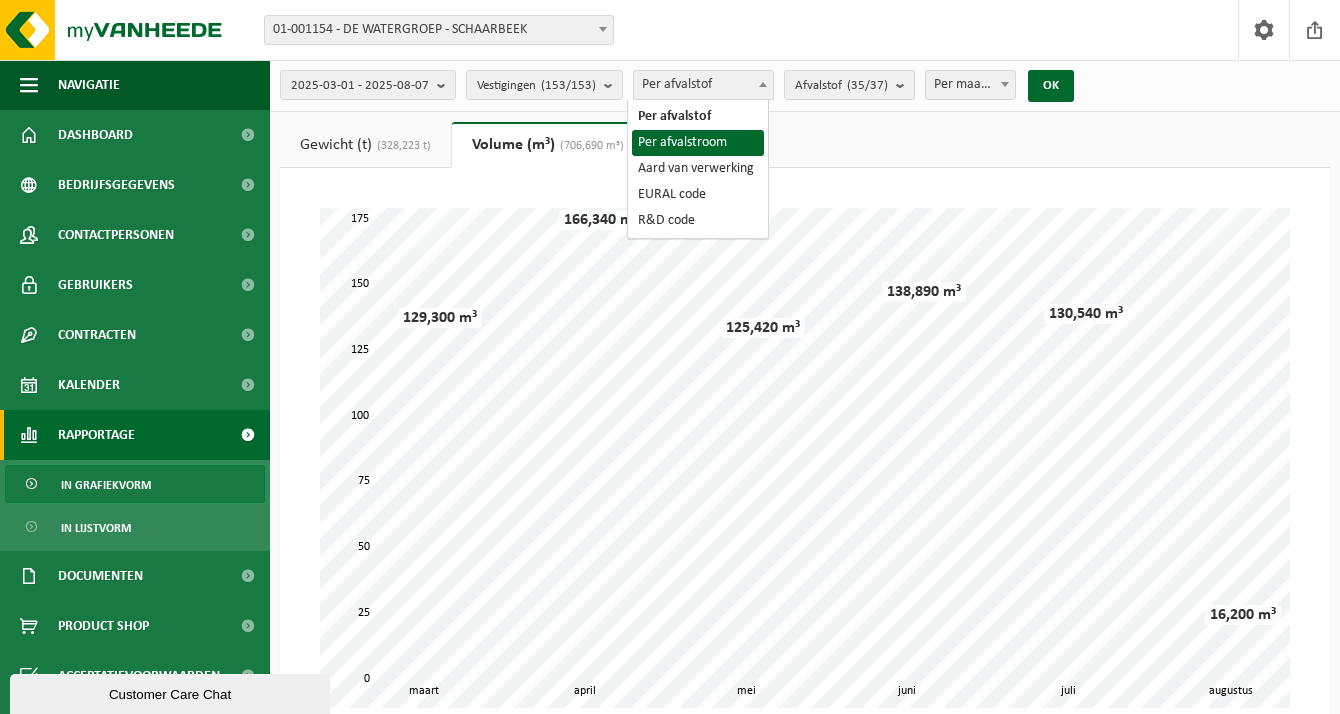 select on "2" 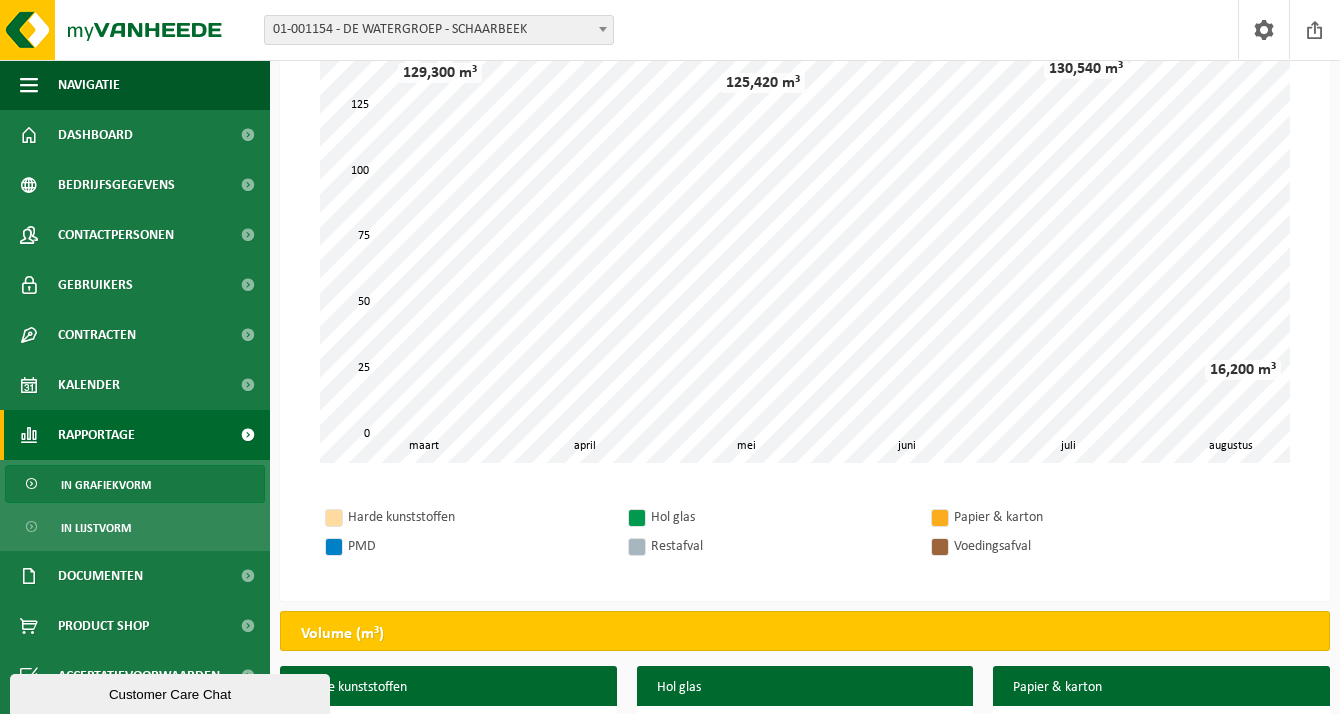 scroll, scrollTop: 0, scrollLeft: 0, axis: both 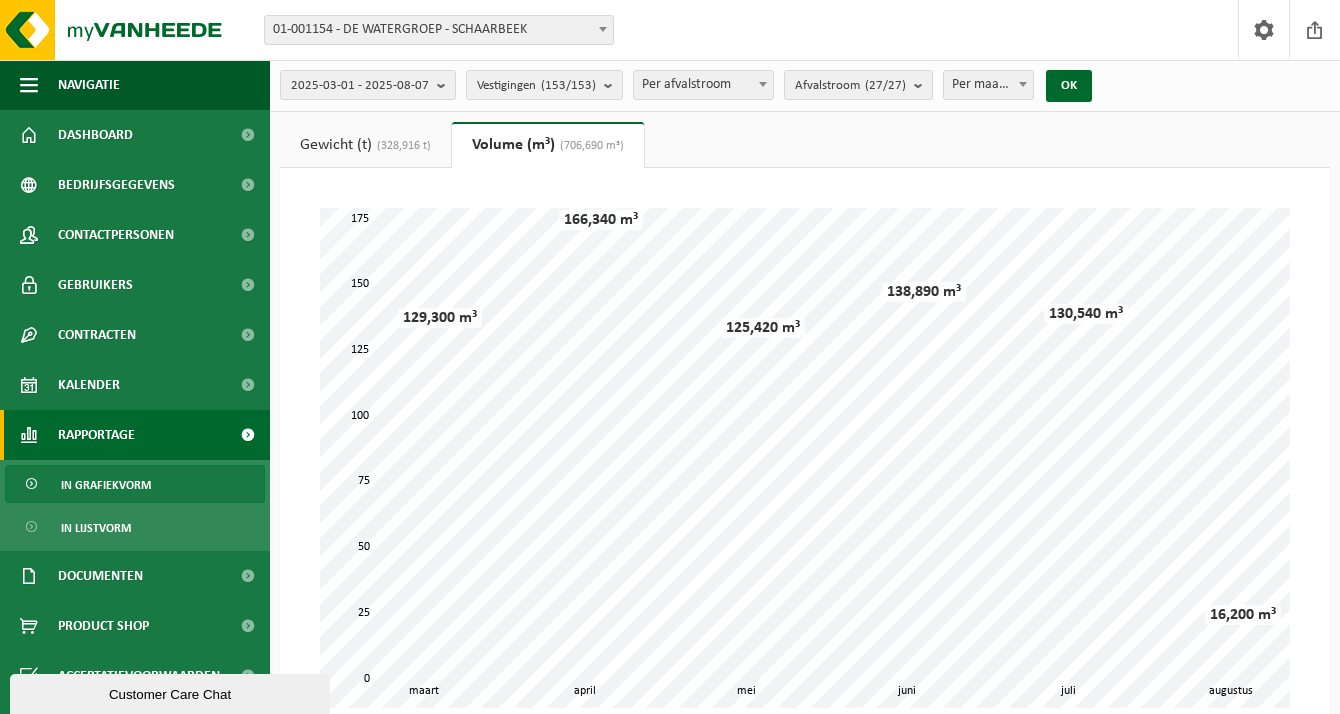 click on "Gewicht (t)  (328,916  t)" at bounding box center (365, 145) 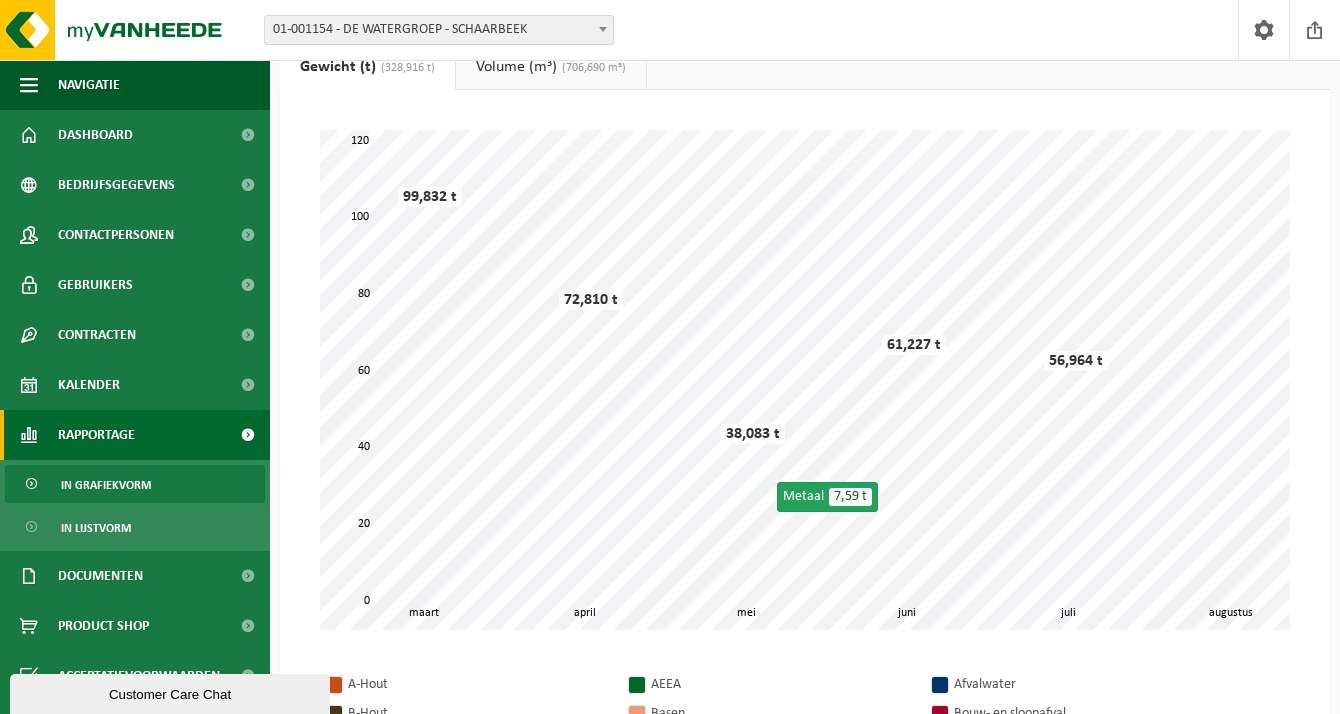 scroll, scrollTop: 0, scrollLeft: 0, axis: both 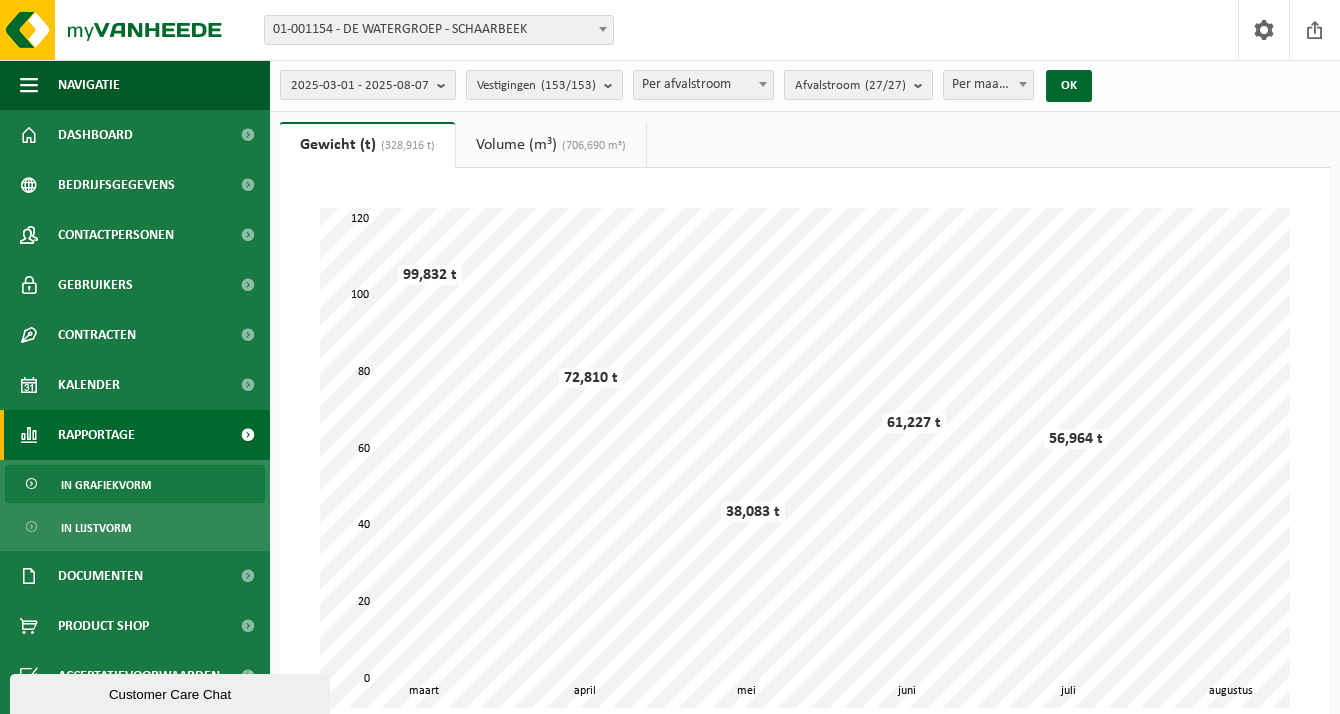 click at bounding box center [923, 85] 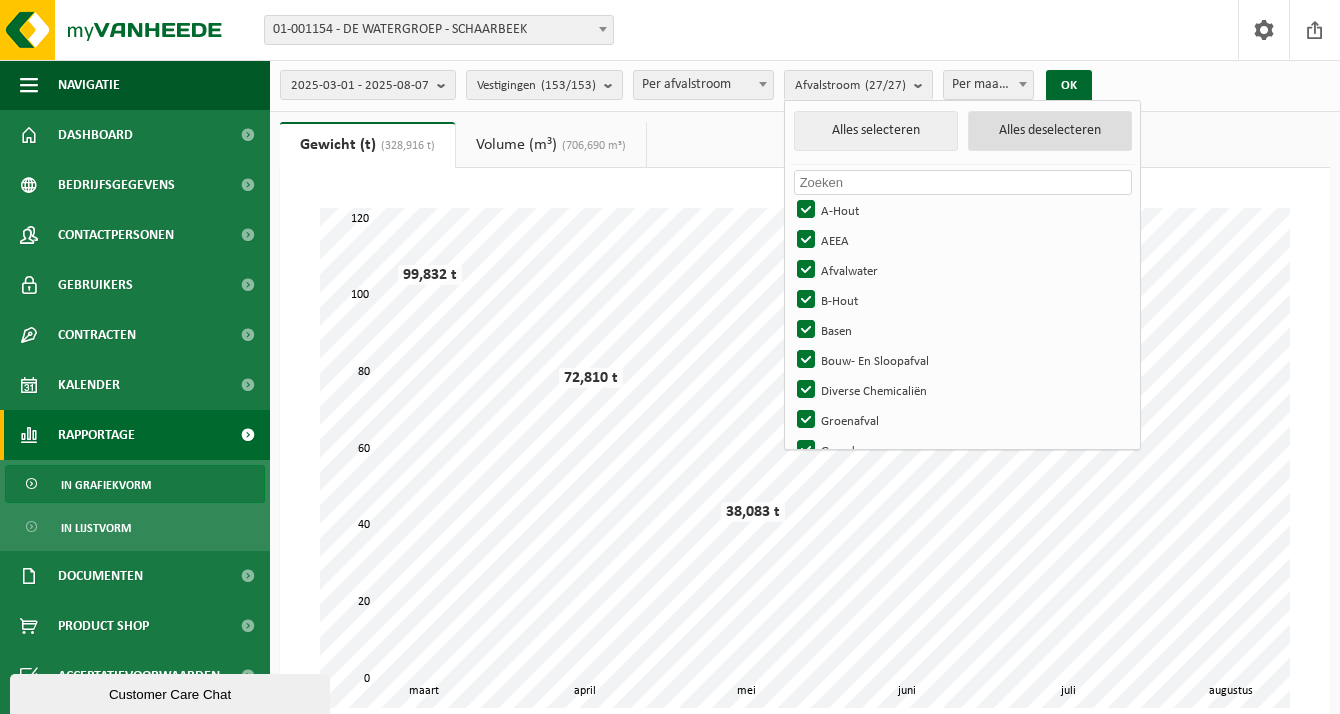 click on "Alles deselecteren" at bounding box center (1050, 131) 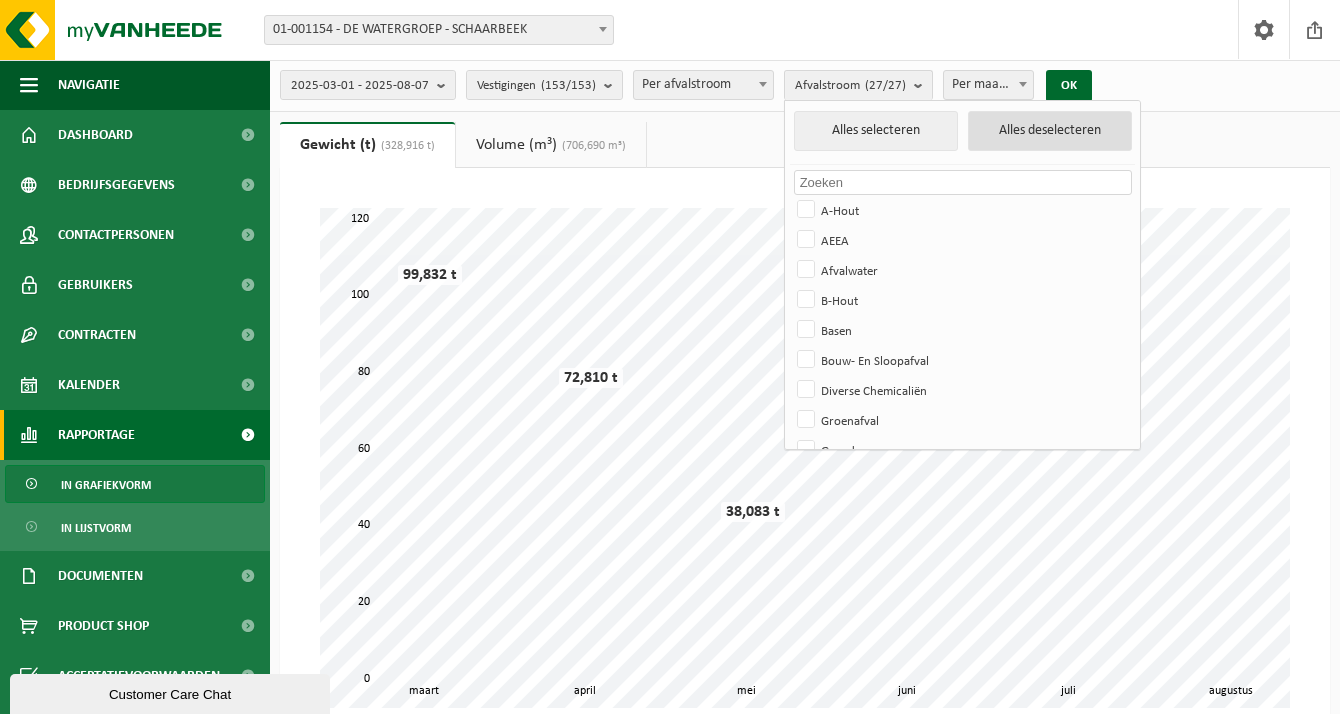 checkbox on "false" 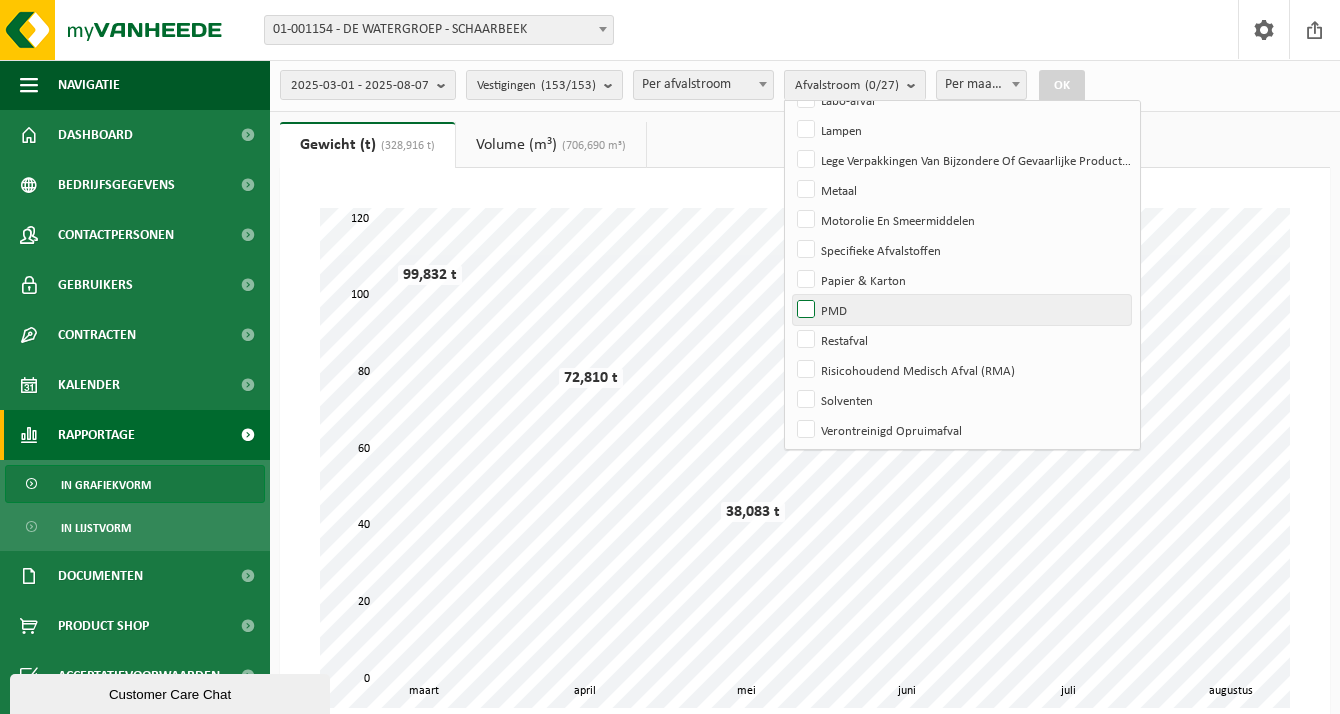 scroll, scrollTop: 564, scrollLeft: 0, axis: vertical 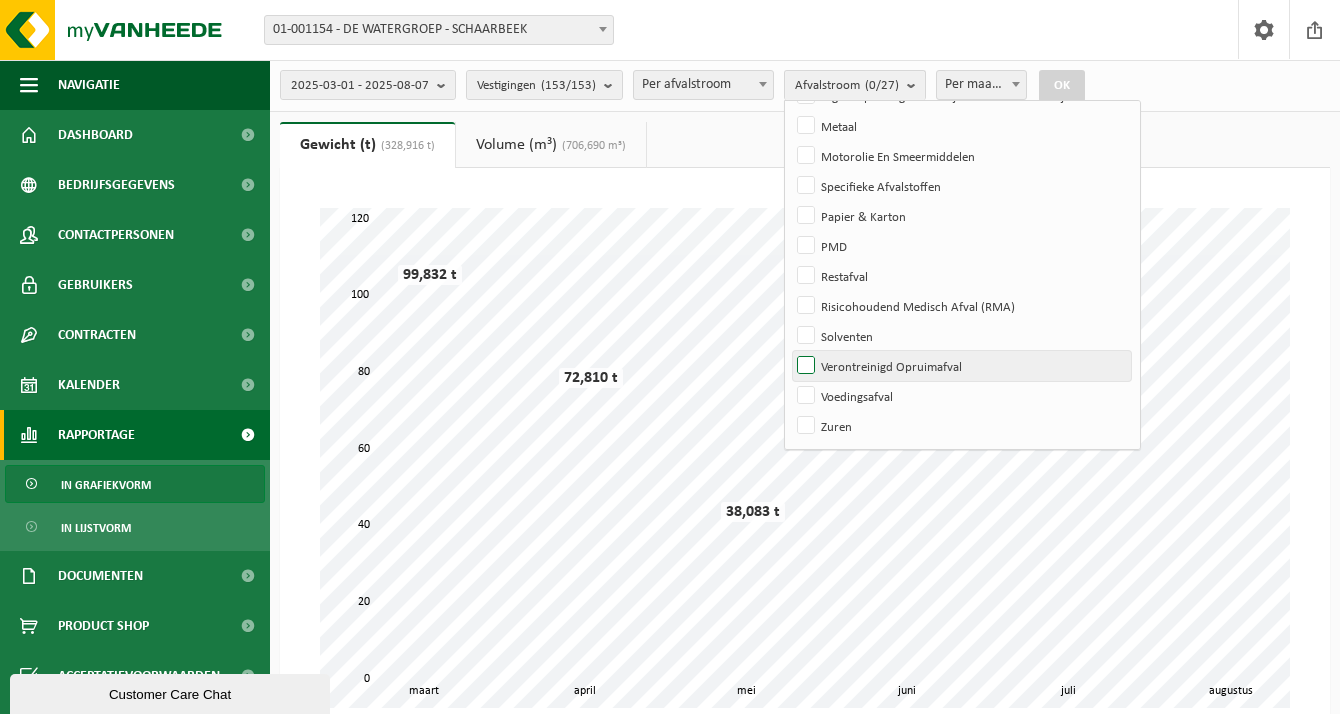 click on "Verontreinigd Opruimafval" at bounding box center (962, 366) 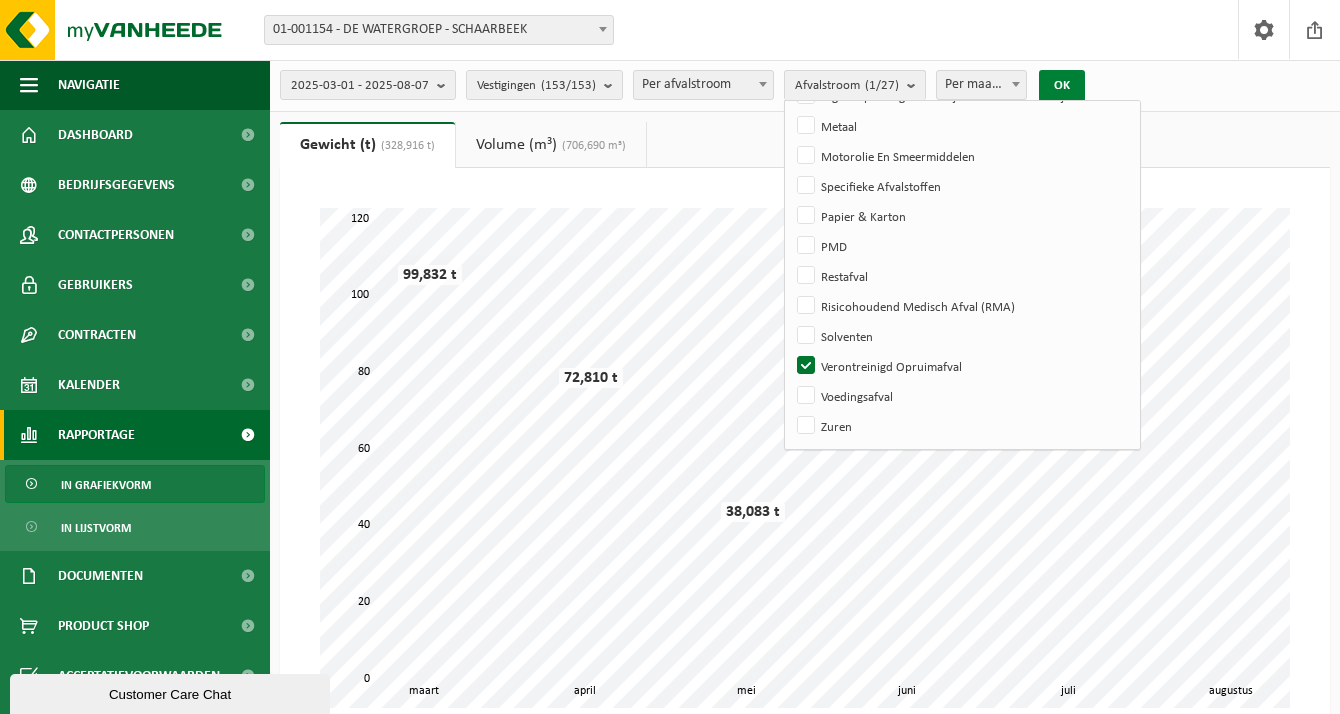 click on "OK" at bounding box center [1062, 86] 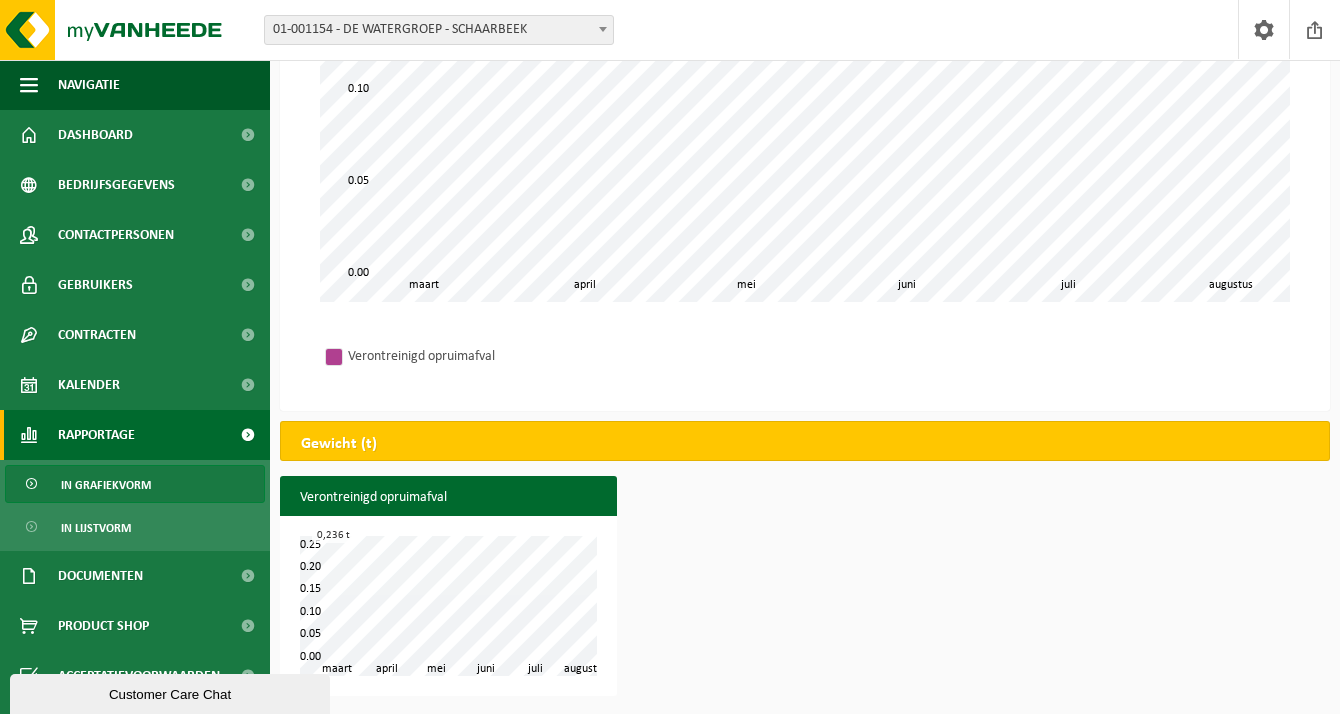 scroll, scrollTop: 0, scrollLeft: 0, axis: both 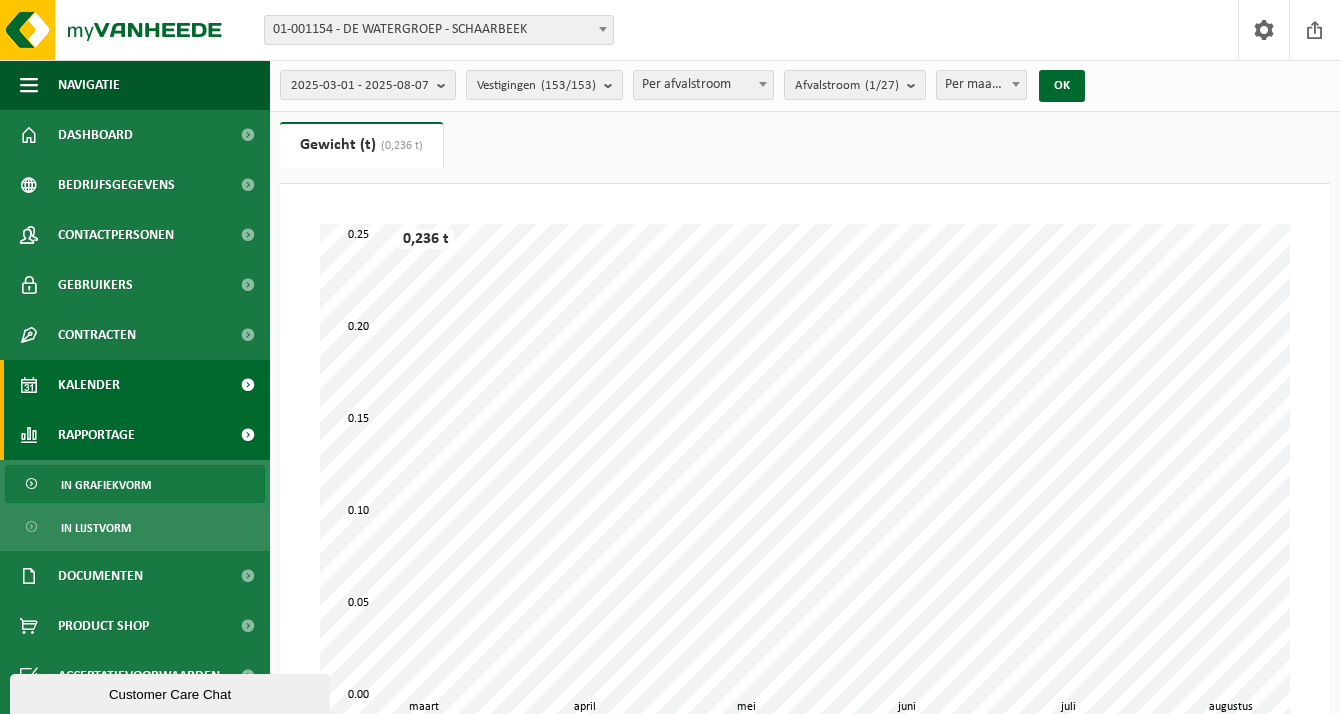 click on "Kalender" at bounding box center (135, 385) 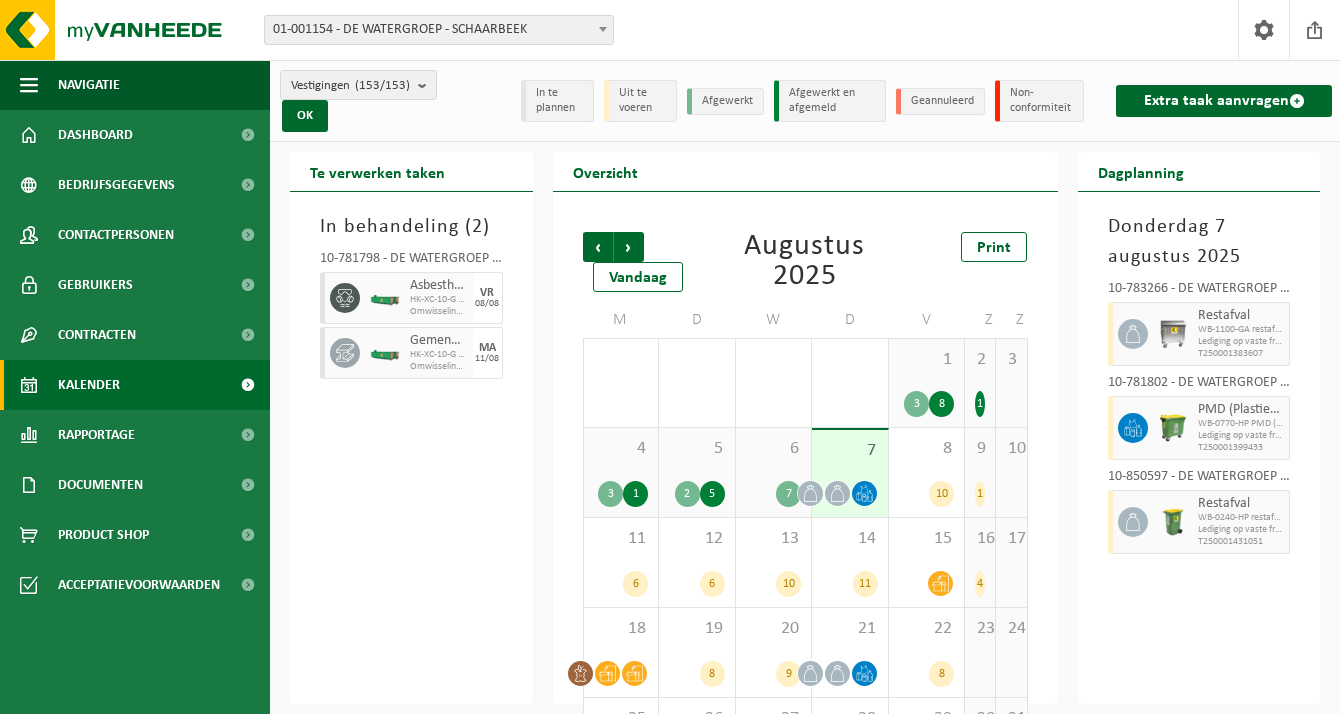 scroll, scrollTop: 0, scrollLeft: 0, axis: both 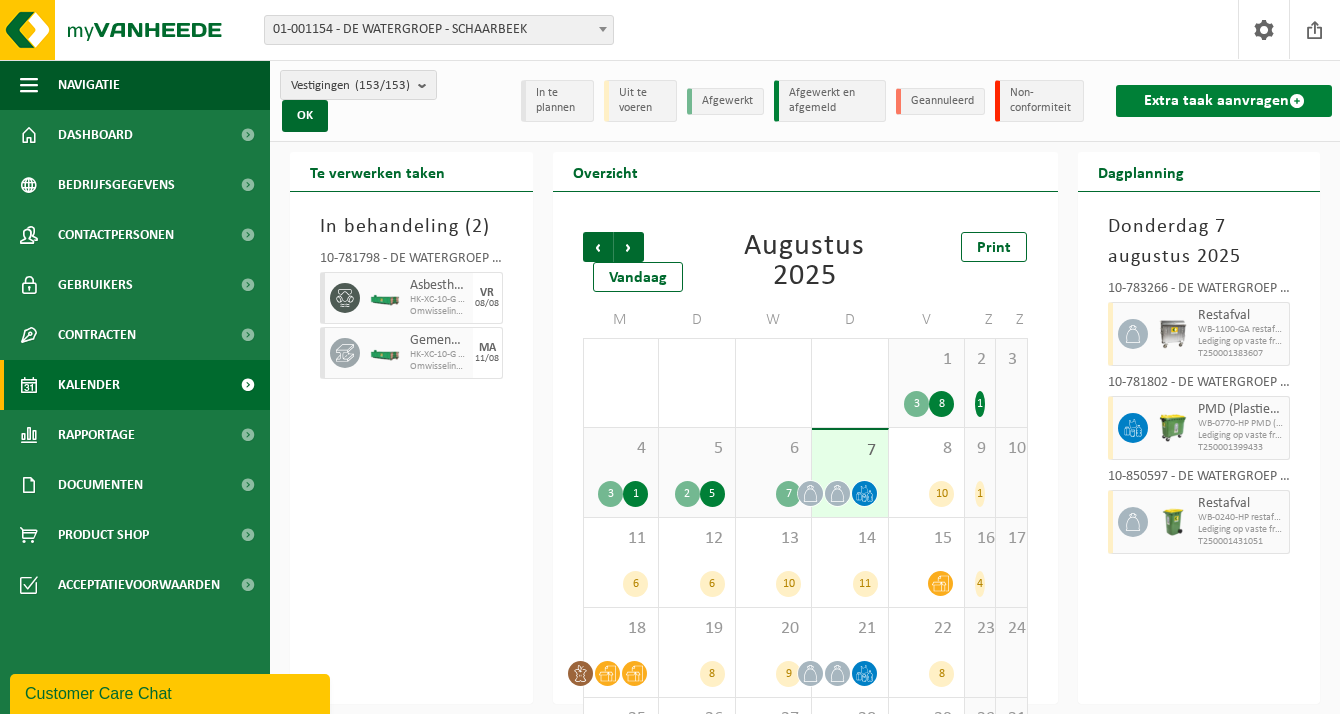 click on "Extra taak aanvragen" at bounding box center [1224, 101] 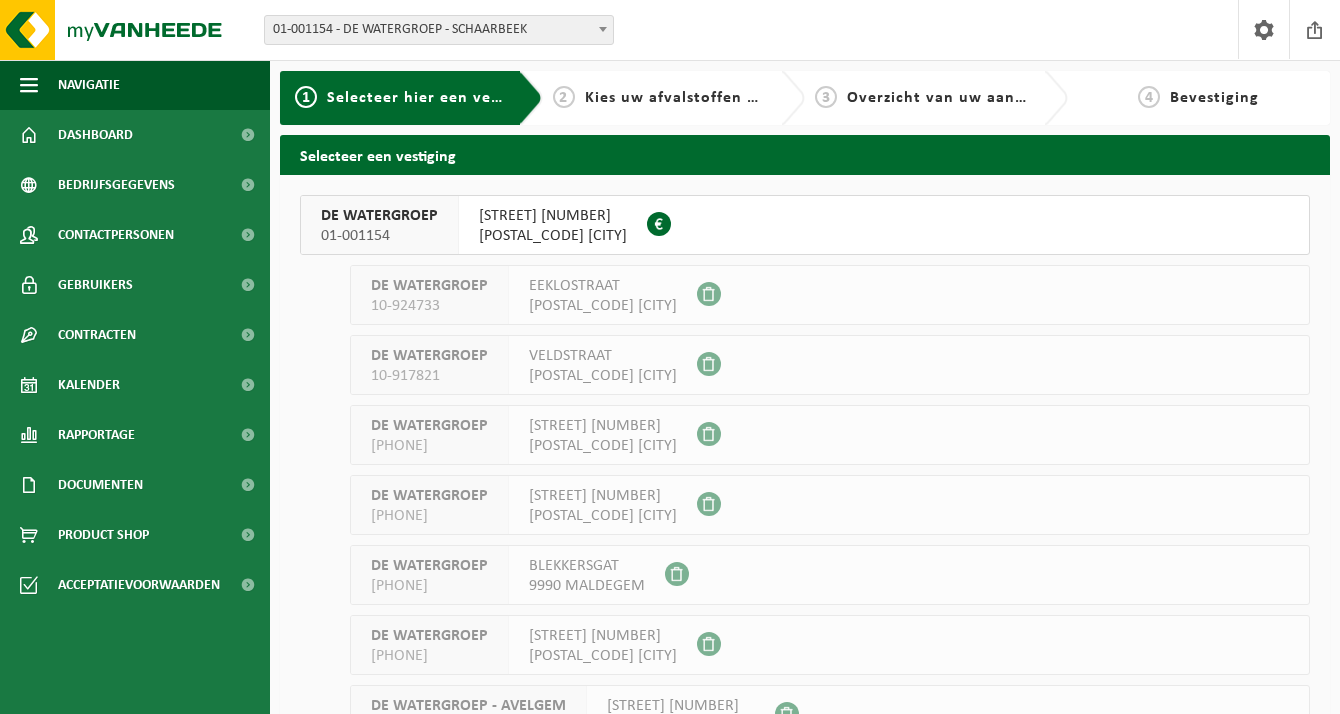 scroll, scrollTop: 0, scrollLeft: 0, axis: both 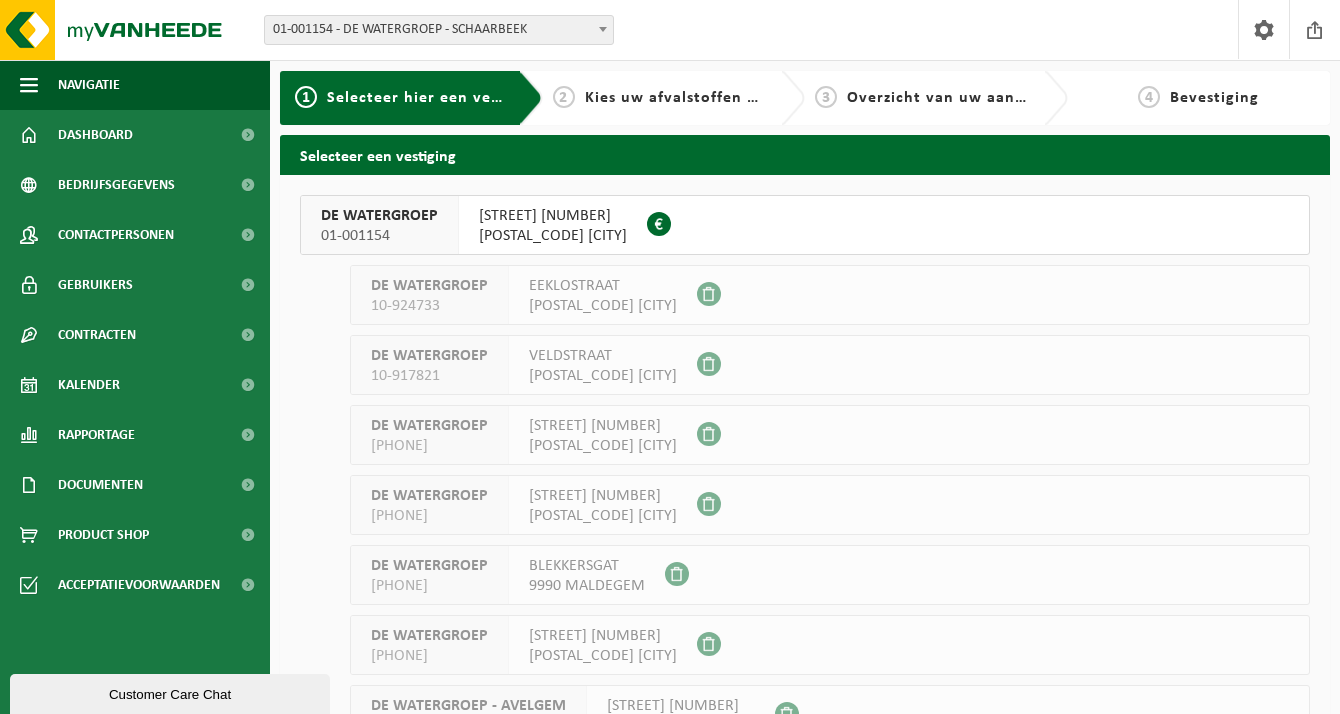 click on "[POSTAL_CODE] [CITY]" at bounding box center [553, 236] 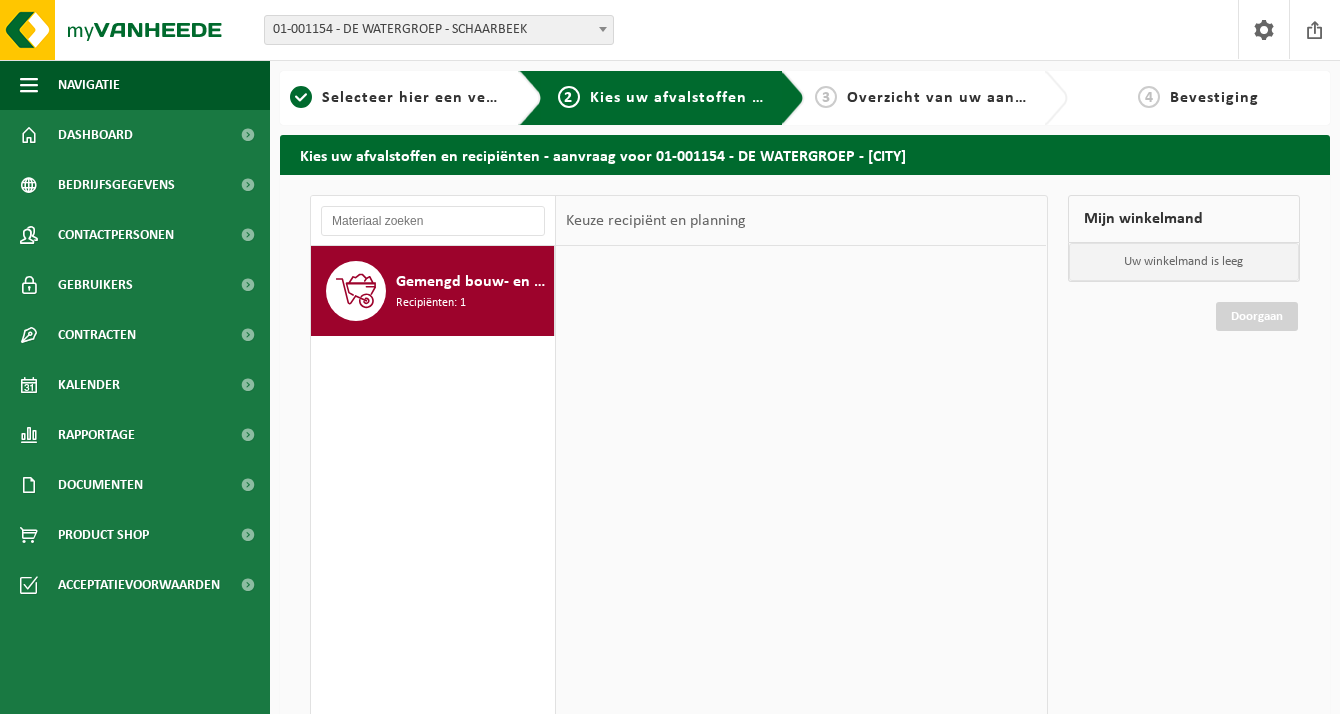 scroll, scrollTop: 0, scrollLeft: 0, axis: both 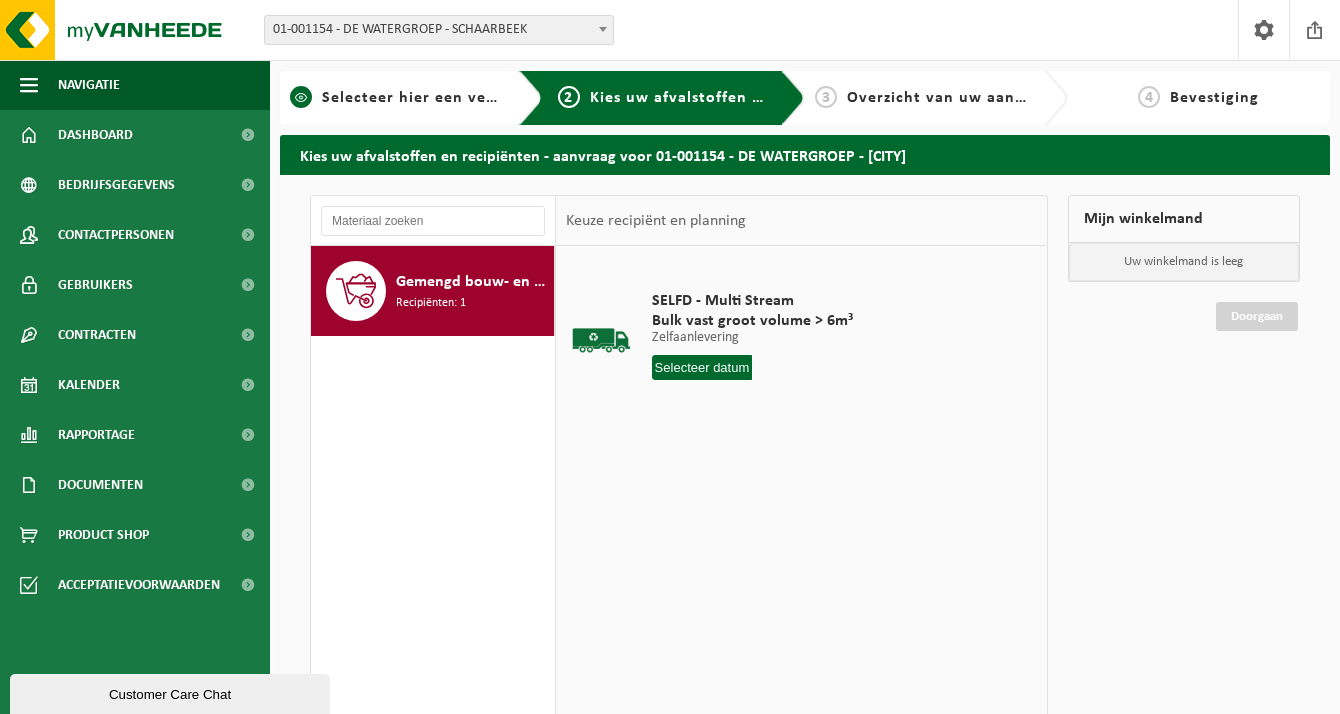 click on "Selecteer hier een vestiging" at bounding box center [430, 98] 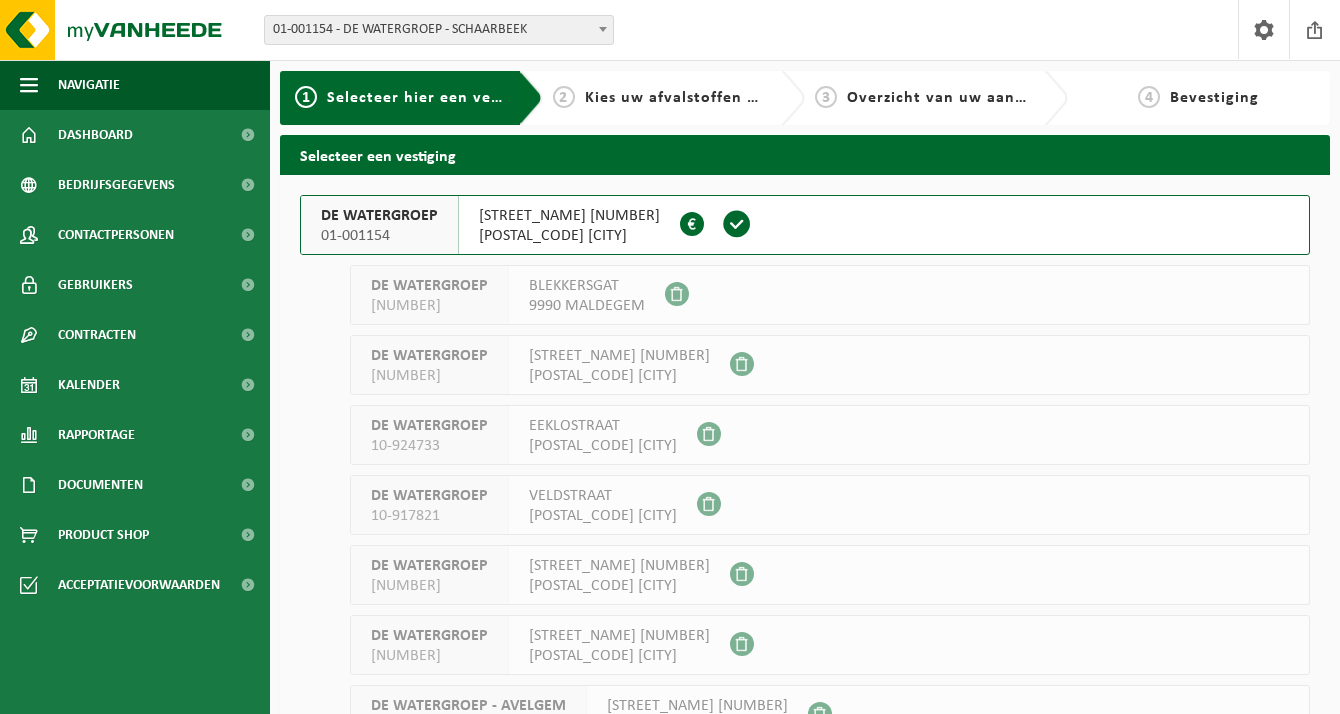 scroll, scrollTop: 0, scrollLeft: 0, axis: both 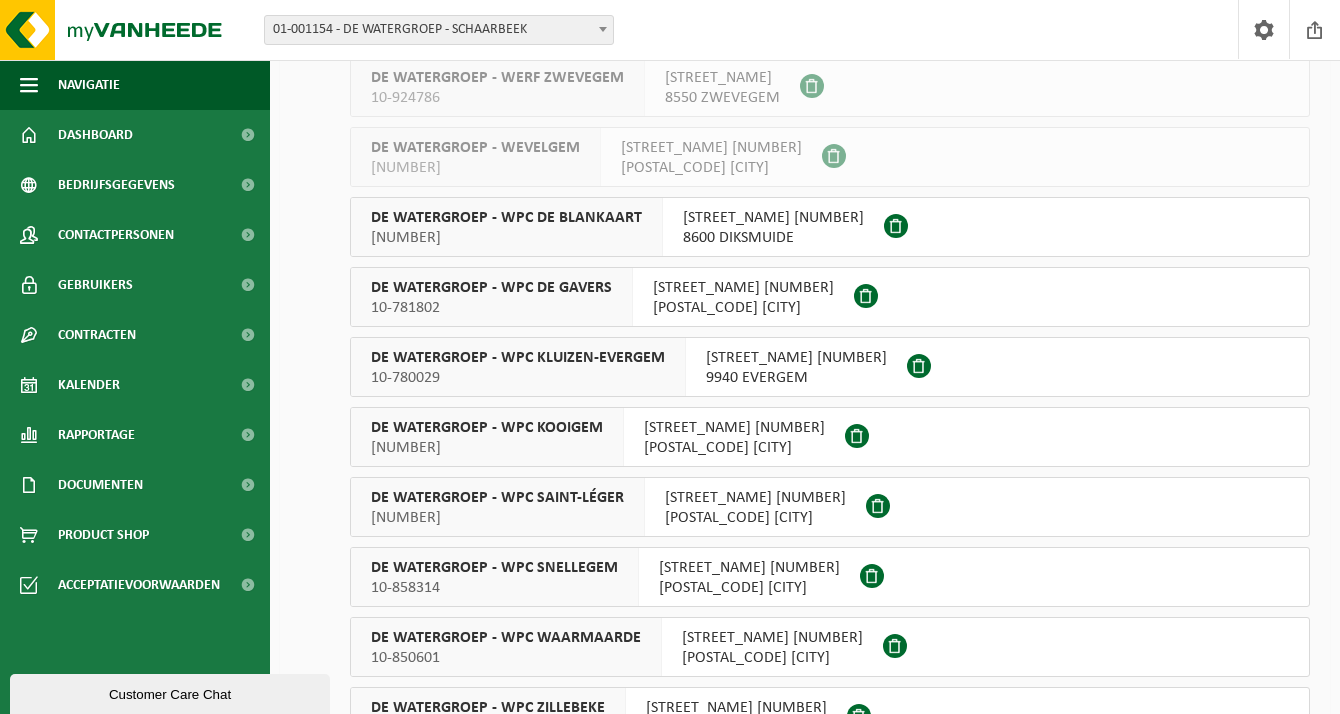 click on "10-780029" at bounding box center (518, 378) 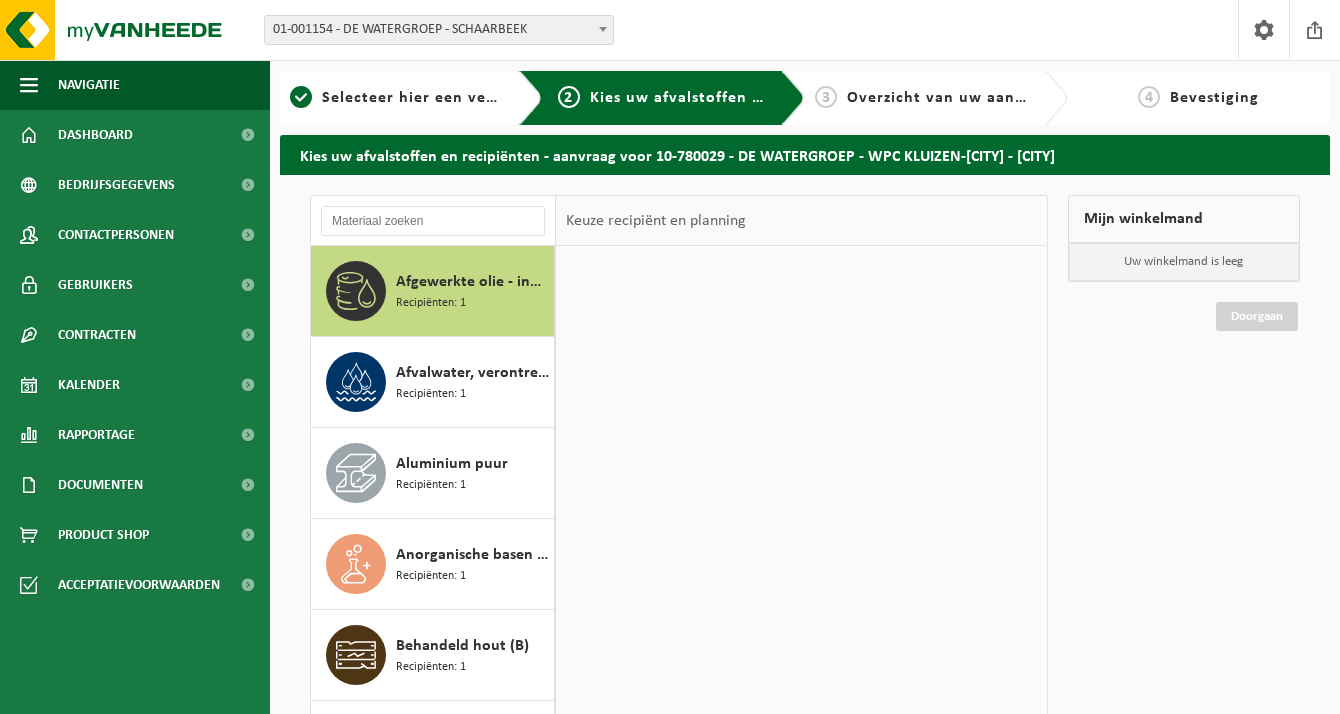 scroll, scrollTop: 0, scrollLeft: 0, axis: both 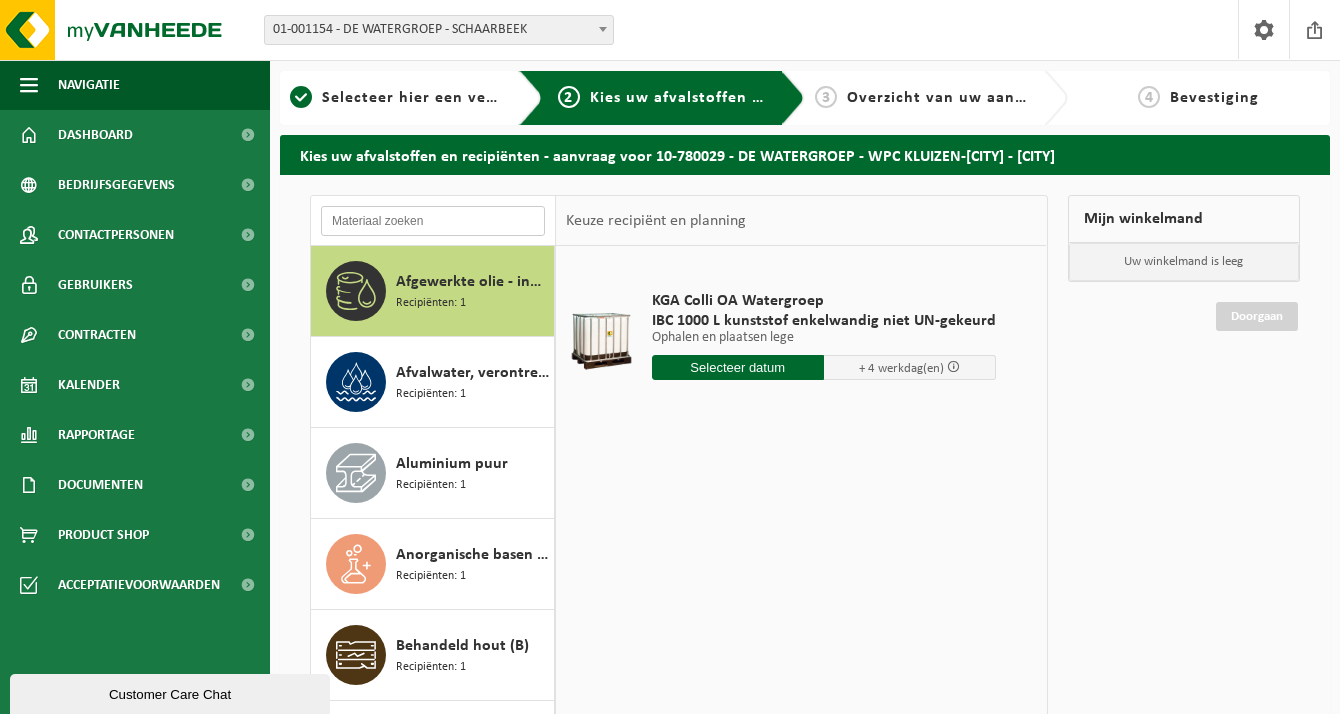 click at bounding box center (433, 221) 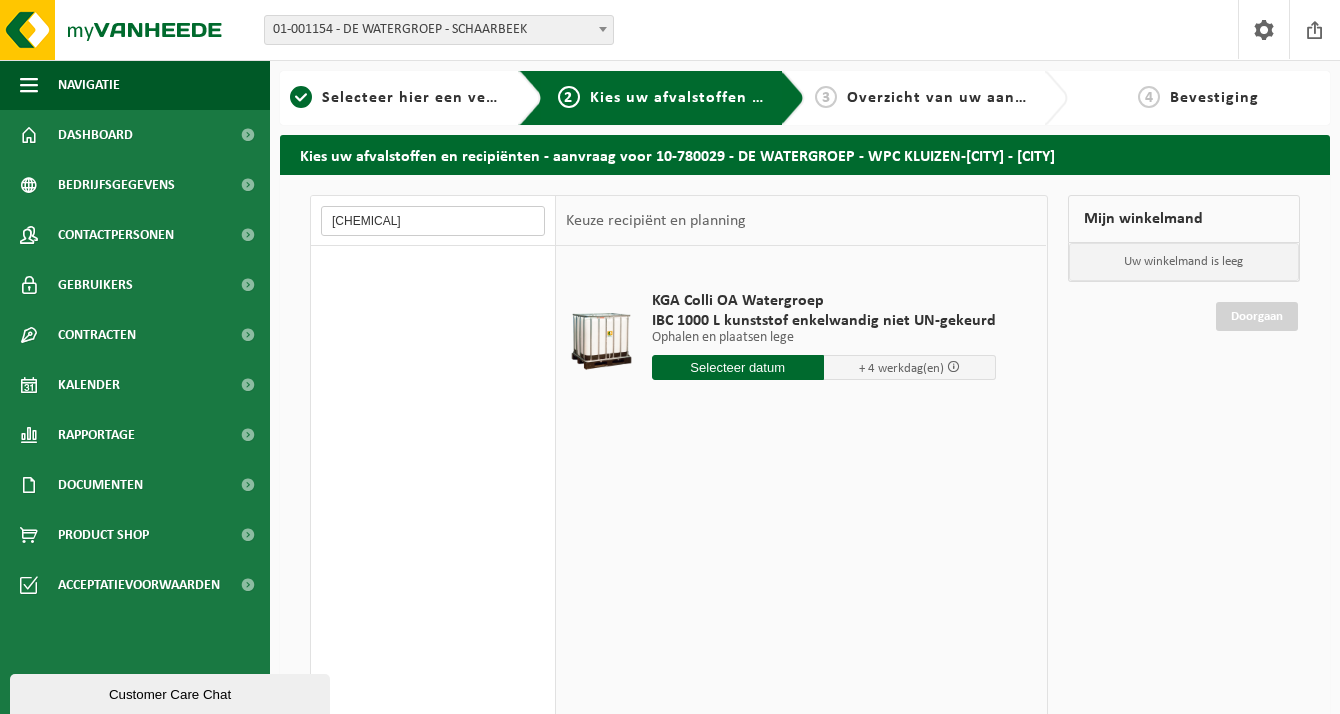 type on "o" 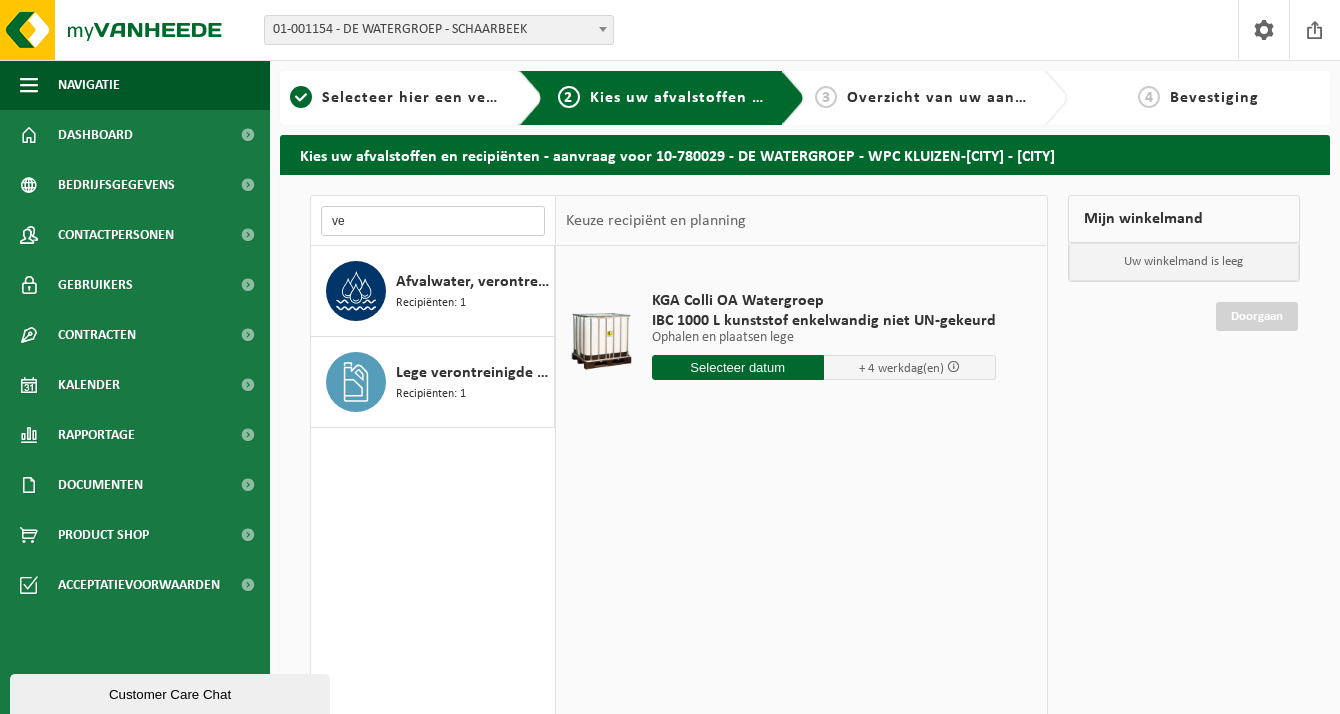 type on "v" 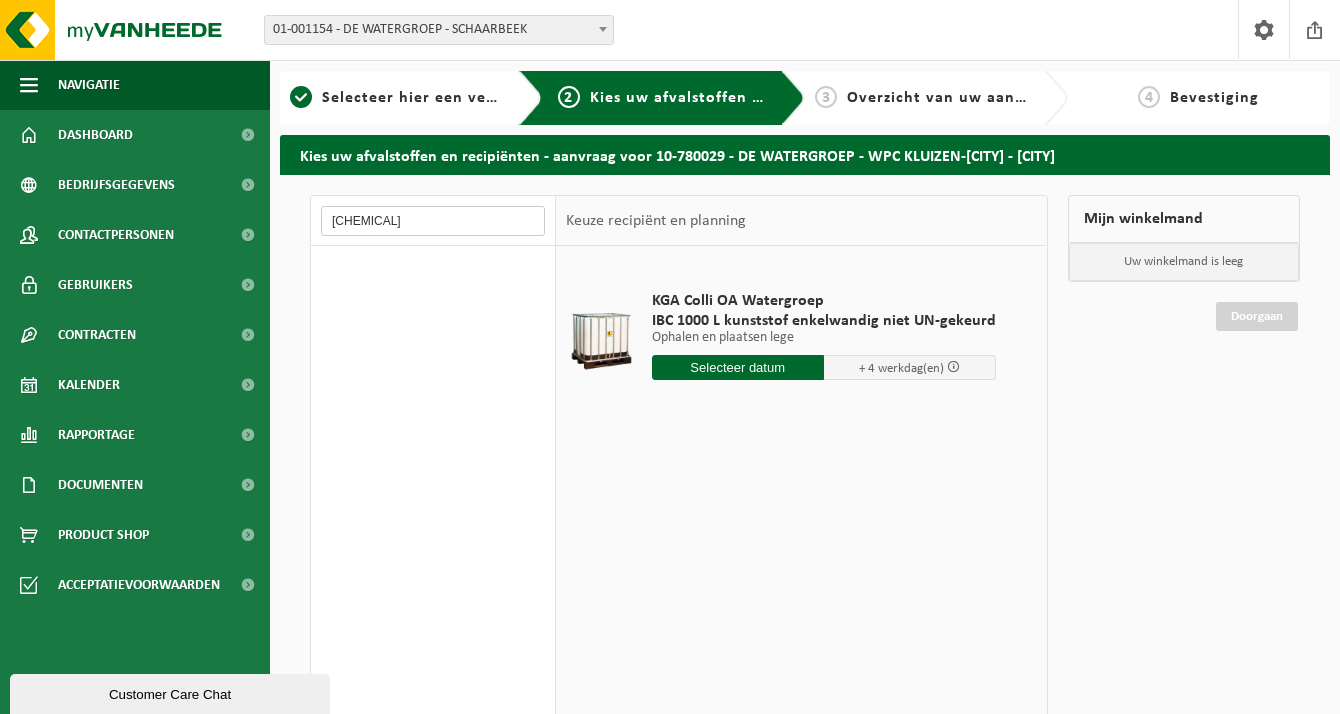 click on "[CHEMICAL]" at bounding box center [433, 221] 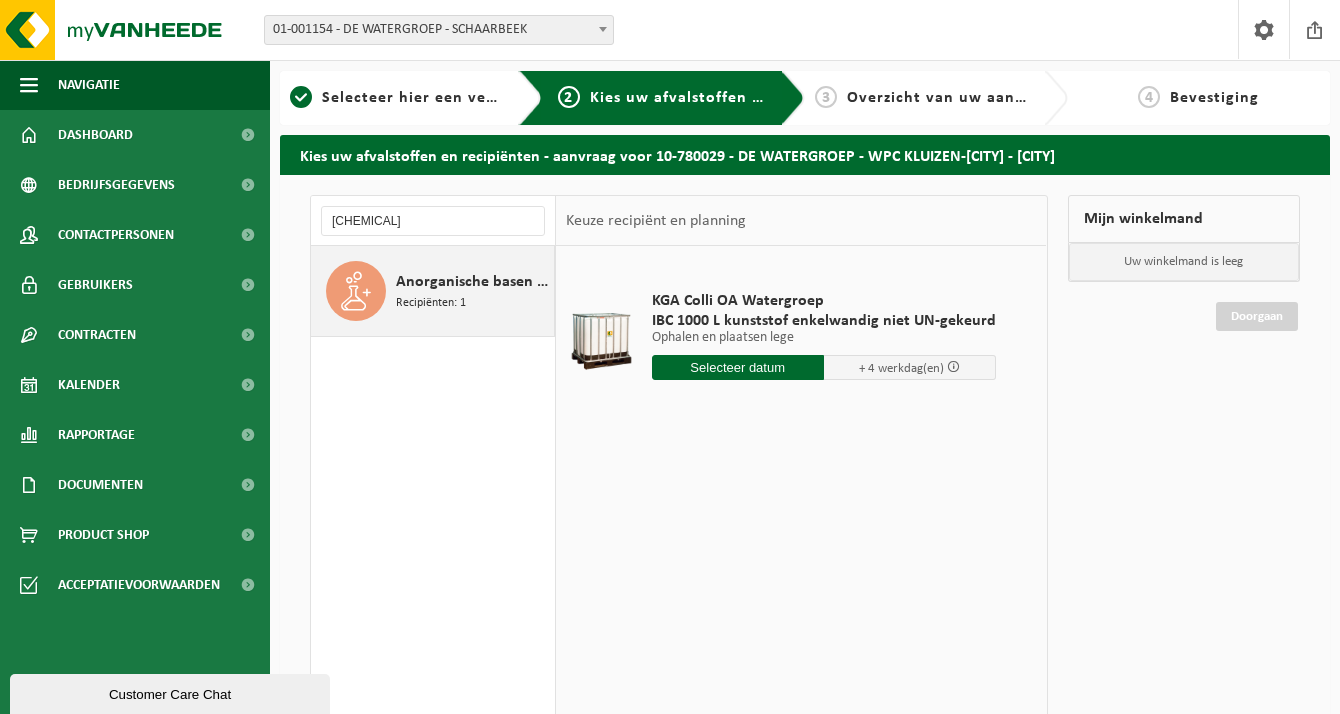 click on "Anorganische basen vloeibaar in kleinverpakking   Recipiënten: 1" at bounding box center [433, 291] 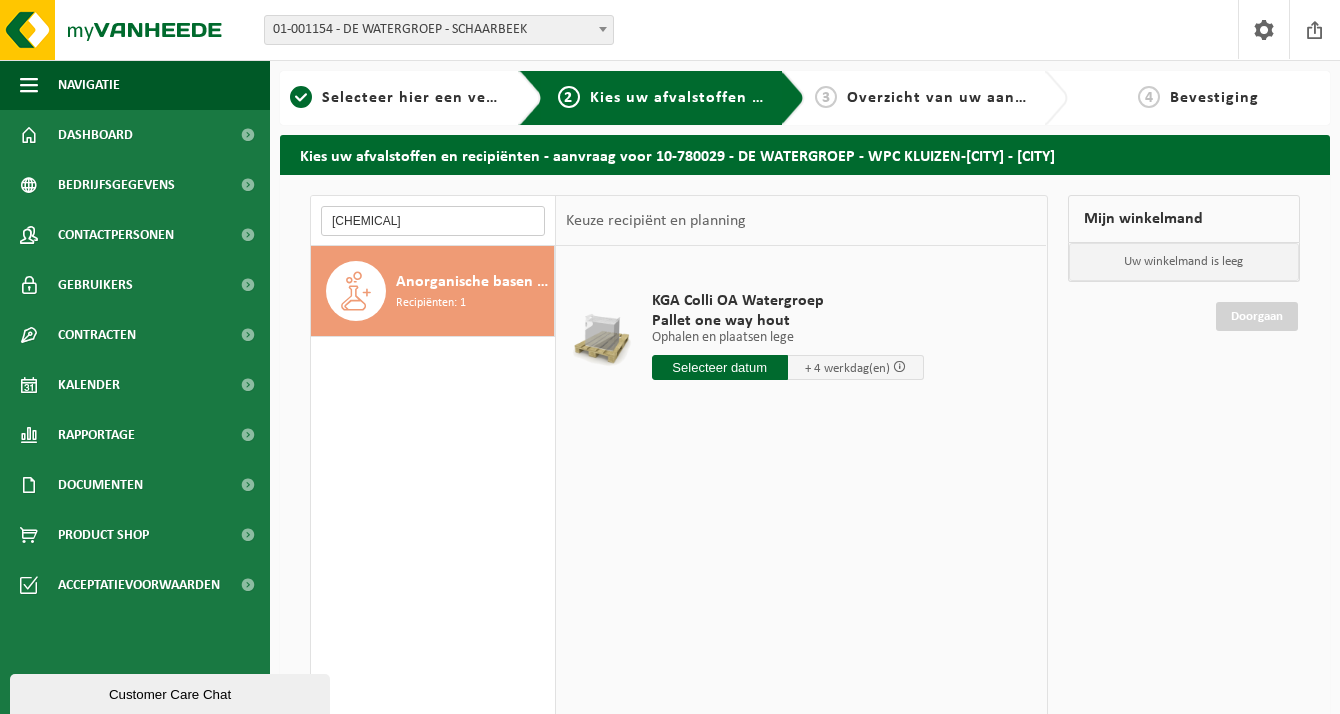click on "[CHEMICAL]" at bounding box center (433, 221) 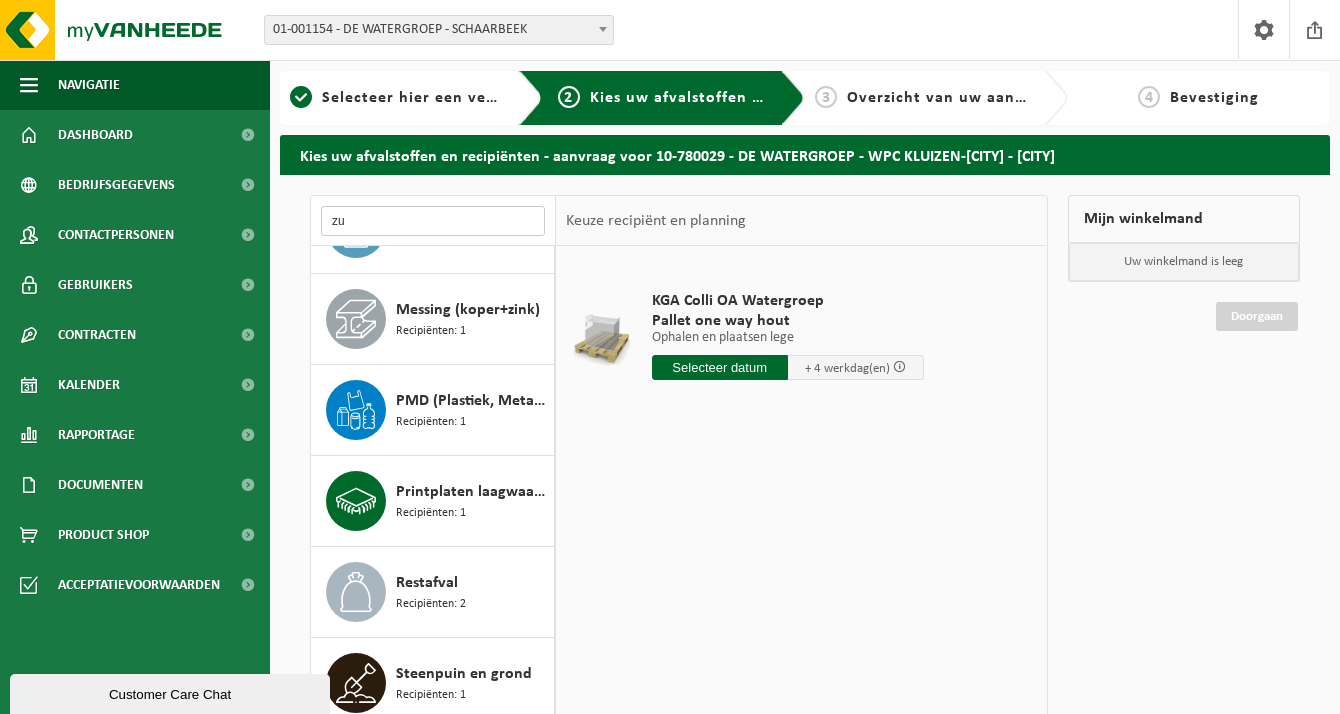 scroll, scrollTop: 1487, scrollLeft: 0, axis: vertical 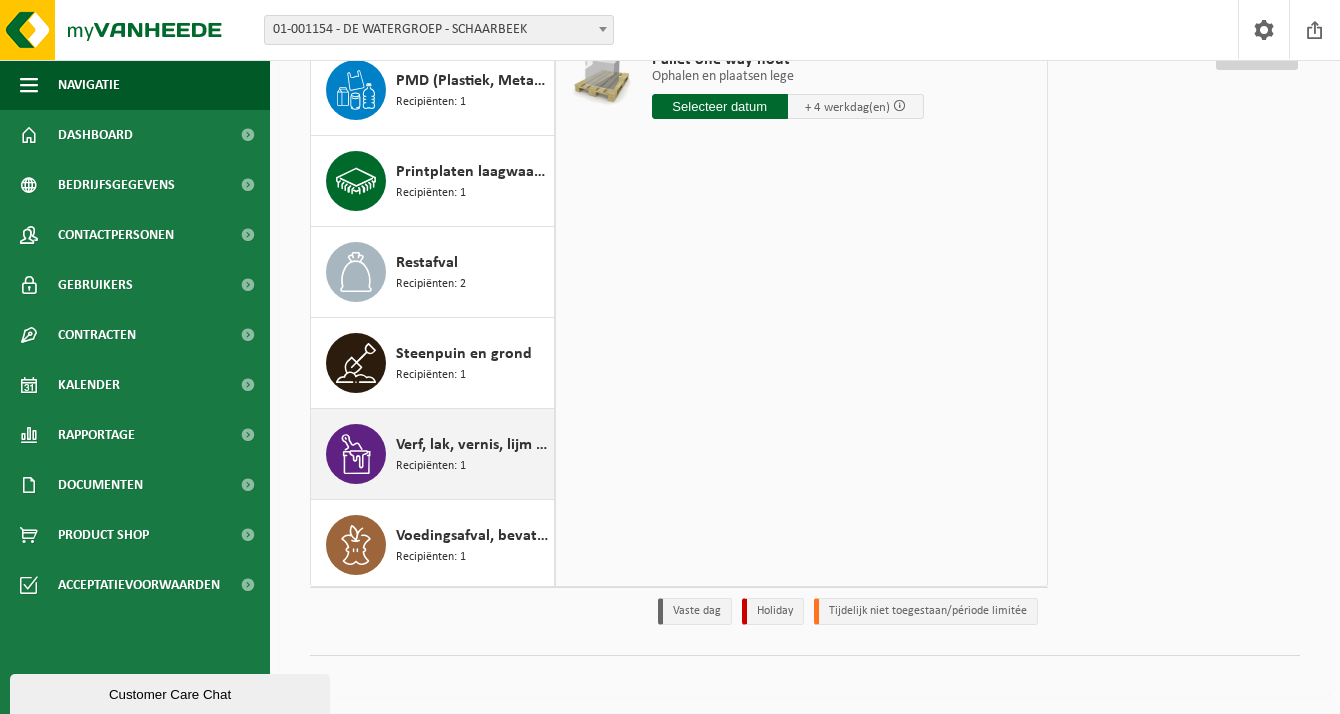 click on "Verf, lak, vernis, lijm en inkt, industrieel in kleinverpakking   Recipiënten: 1" at bounding box center [433, 454] 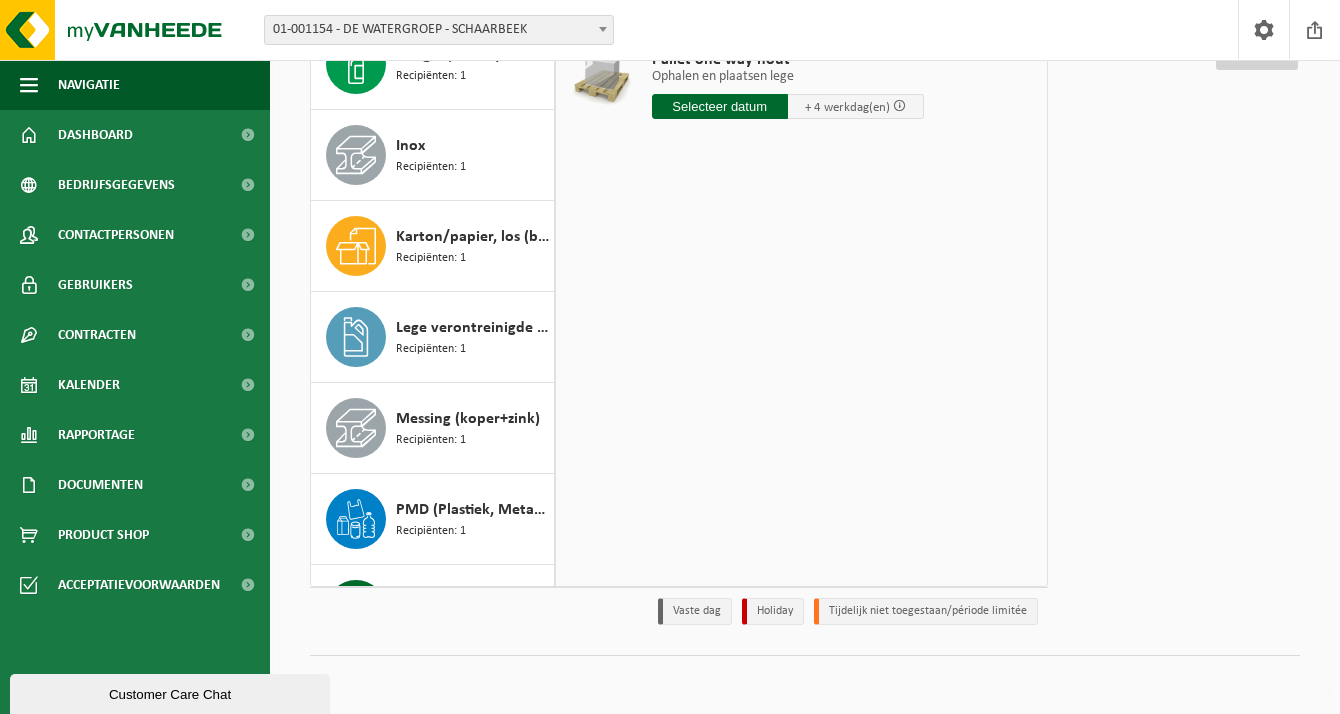 scroll, scrollTop: 1056, scrollLeft: 0, axis: vertical 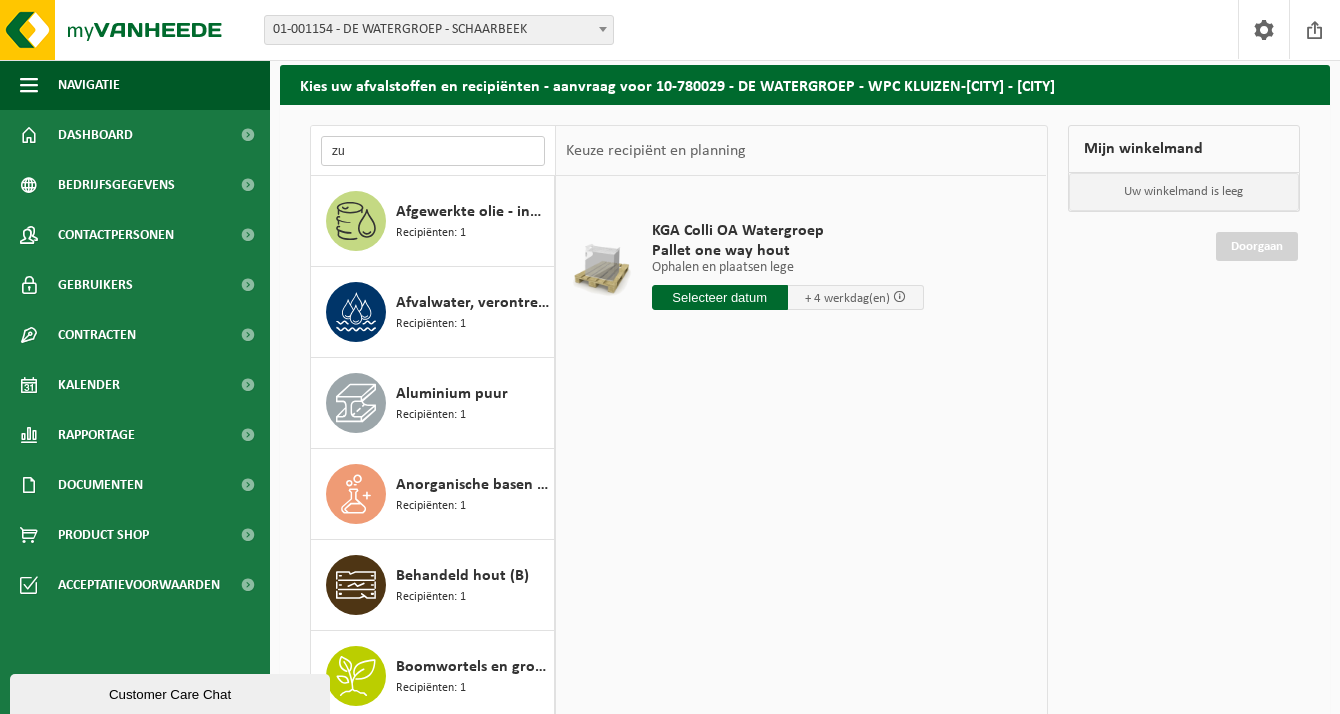 click on "zu" at bounding box center [433, 151] 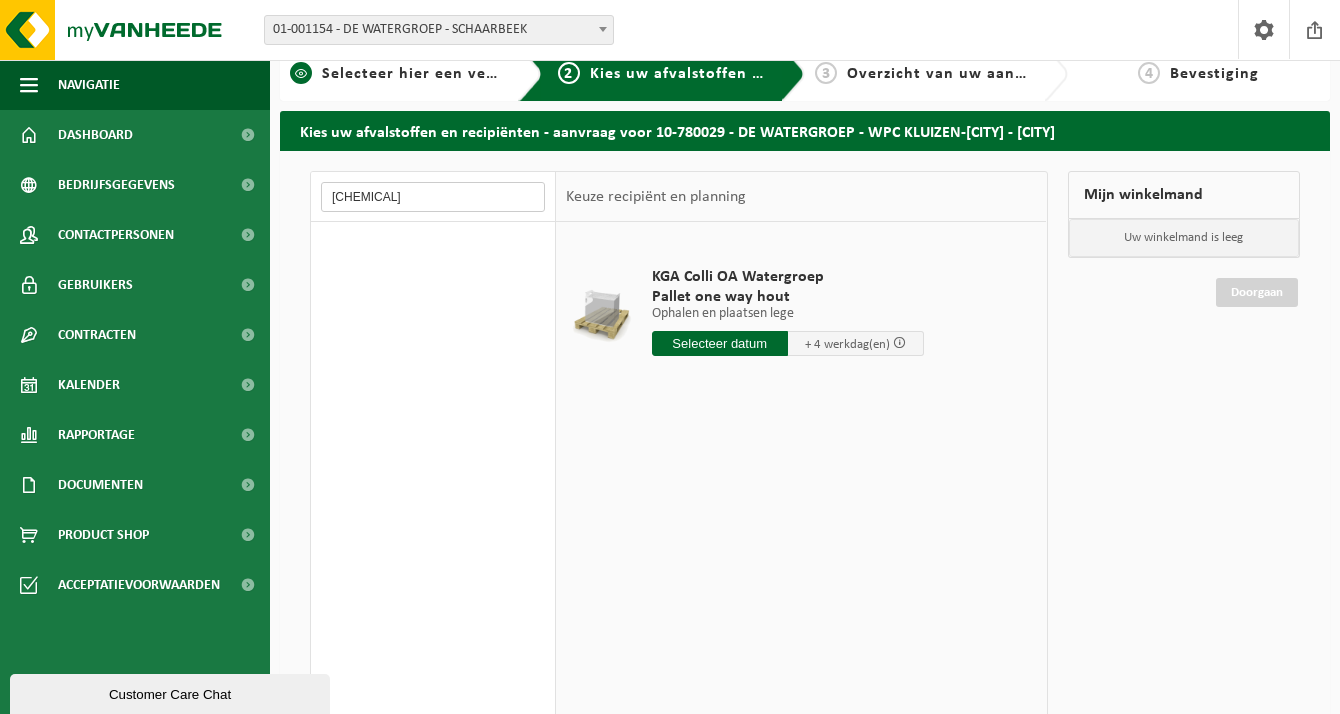 scroll, scrollTop: 0, scrollLeft: 0, axis: both 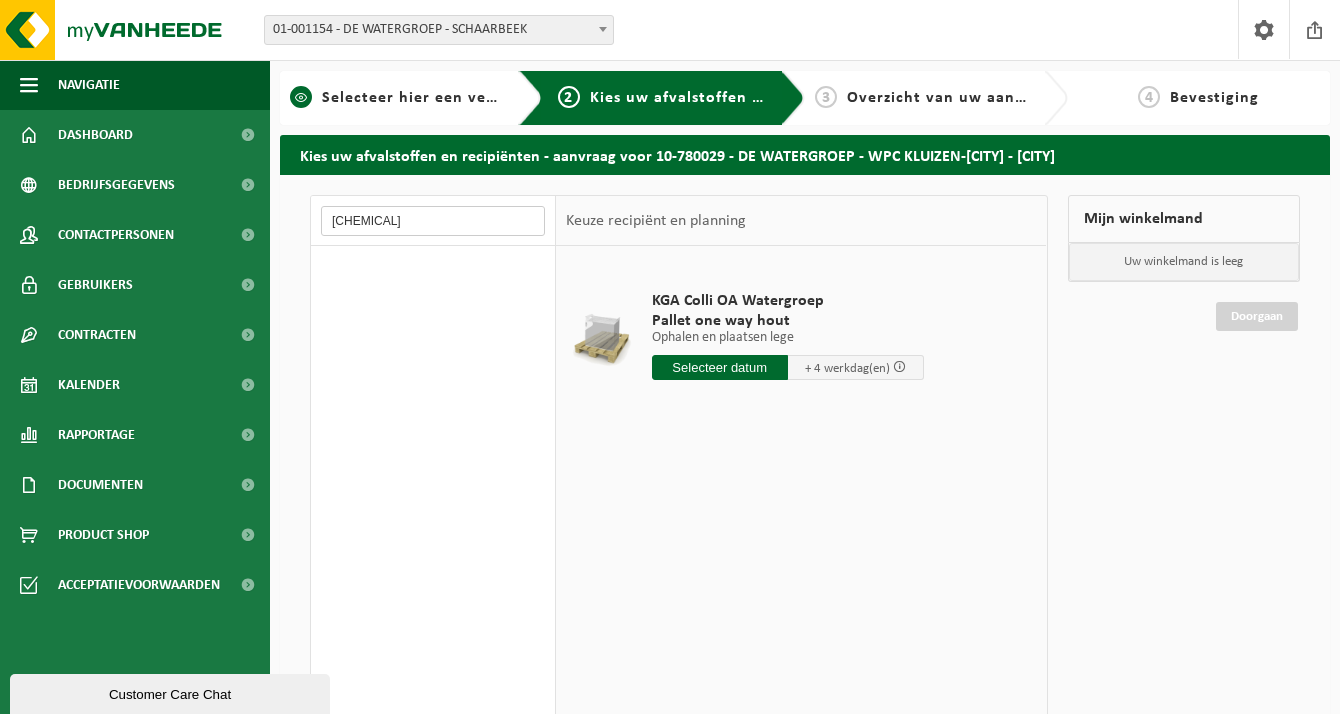 type on "opru" 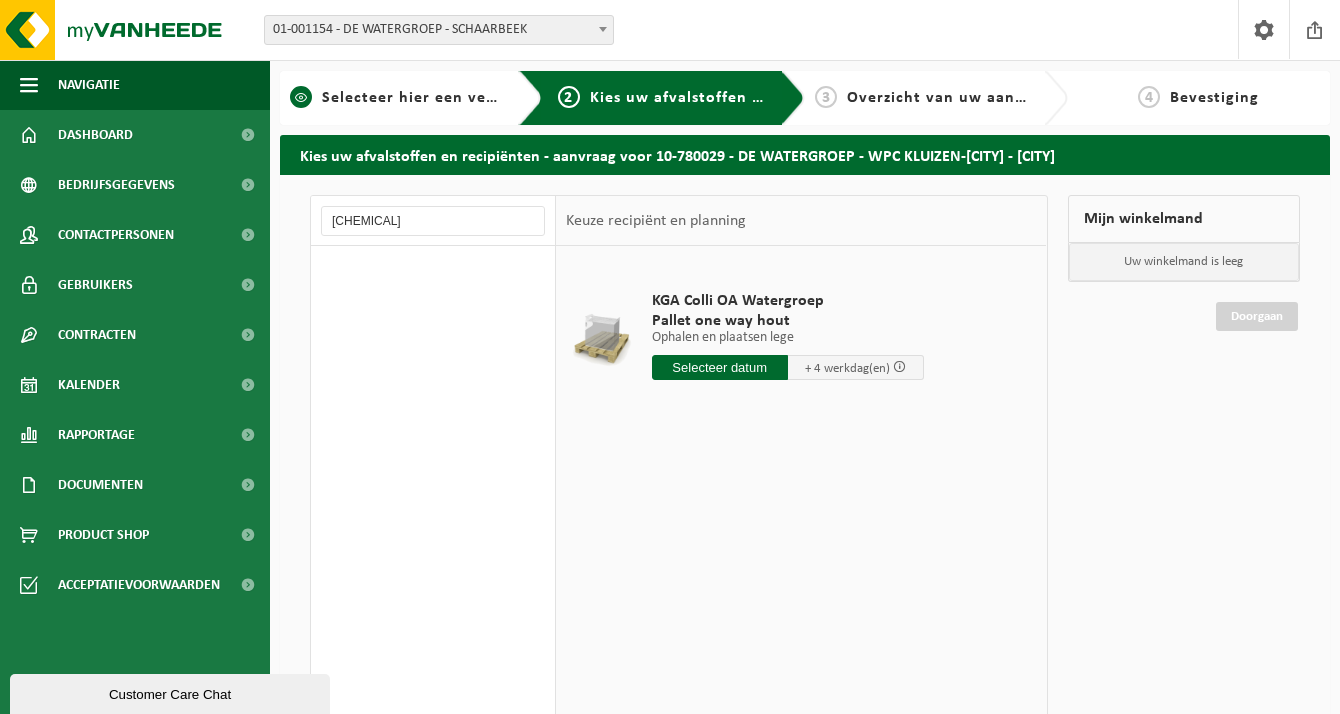 click on "Selecteer hier een vestiging" at bounding box center (430, 98) 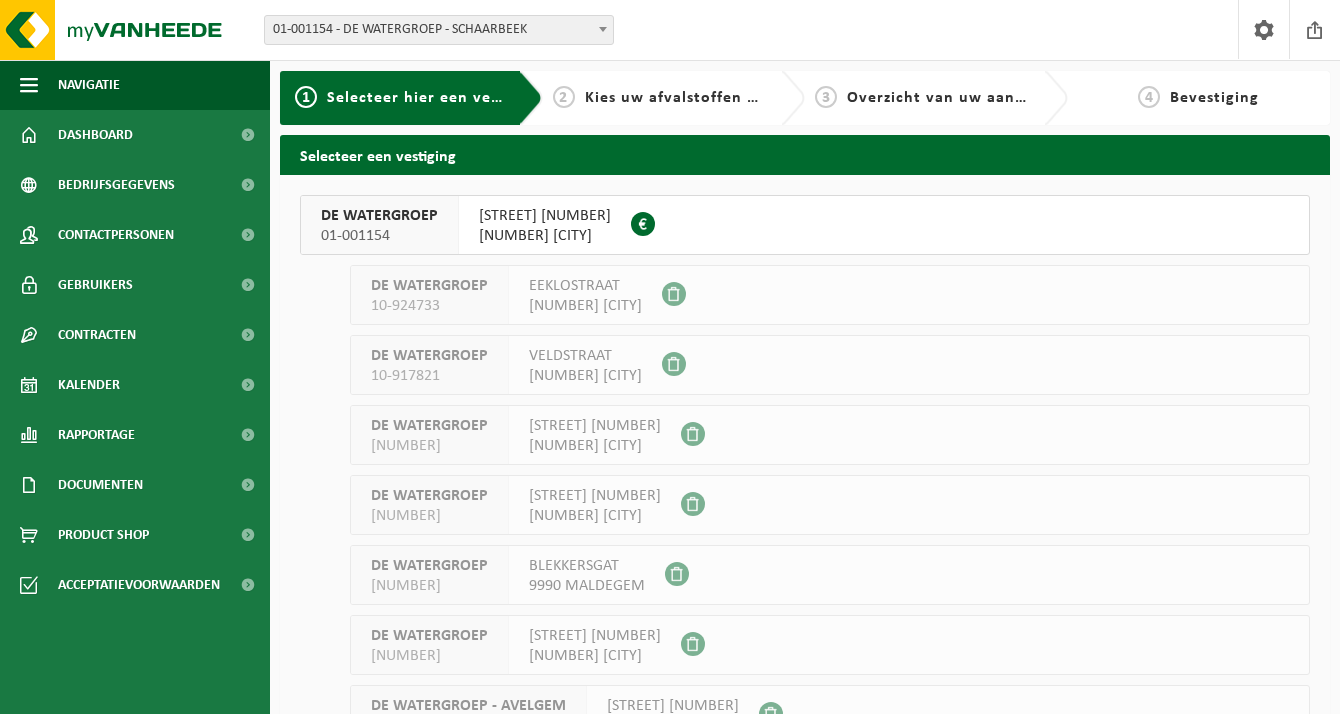 scroll, scrollTop: 0, scrollLeft: 0, axis: both 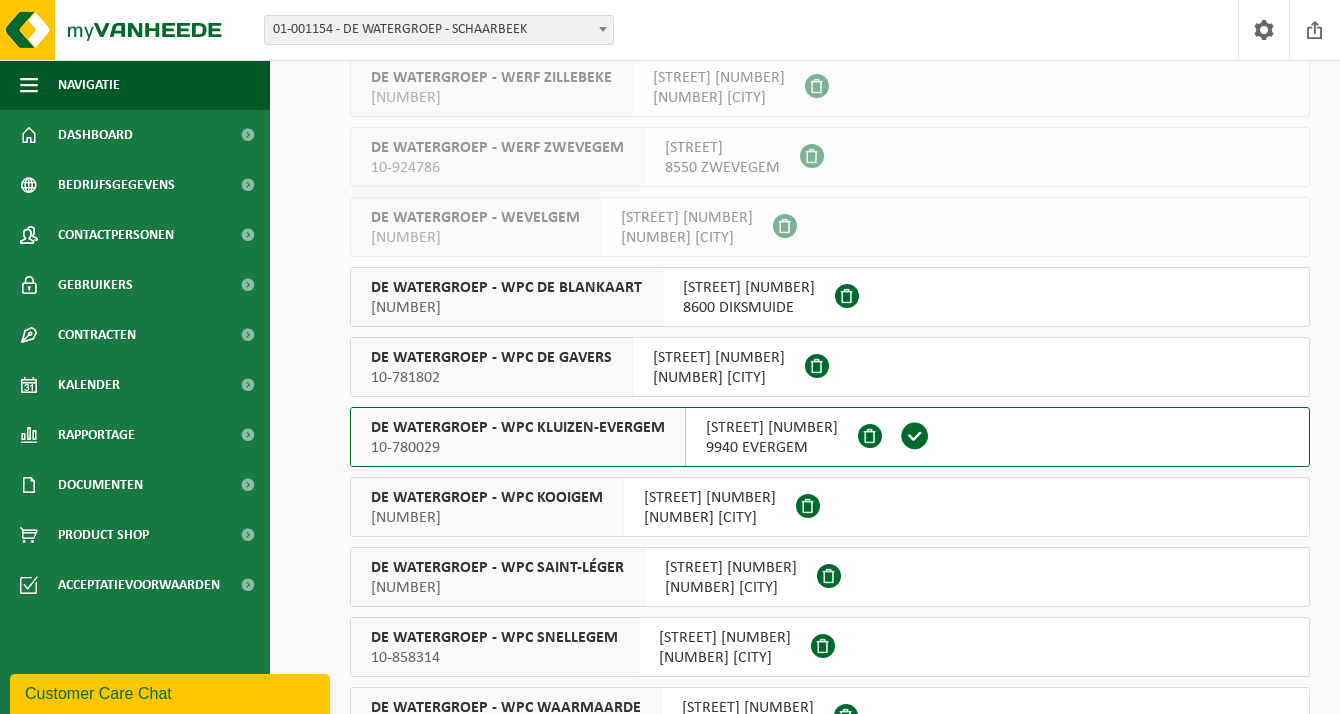 click on "10-781802" at bounding box center [491, 378] 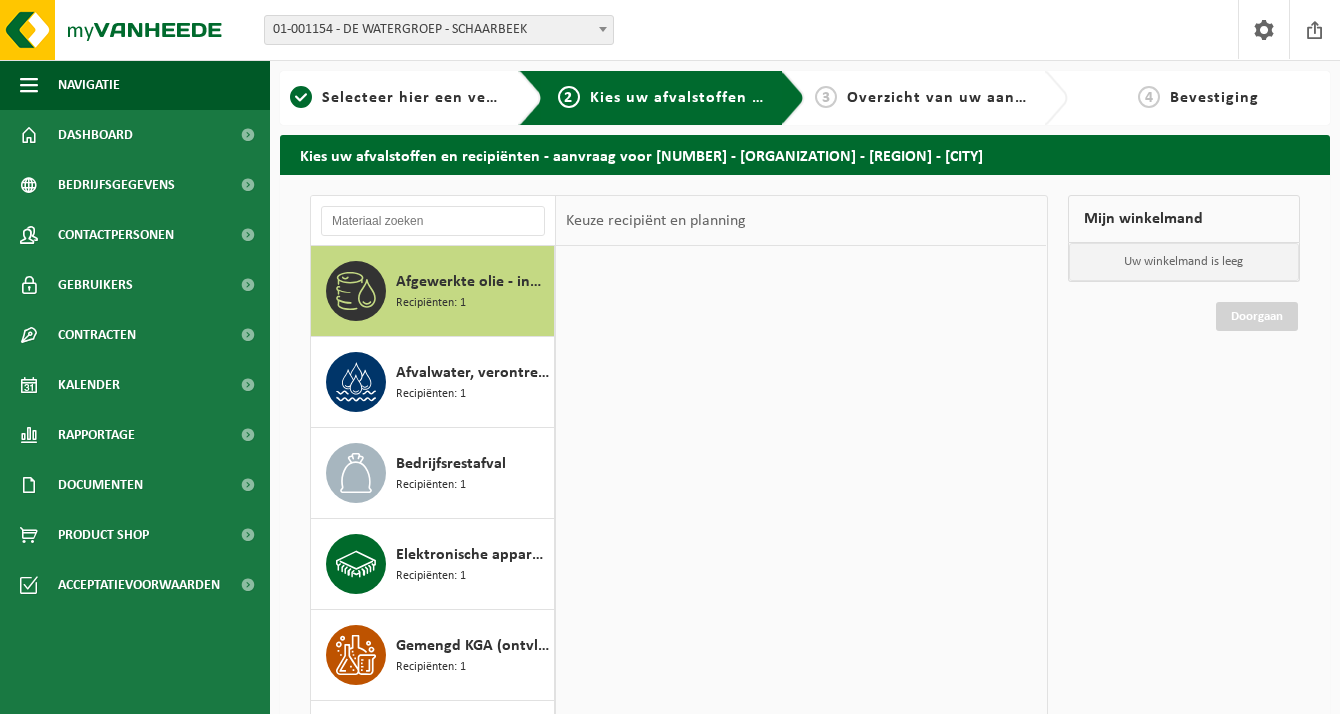 scroll, scrollTop: 0, scrollLeft: 0, axis: both 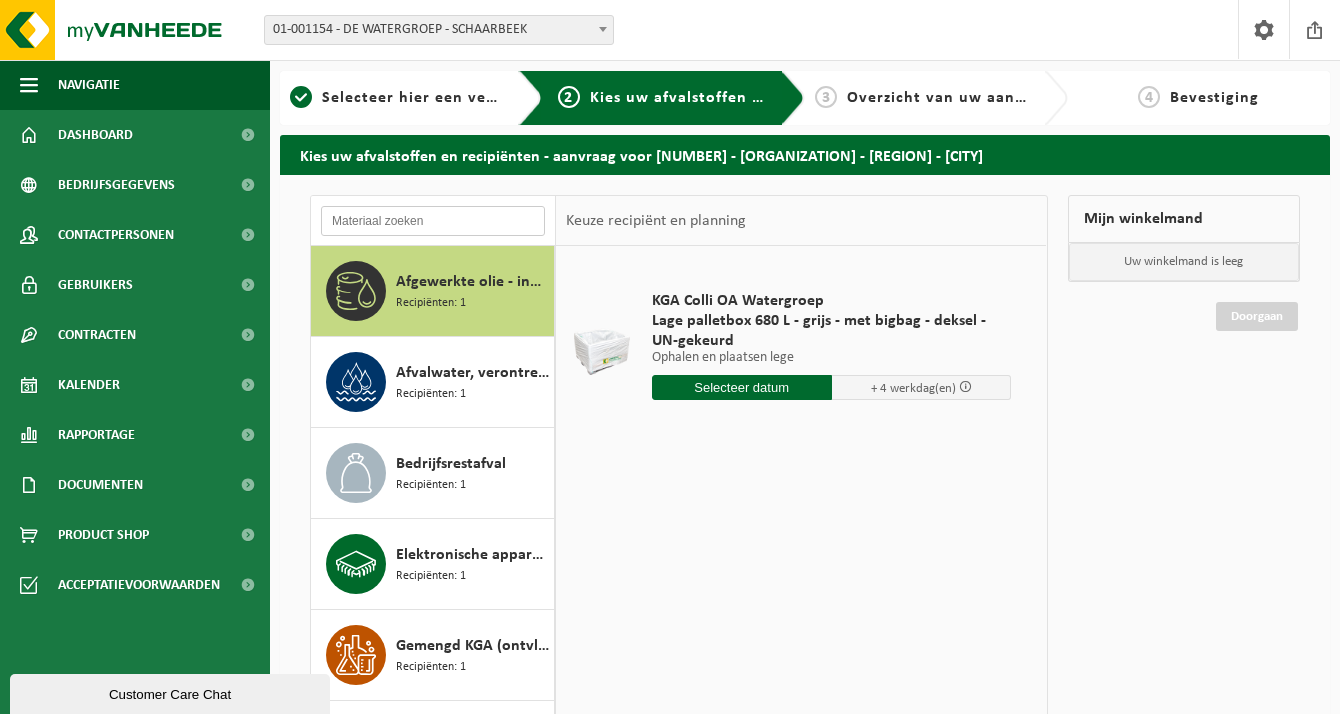 click at bounding box center (433, 221) 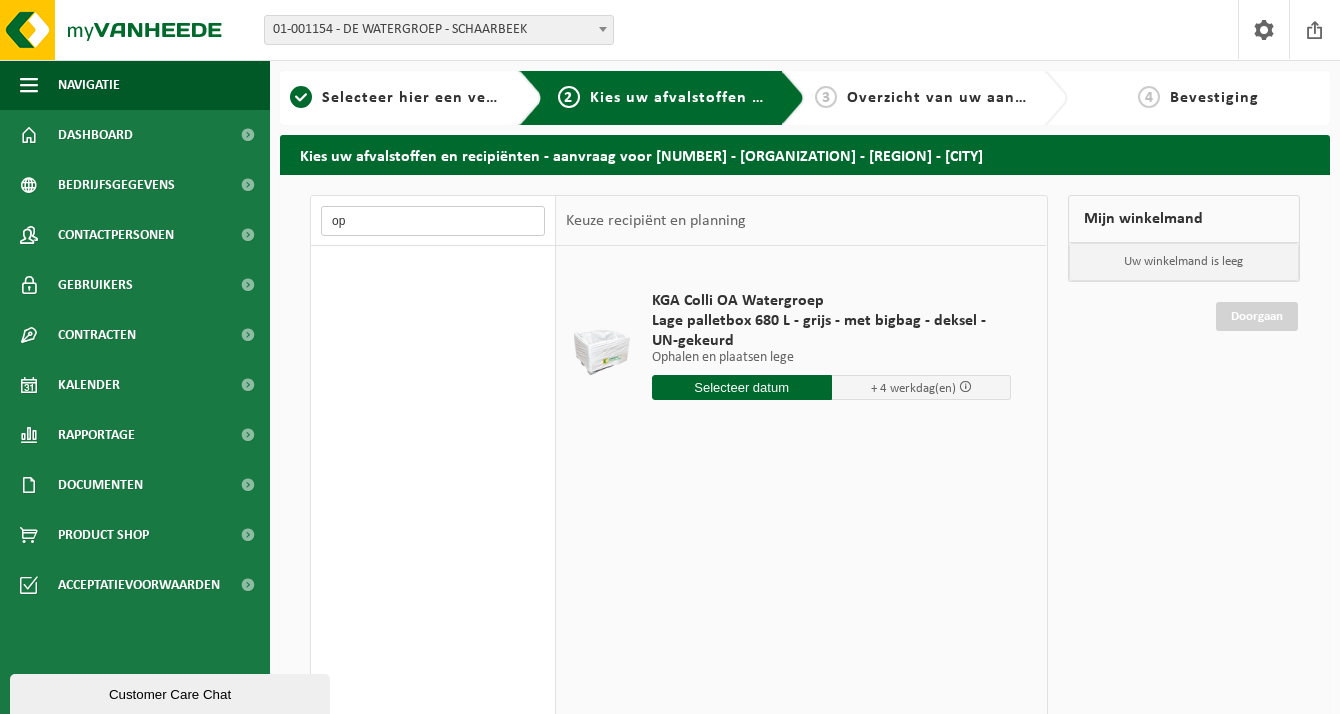 type on "o" 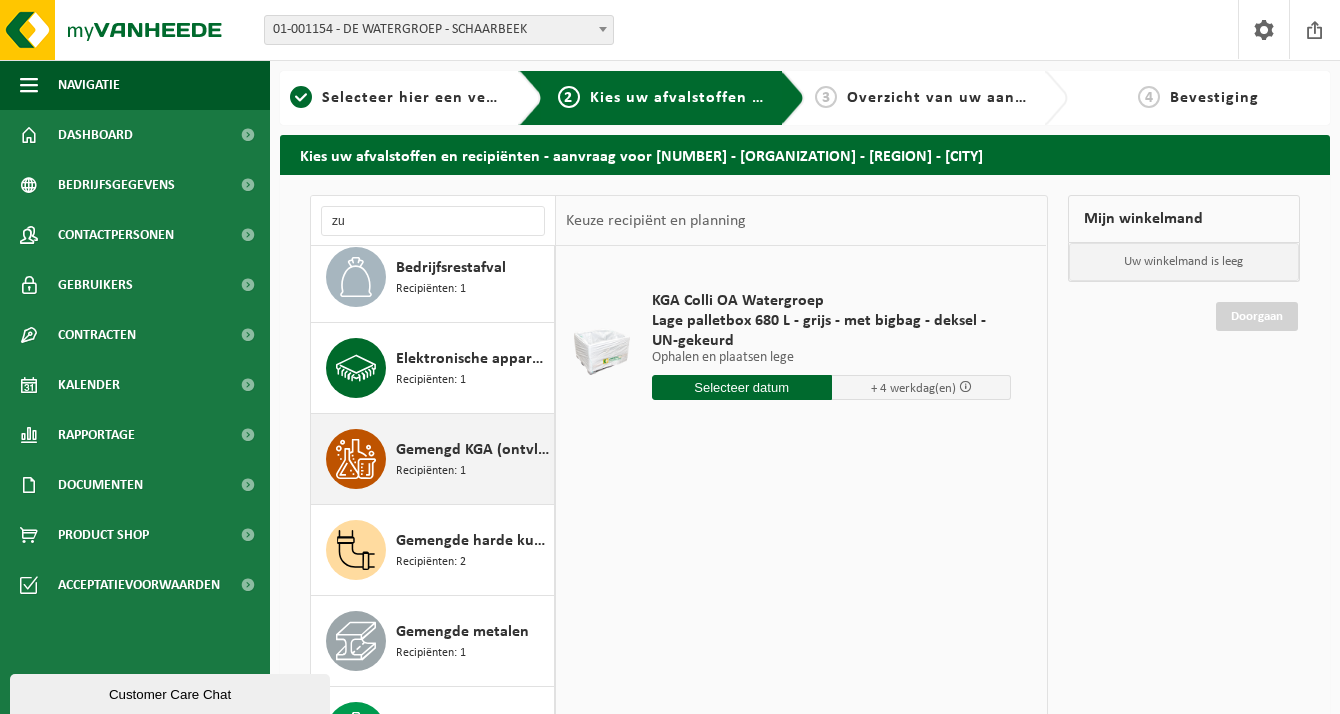 click on "Gemengd KGA (ontvlambaar-corrosief)   Recipiënten: 1" at bounding box center (472, 459) 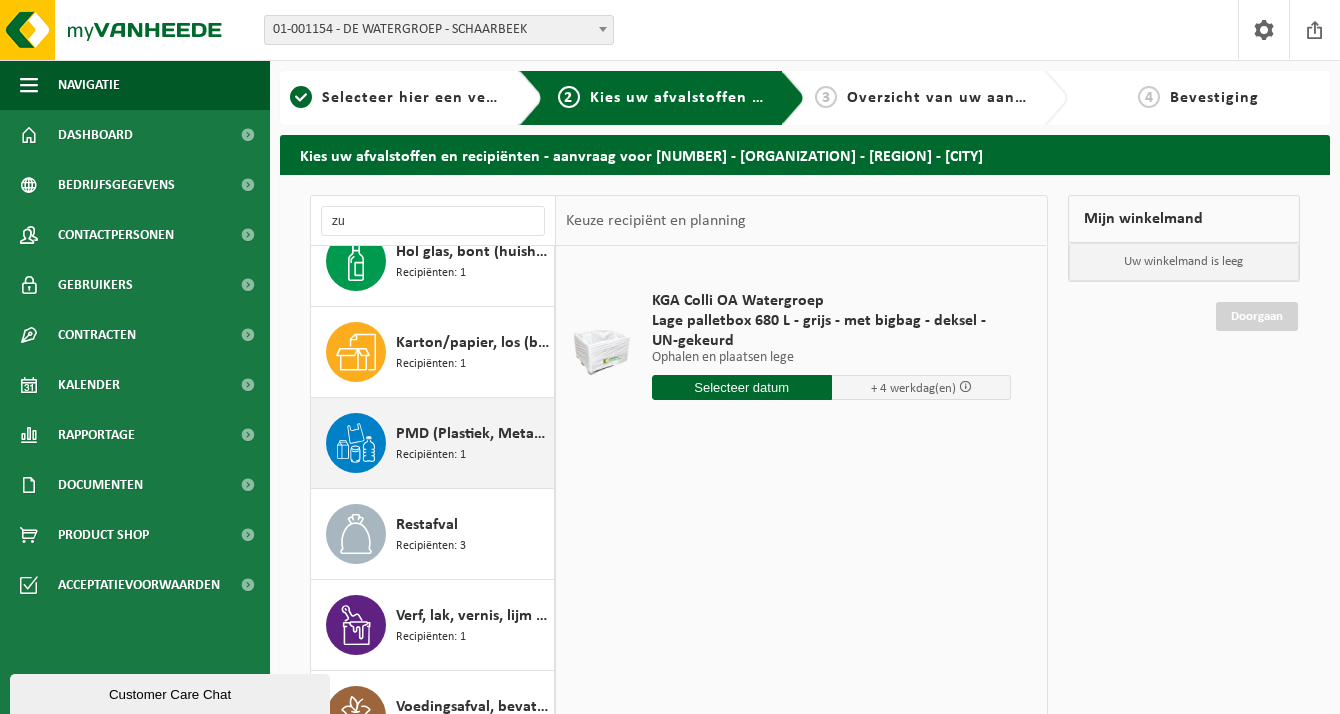 scroll, scrollTop: 669, scrollLeft: 0, axis: vertical 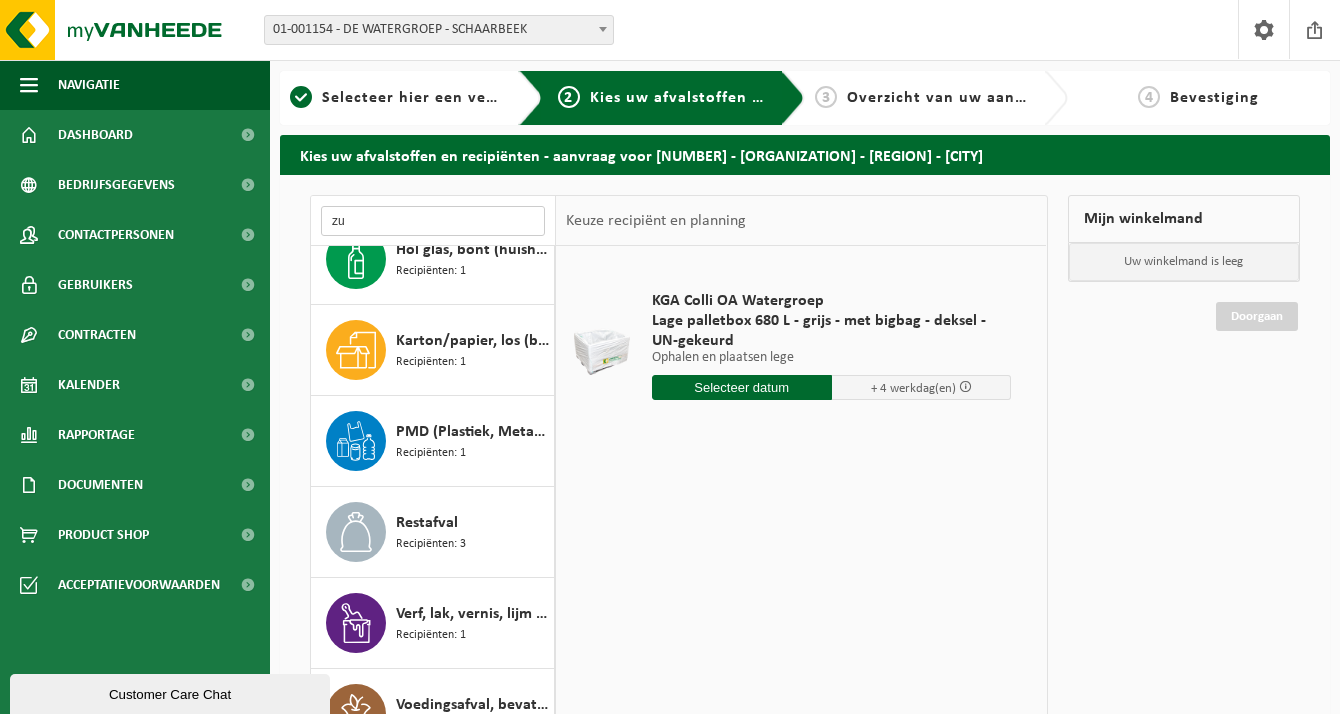 click on "zu" at bounding box center (433, 221) 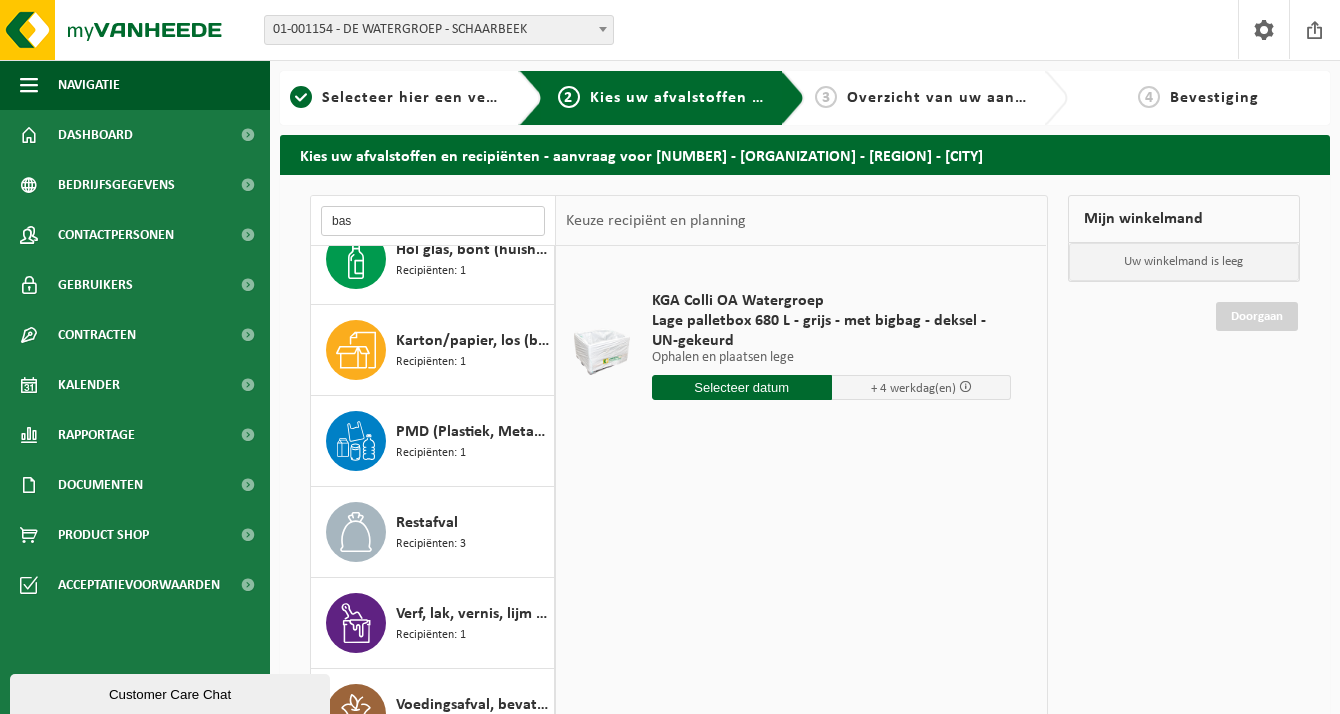 scroll, scrollTop: 0, scrollLeft: 0, axis: both 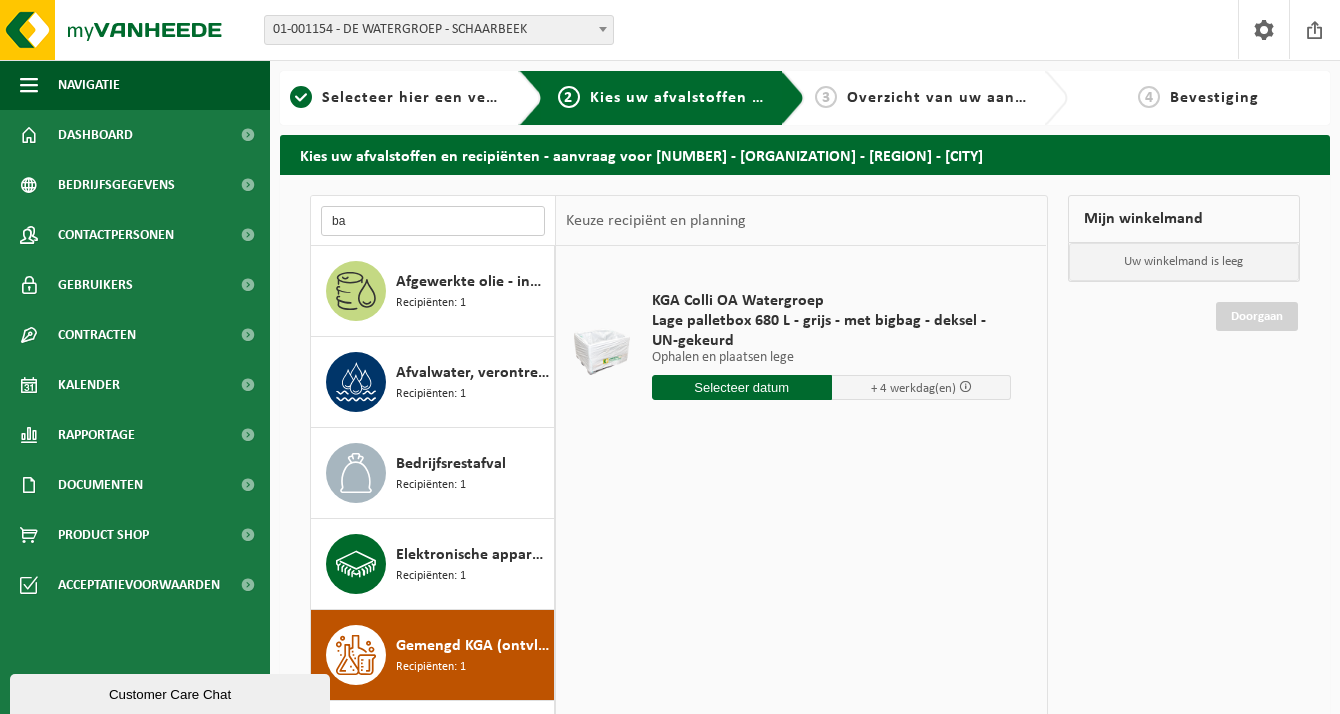type on "ba" 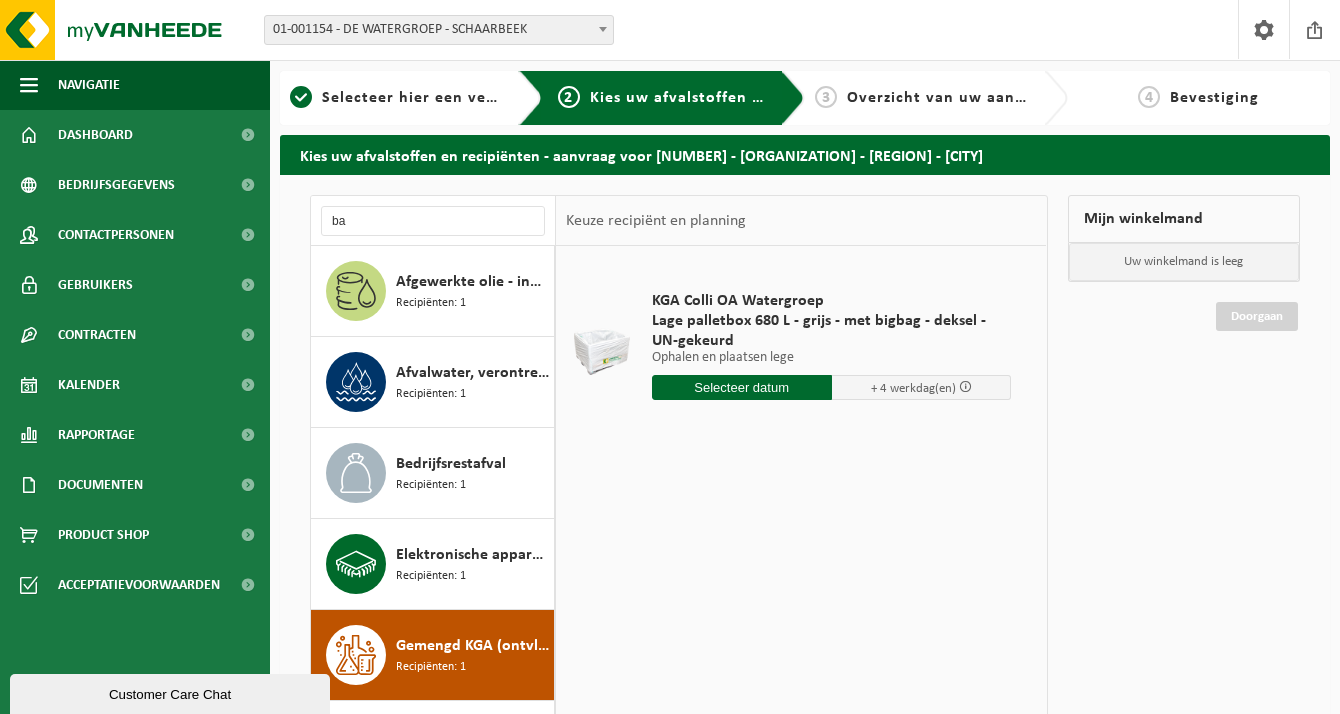 click on "Gemengd KGA (ontvlambaar-corrosief)" at bounding box center [472, 646] 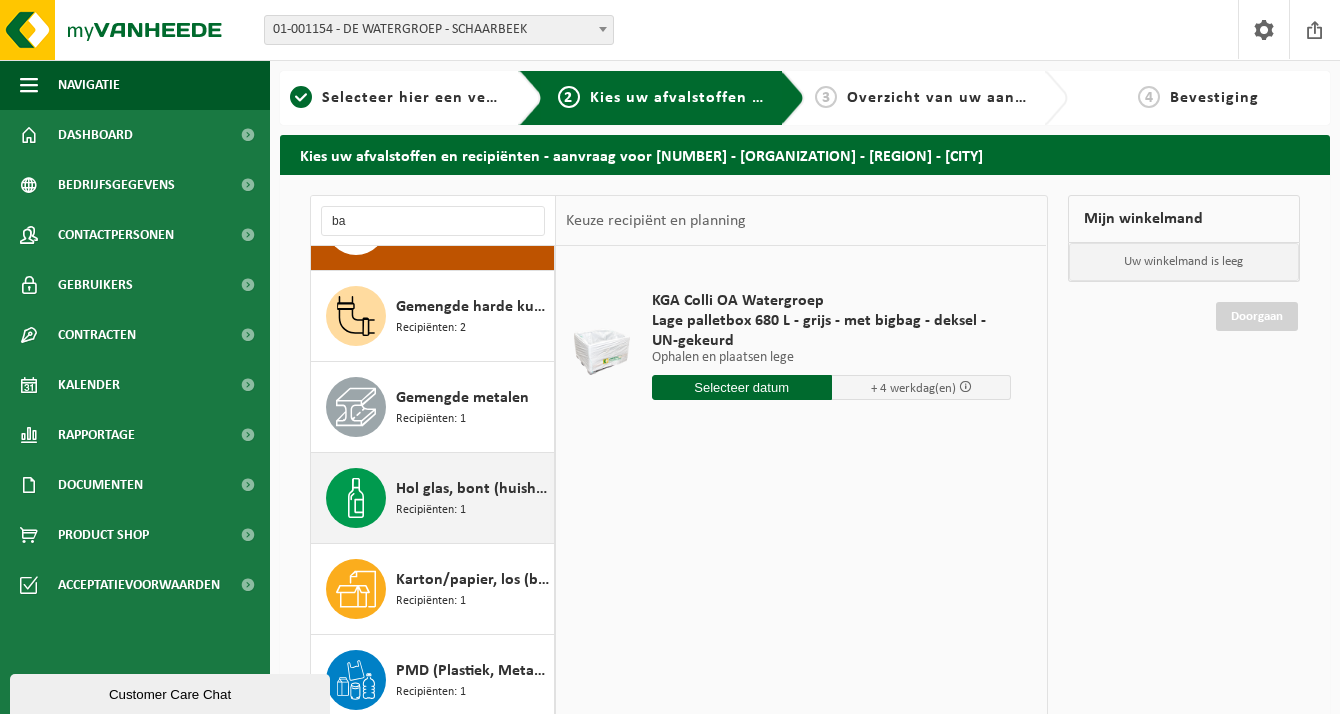 scroll, scrollTop: 463, scrollLeft: 0, axis: vertical 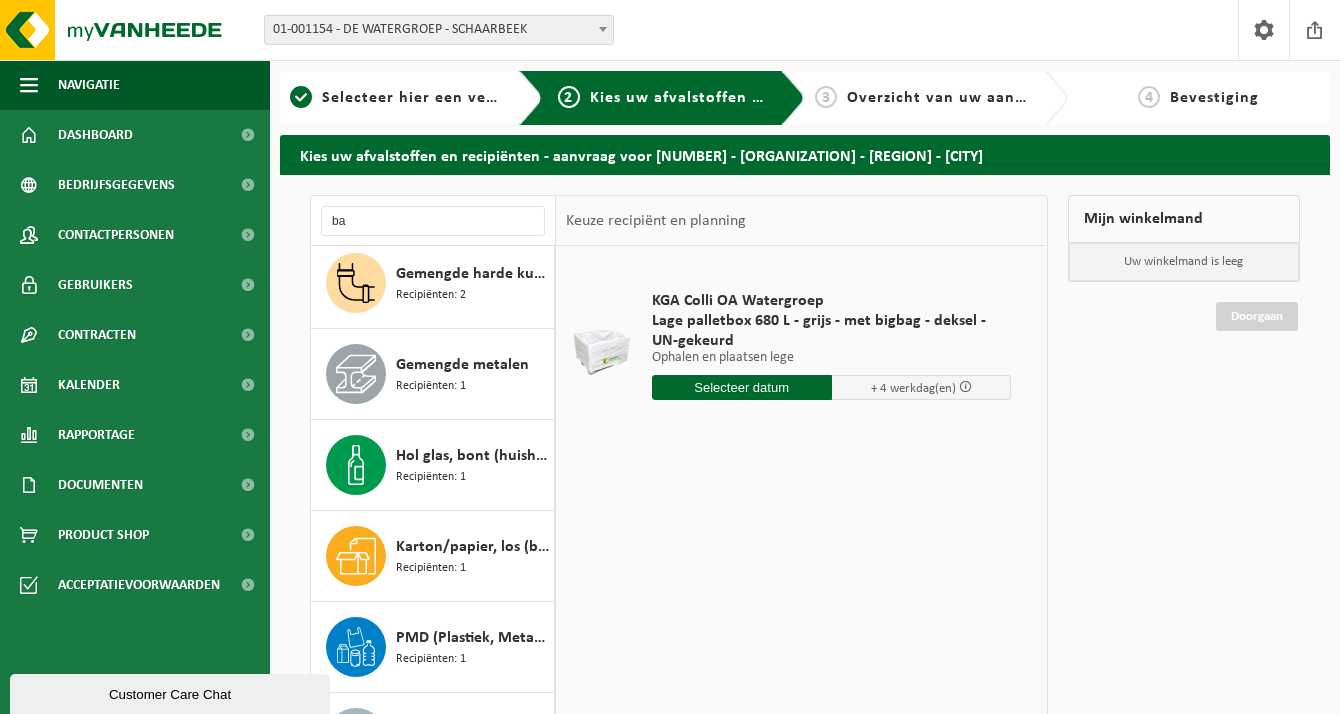 click on "ba" at bounding box center [433, 221] 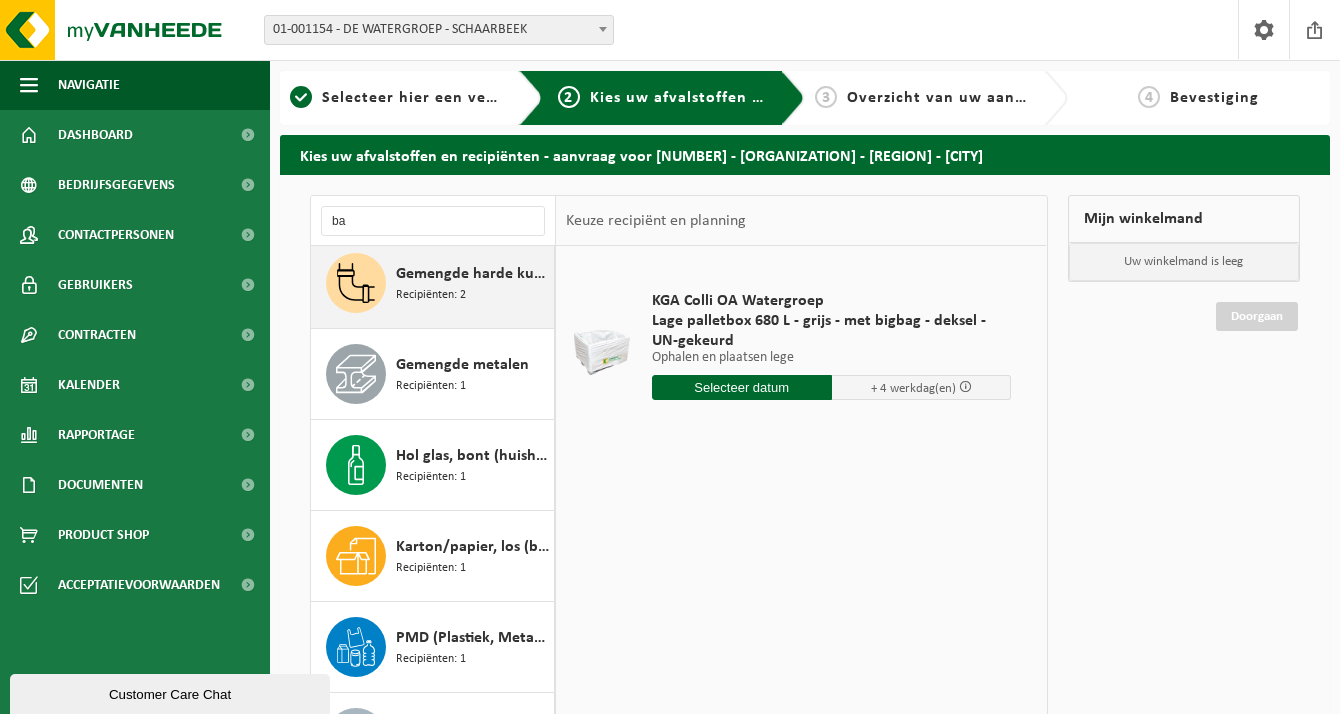 click on "Gemengde harde kunststoffen (PE, PP en PVC), recycleerbaar (industrieel)" at bounding box center (472, 274) 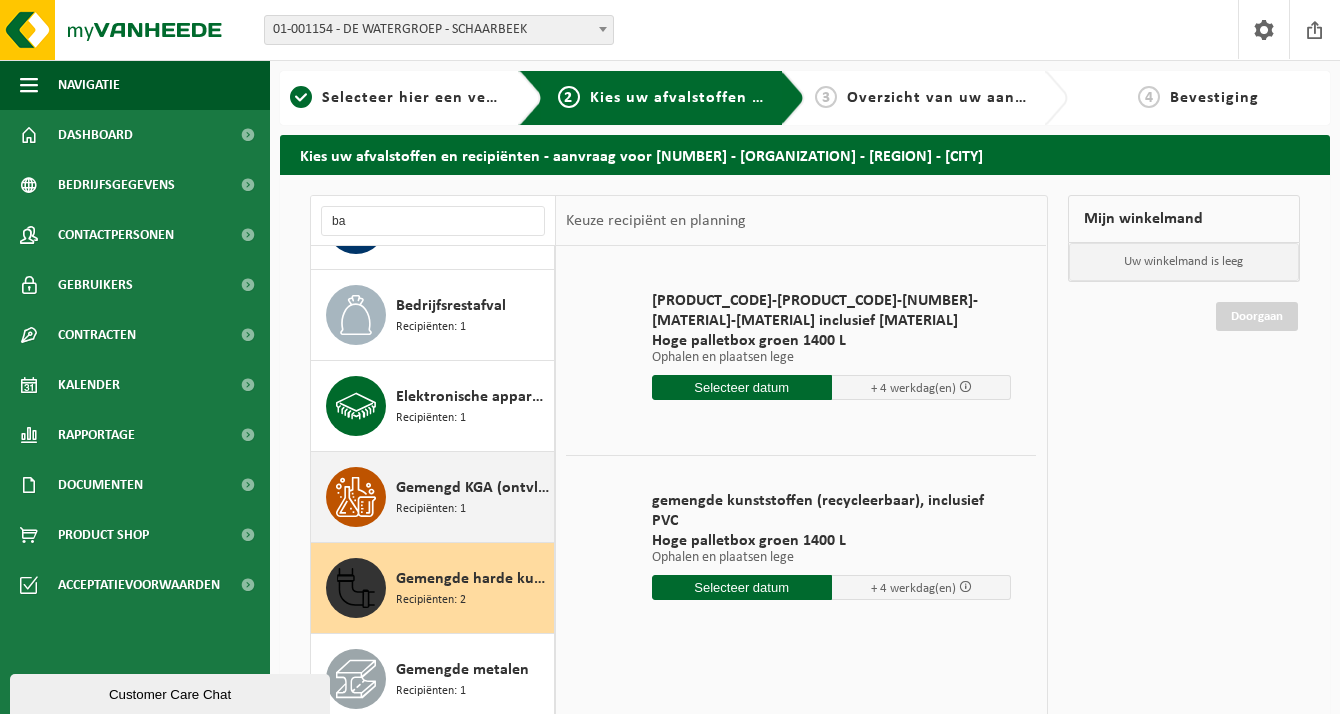scroll, scrollTop: 0, scrollLeft: 0, axis: both 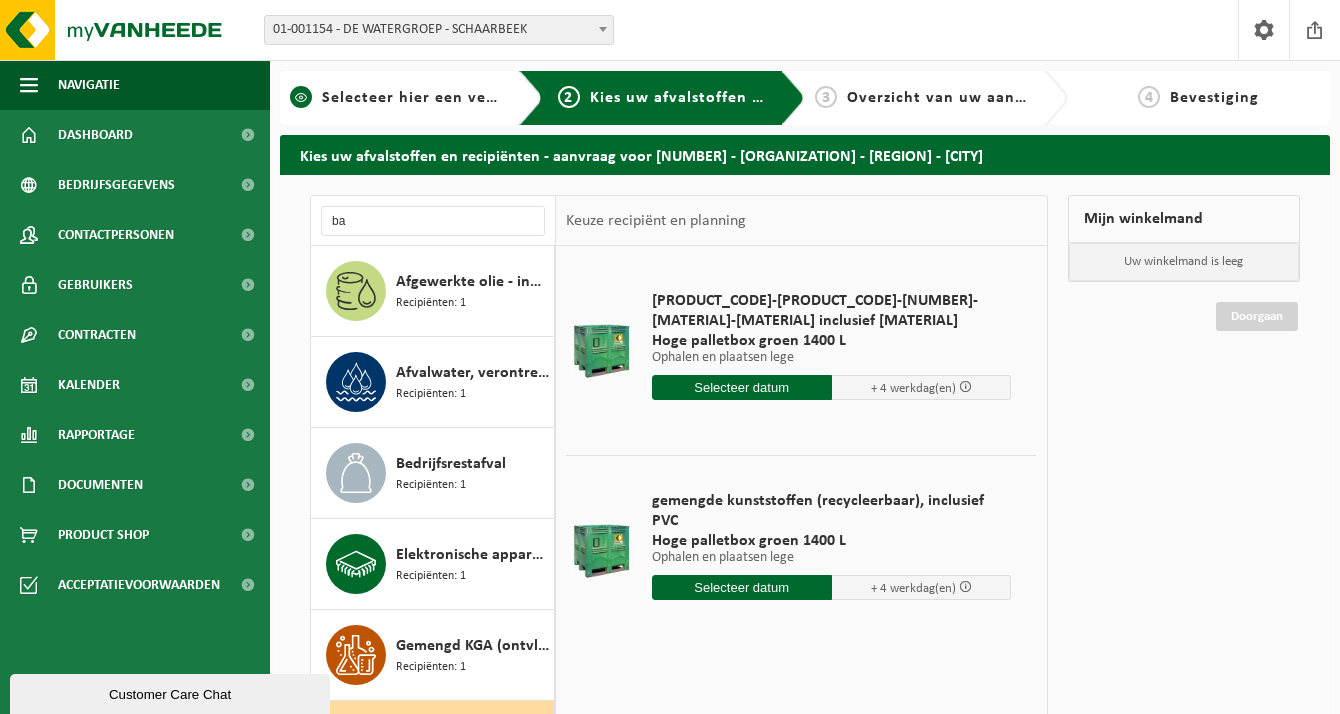 click on "1 Selecteer hier een vestiging" at bounding box center [396, 98] 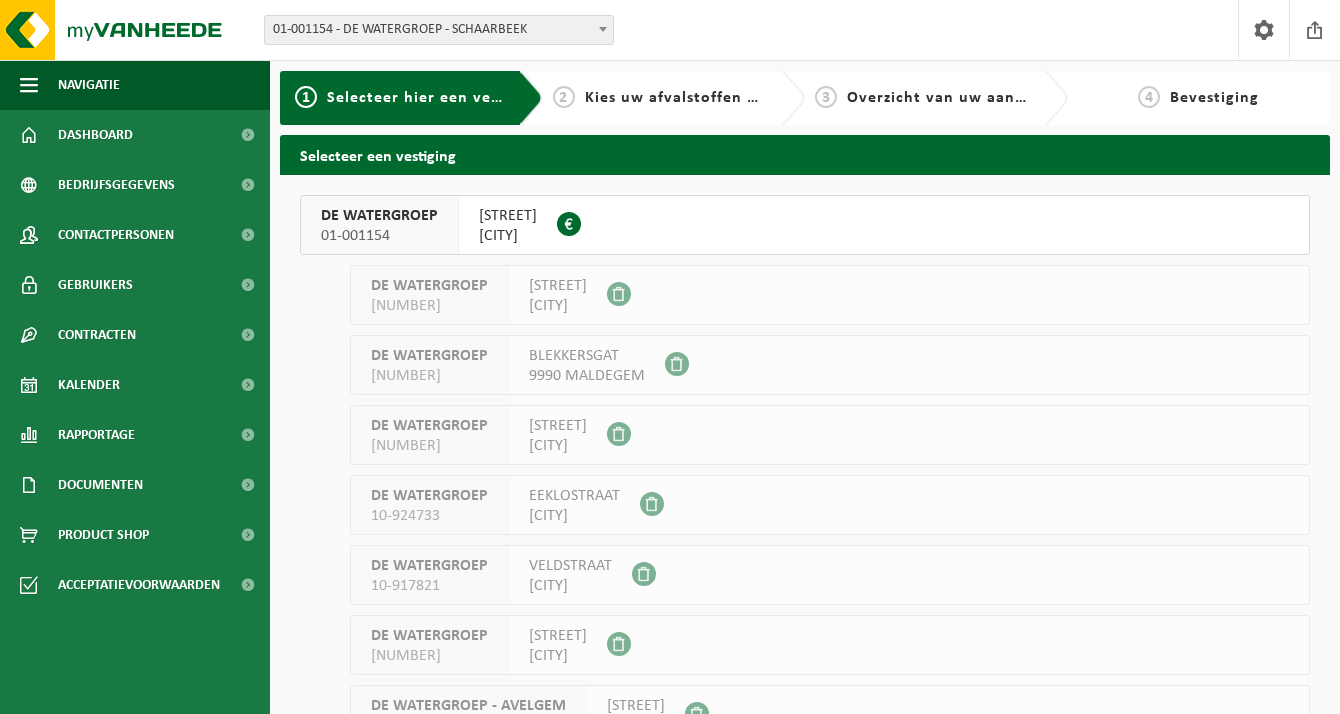 scroll, scrollTop: 0, scrollLeft: 0, axis: both 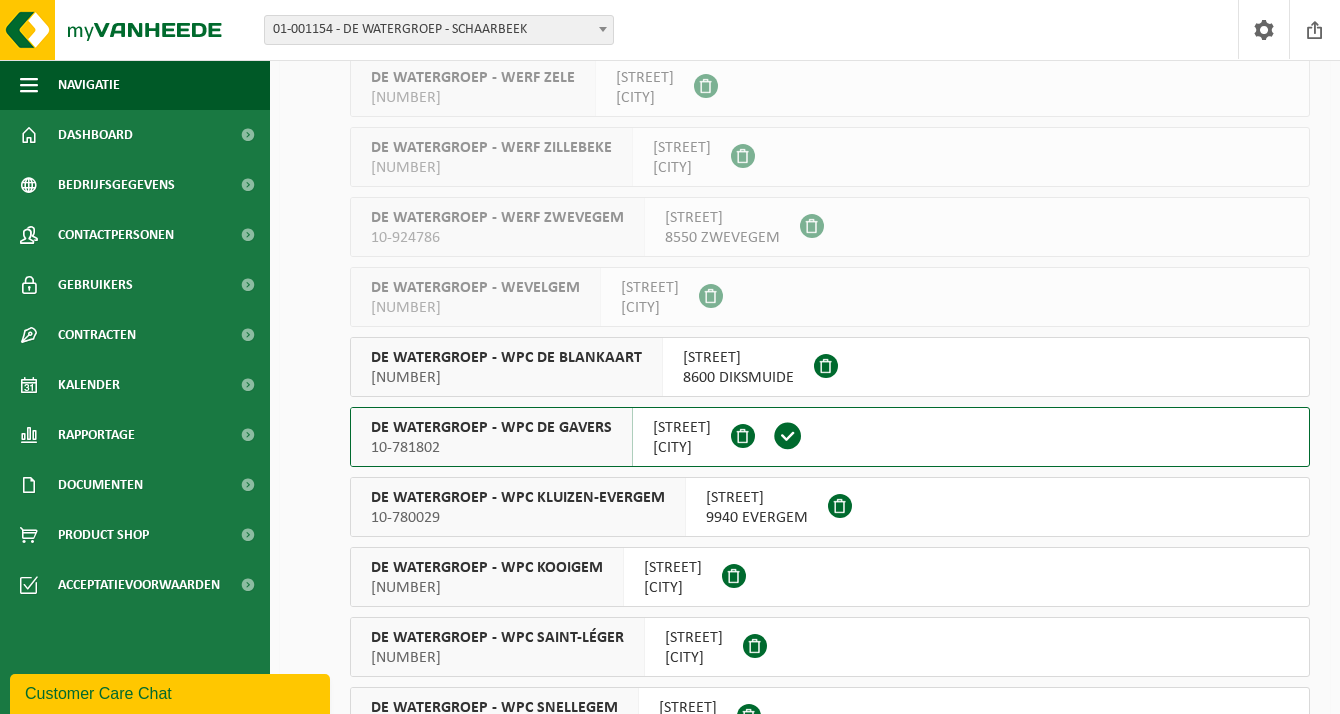 click on "[NUMBER]" at bounding box center (507, 367) 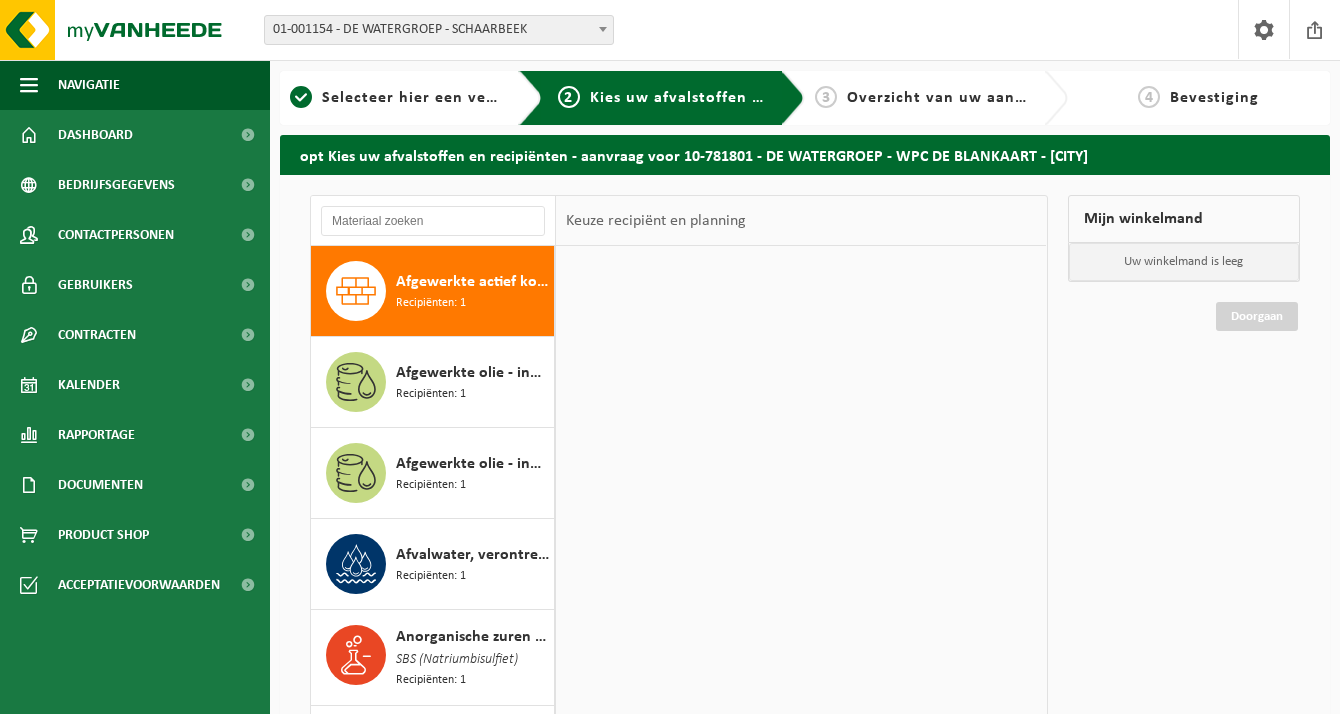 scroll, scrollTop: 0, scrollLeft: 0, axis: both 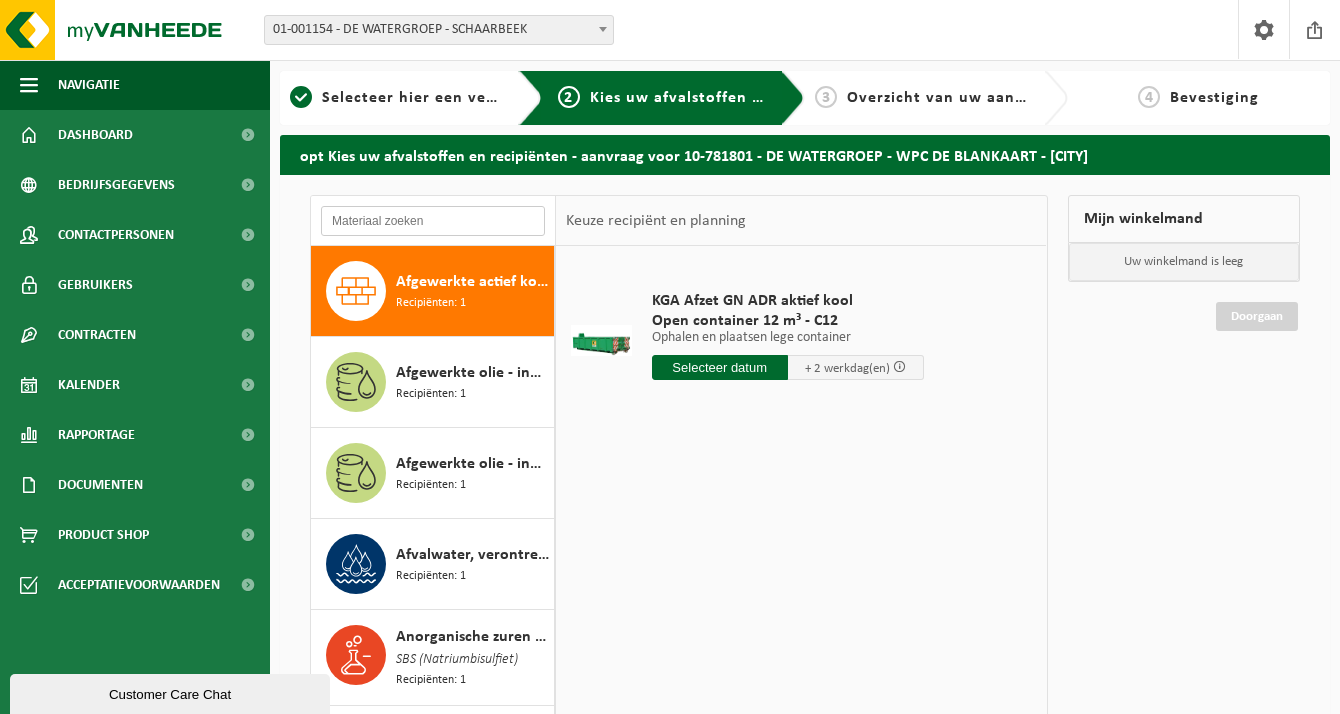 click at bounding box center (433, 221) 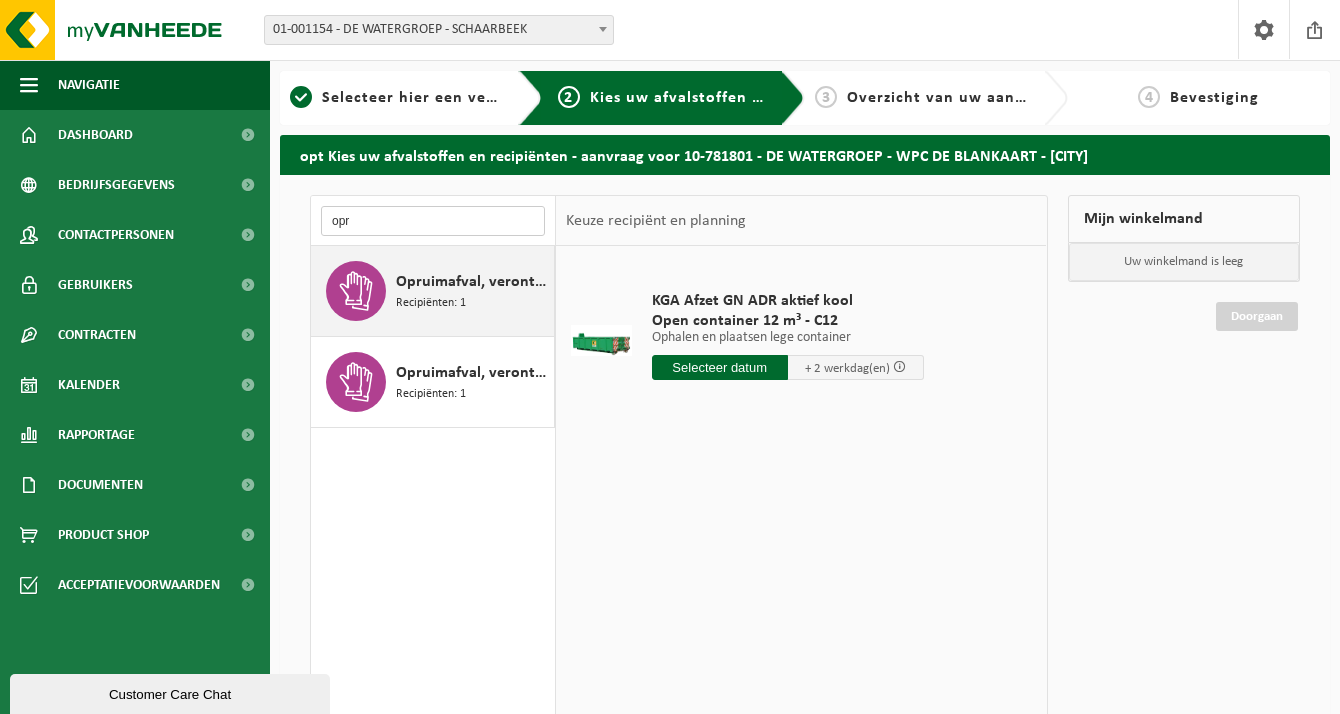 type on "opr" 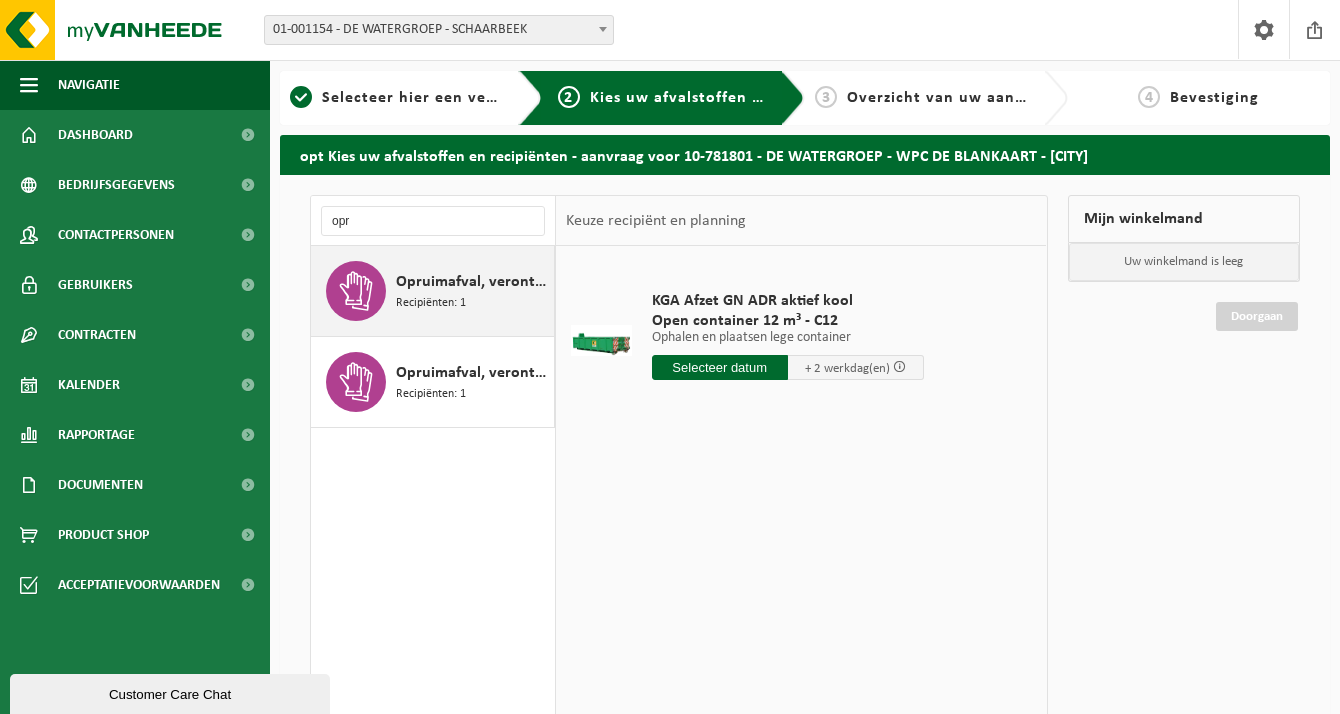click on "Recipiënten: 1" at bounding box center [431, 303] 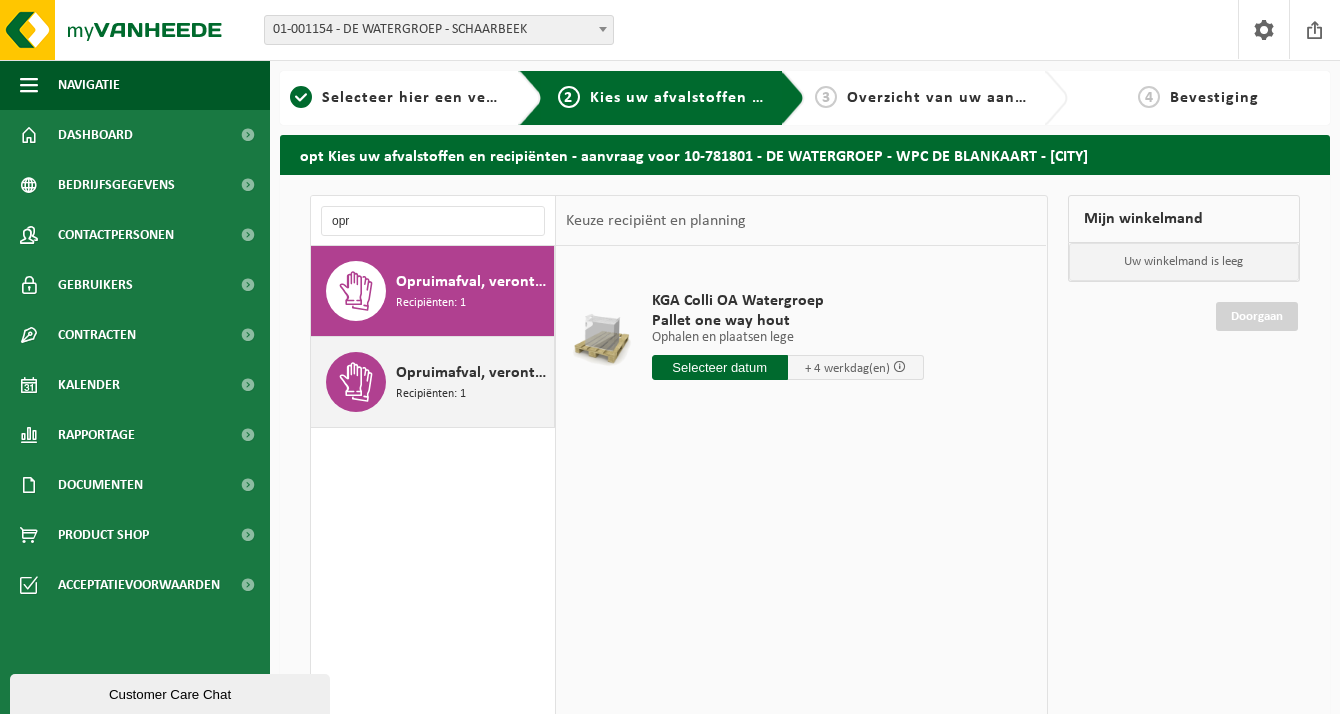 click 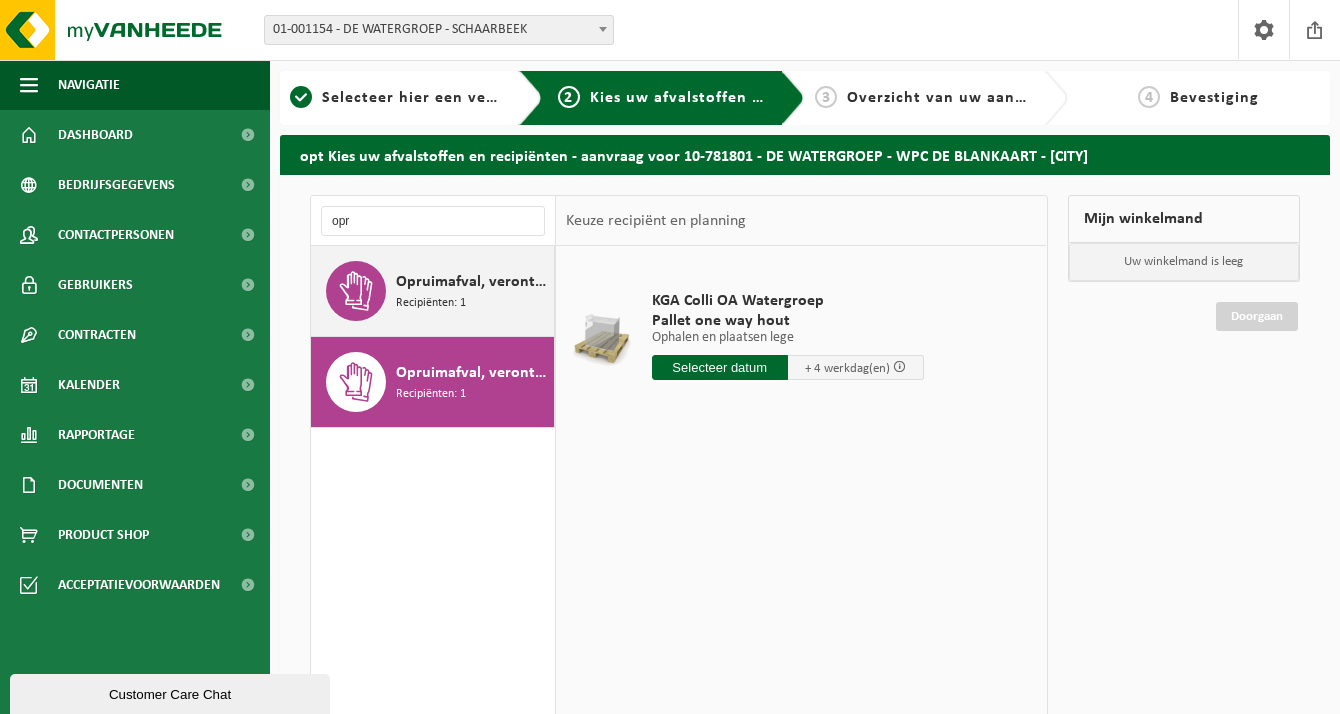 click on "Recipiënten: 1" at bounding box center (431, 303) 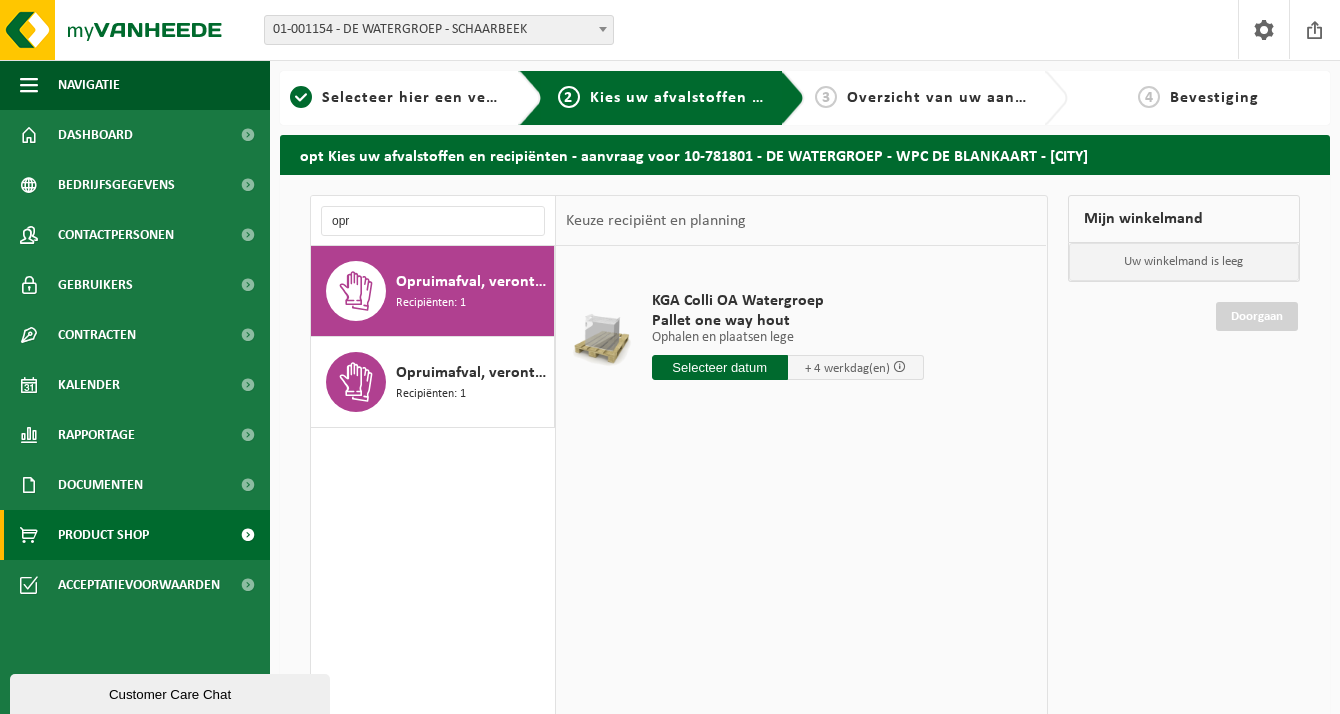 click on "Product Shop" at bounding box center (135, 535) 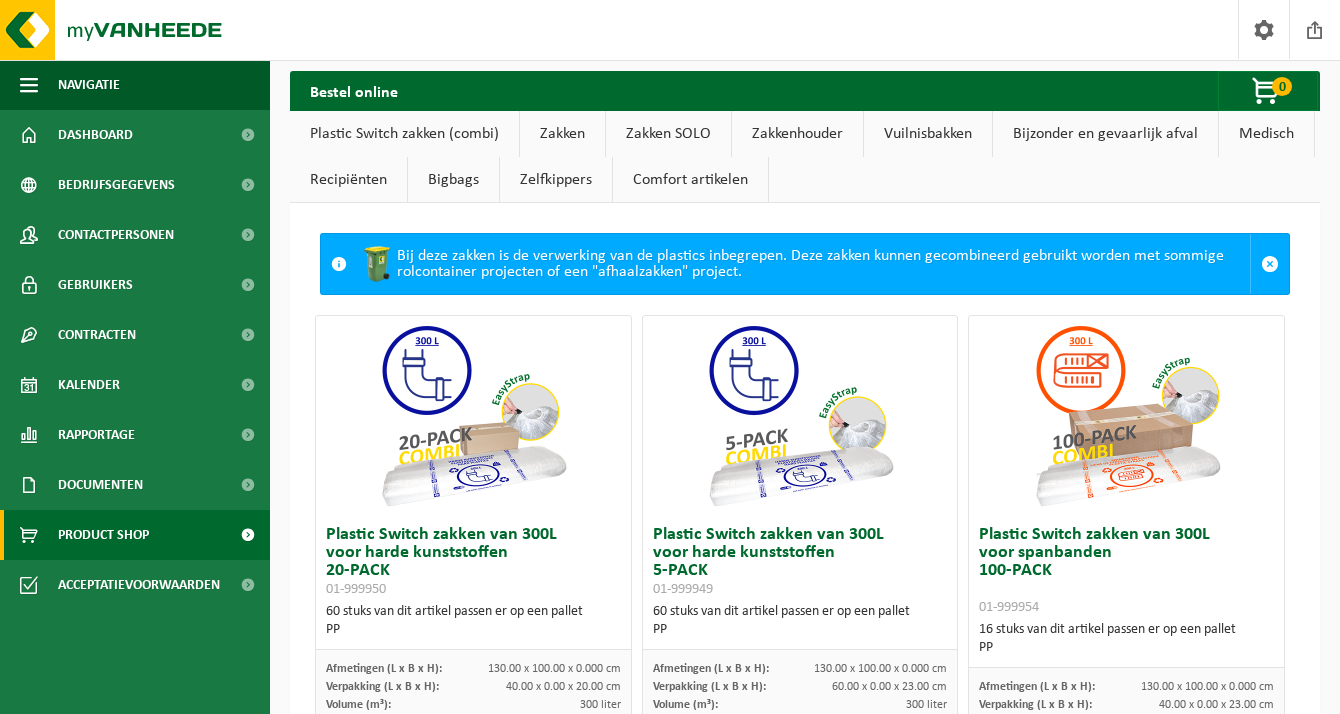 scroll, scrollTop: 0, scrollLeft: 0, axis: both 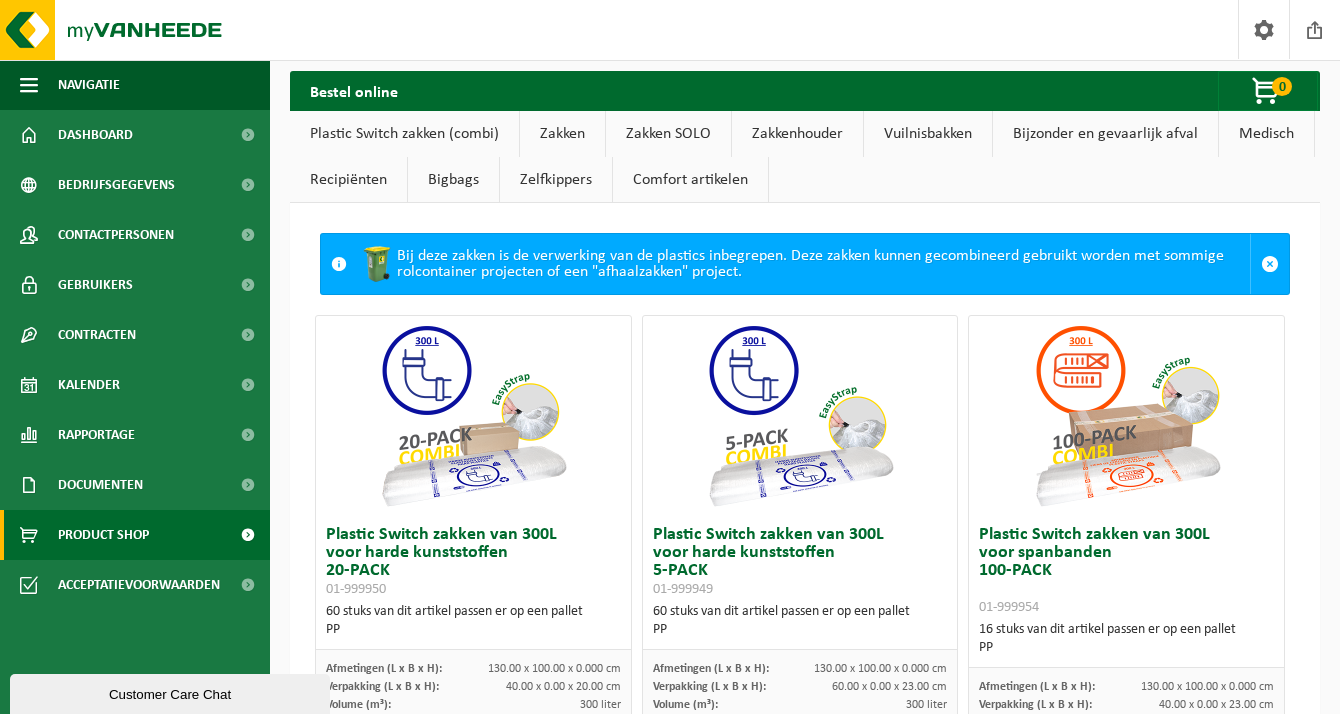 click on "Bijzonder en gevaarlijk afval" at bounding box center [1105, 134] 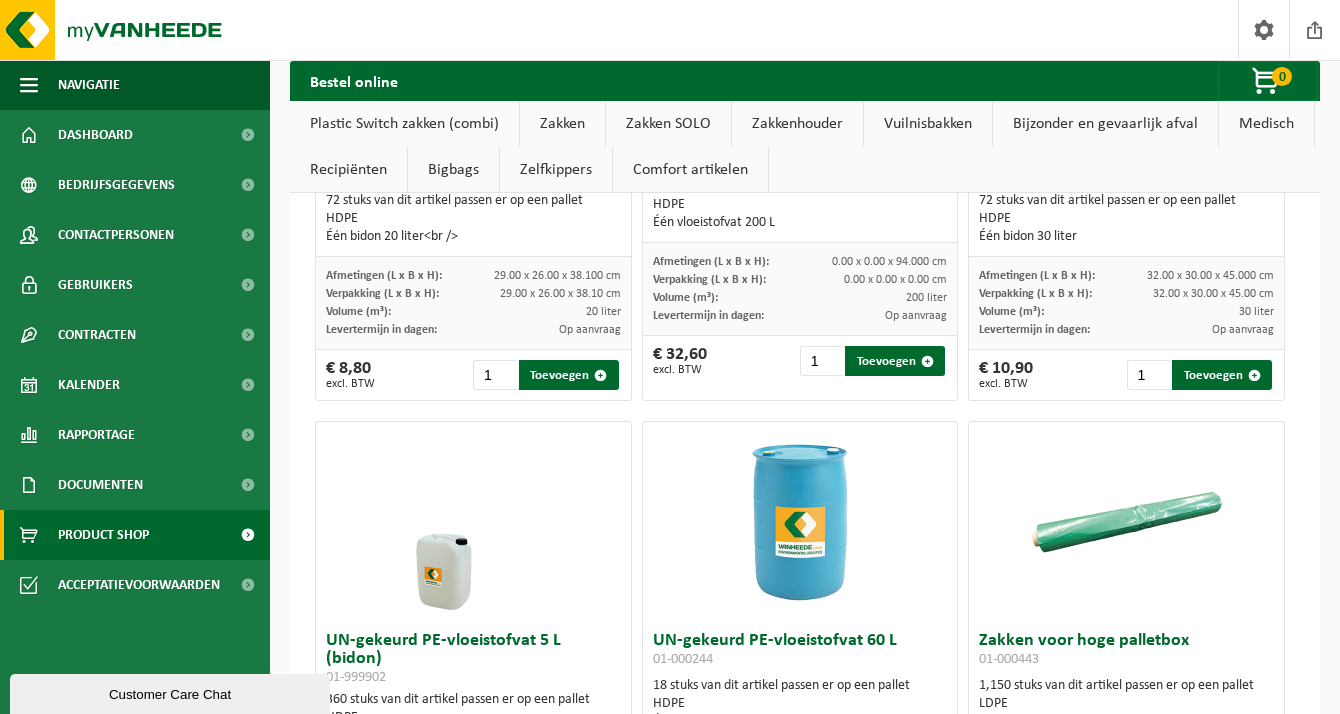 scroll, scrollTop: 15507, scrollLeft: 0, axis: vertical 